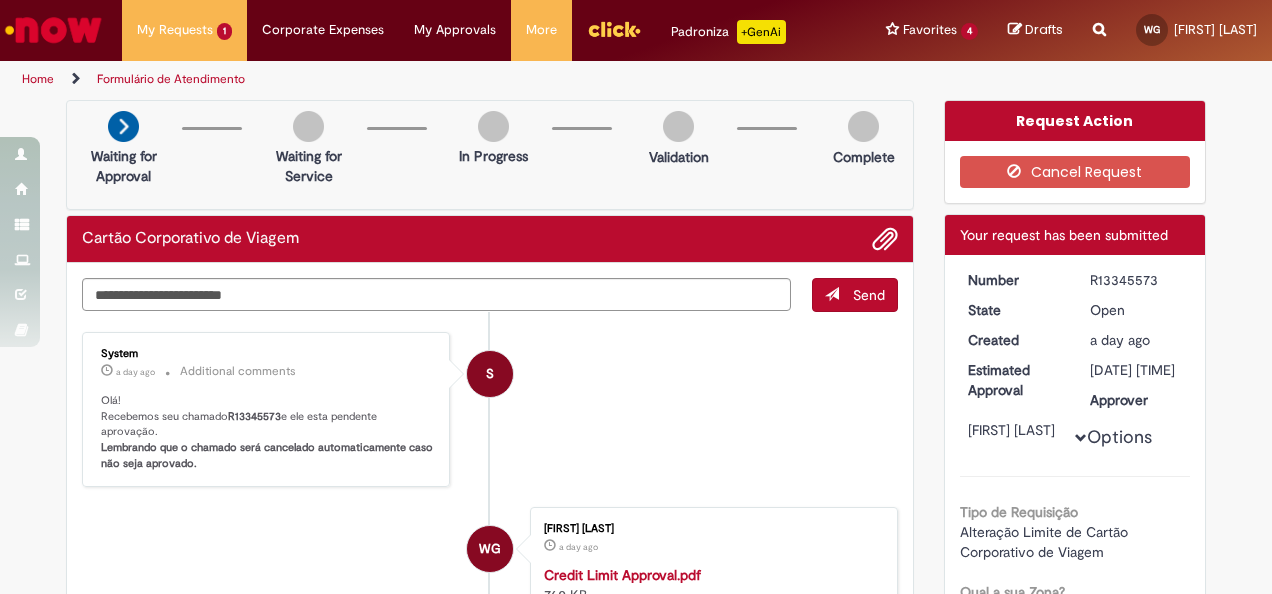 scroll, scrollTop: 0, scrollLeft: 0, axis: both 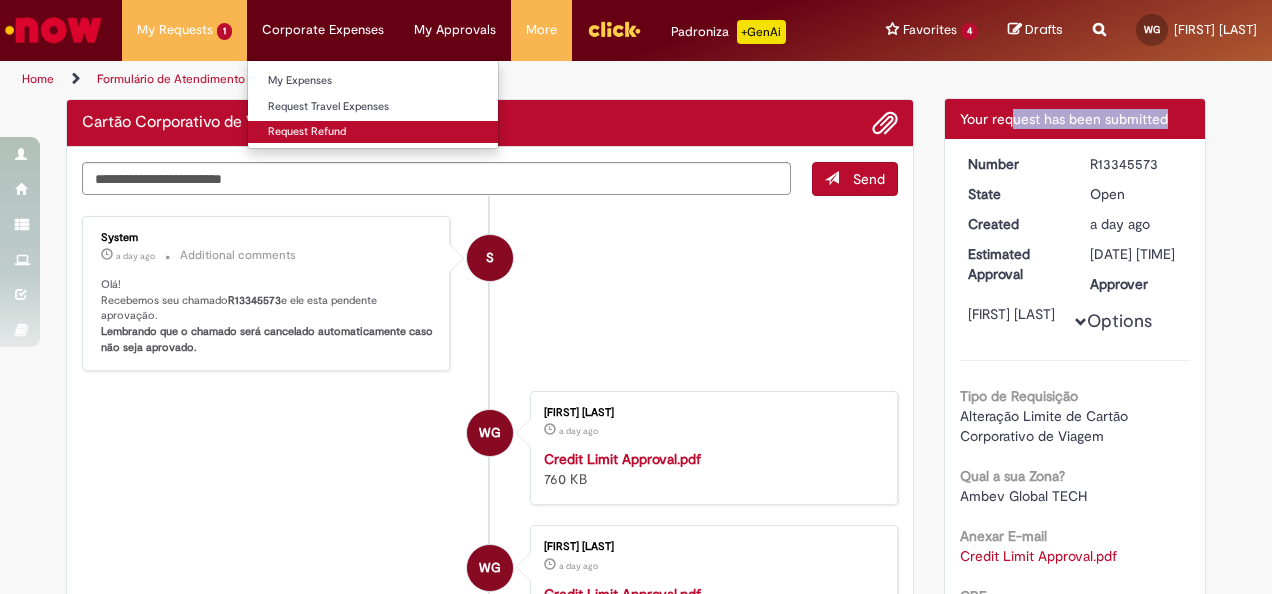 click on "Request Refund" at bounding box center (373, 132) 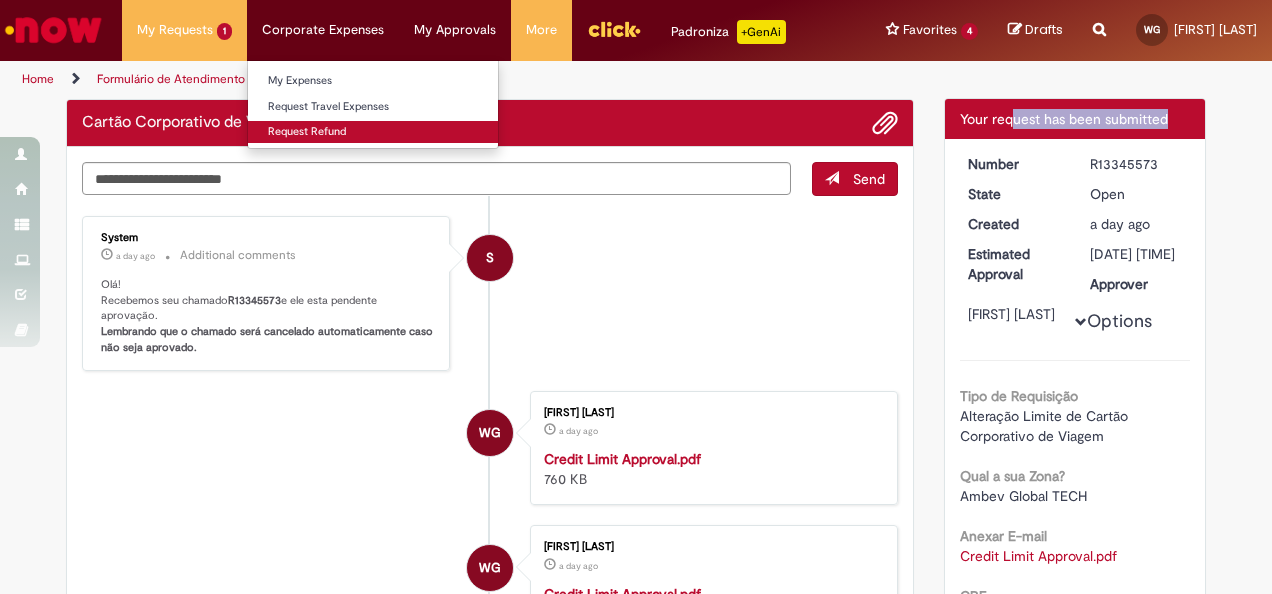 scroll, scrollTop: 0, scrollLeft: 0, axis: both 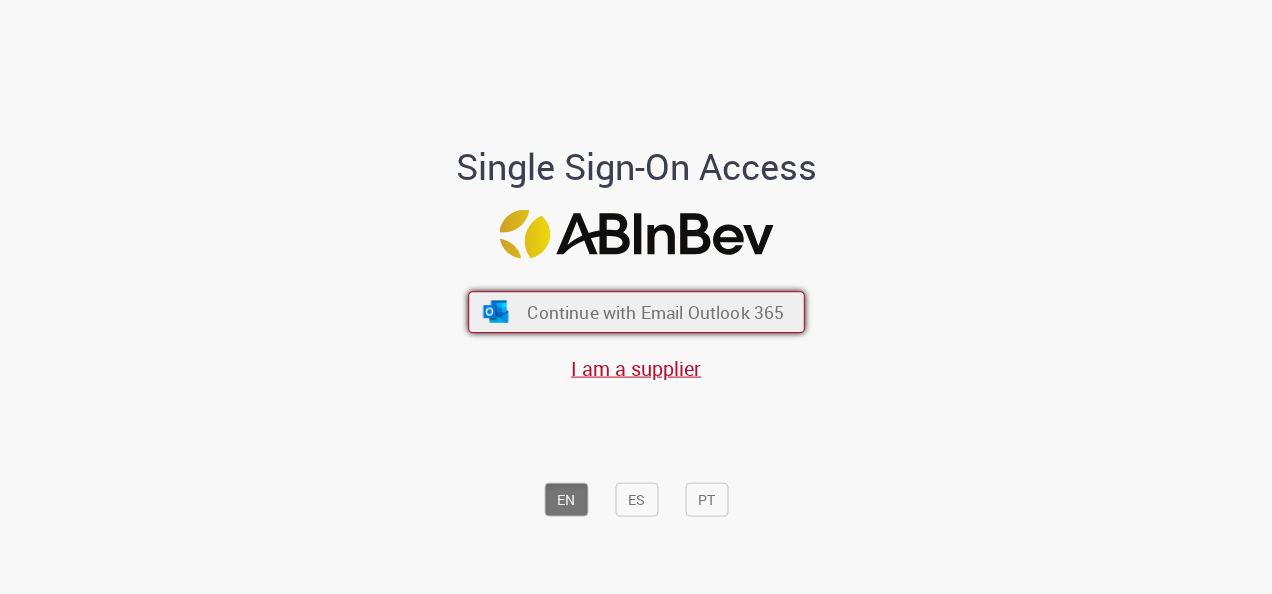 click on "Continue with Email Outlook 365" at bounding box center [655, 312] 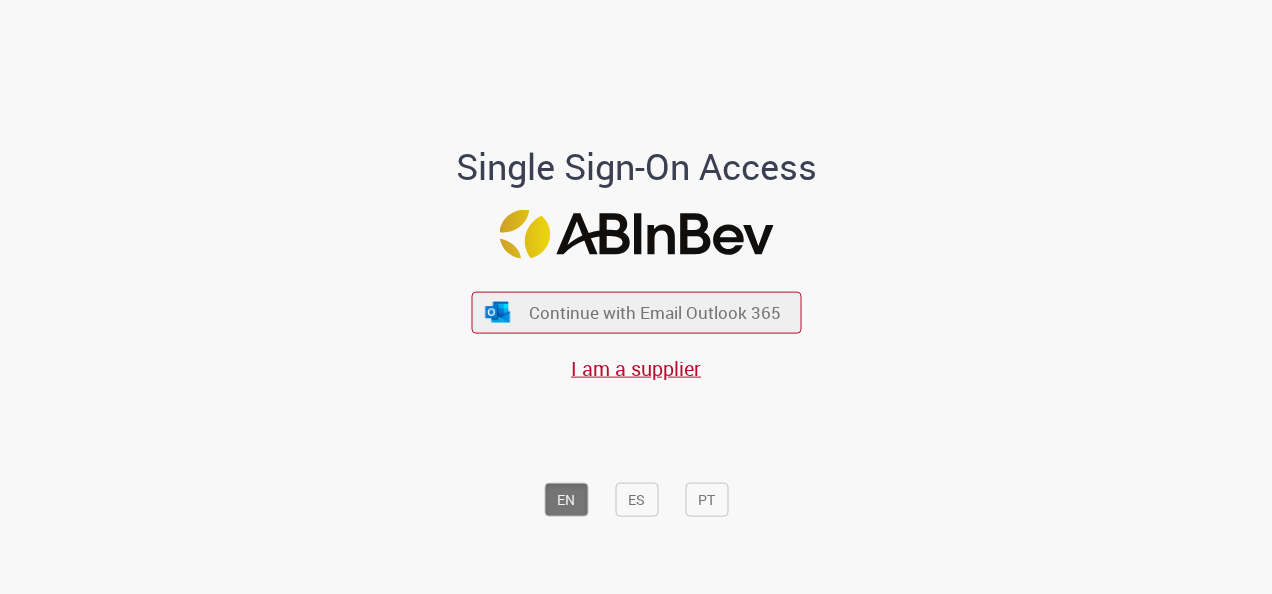 scroll, scrollTop: 0, scrollLeft: 0, axis: both 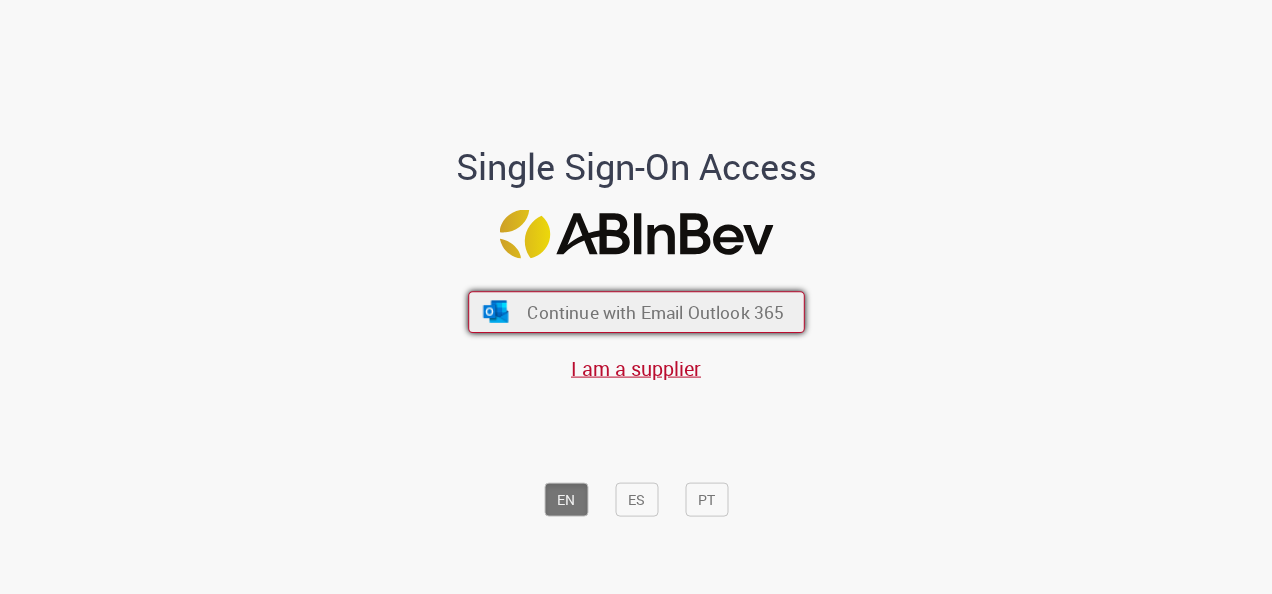 click on "Continue with Email Outlook 365" at bounding box center (655, 312) 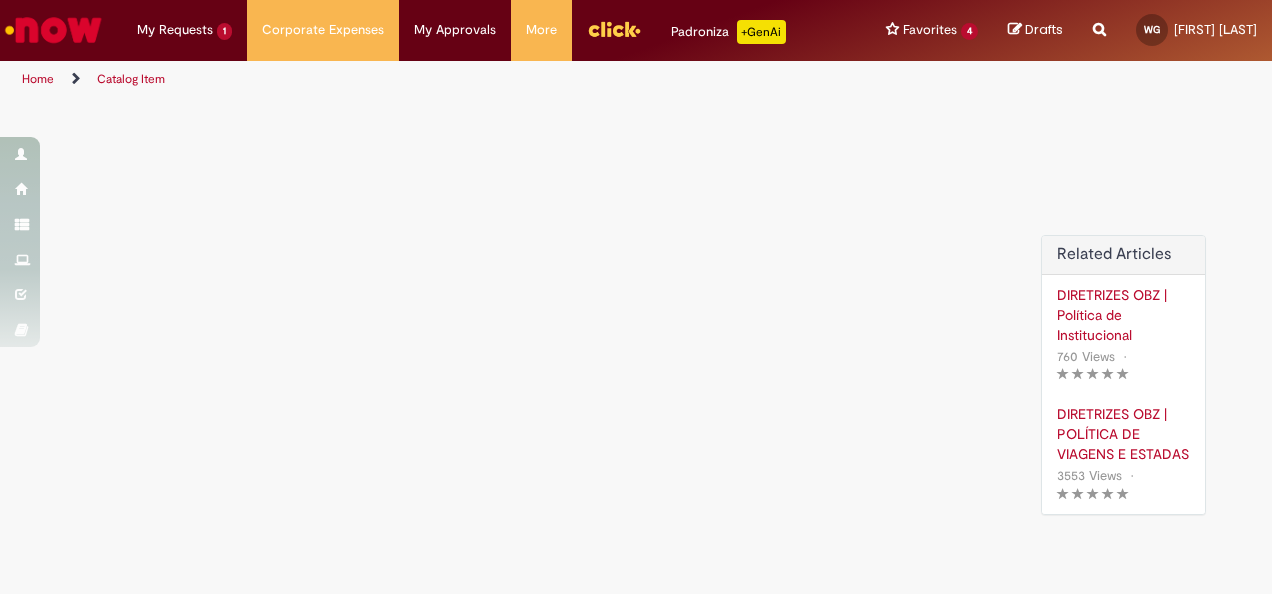 scroll, scrollTop: 0, scrollLeft: 0, axis: both 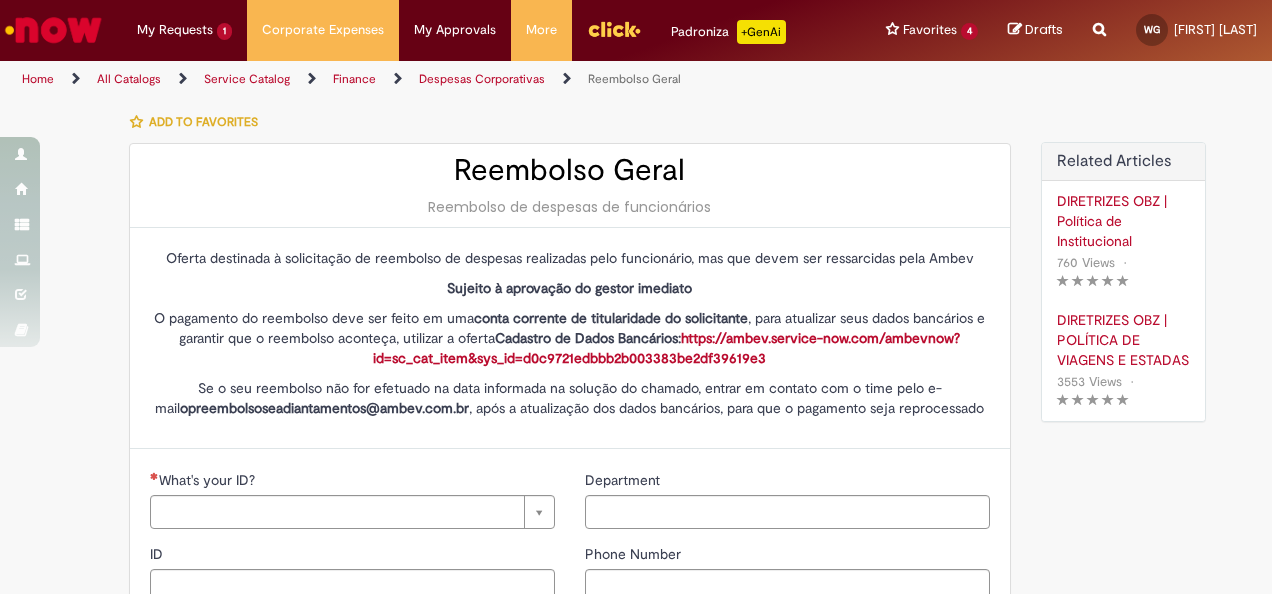 type on "********" 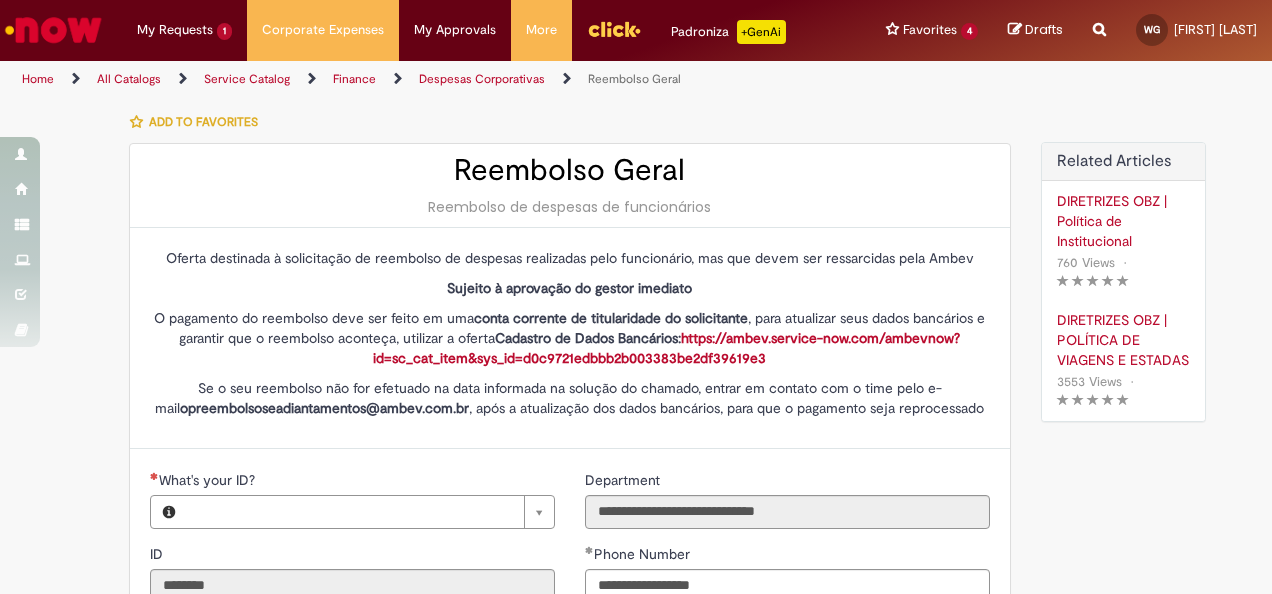 type on "**********" 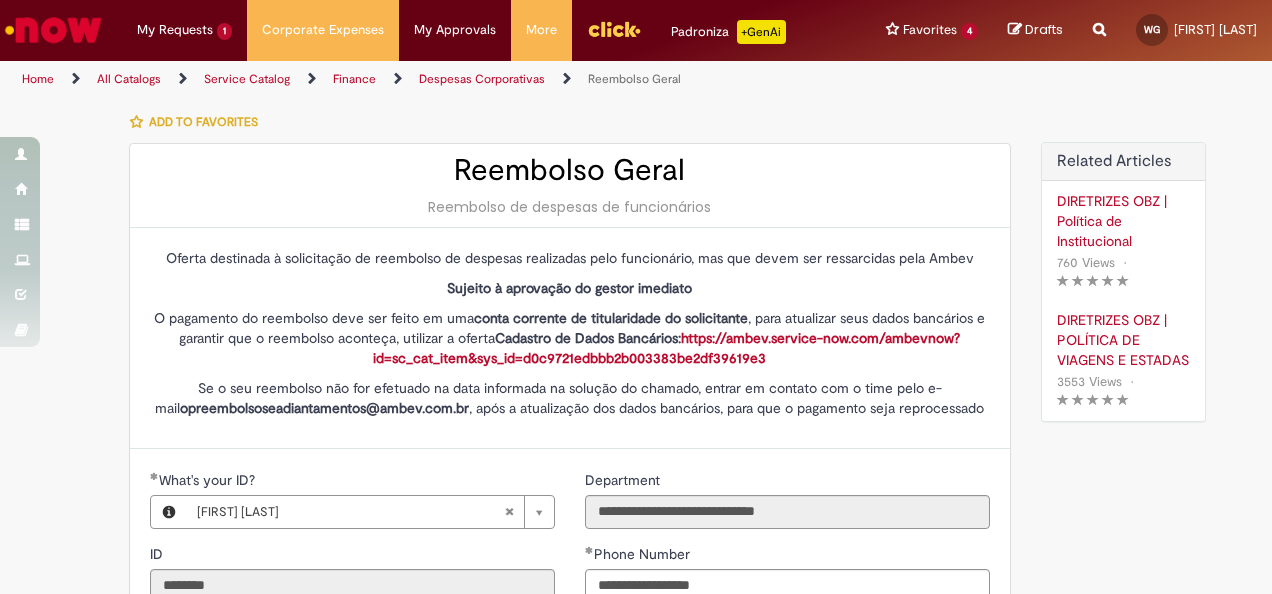 type on "**********" 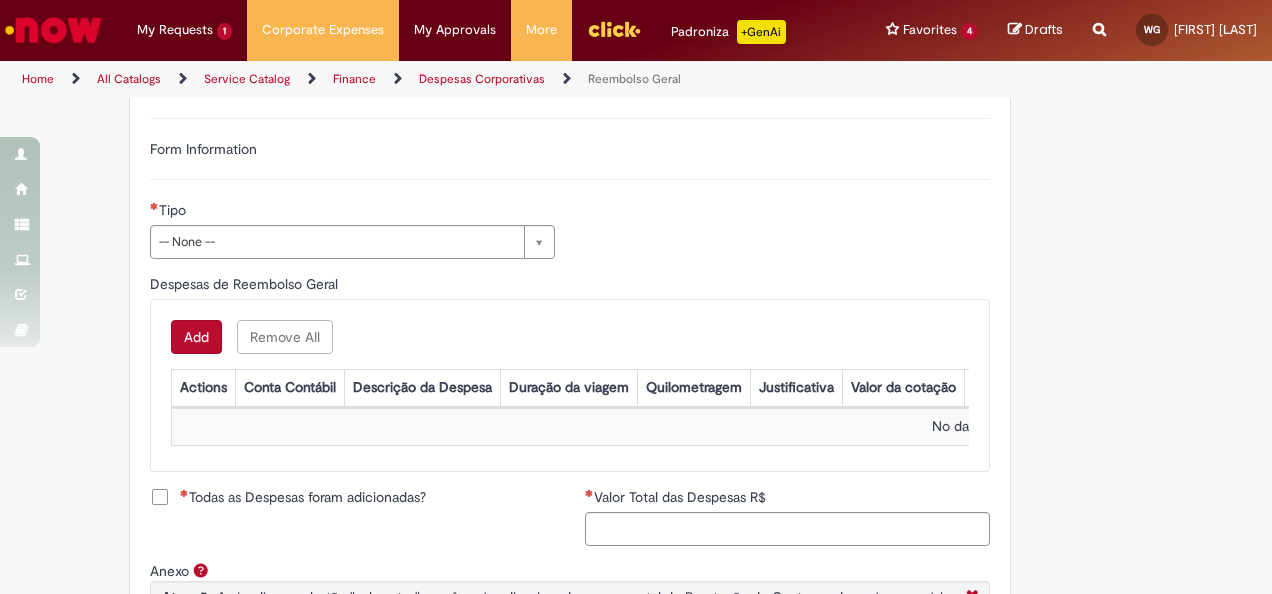 scroll, scrollTop: 709, scrollLeft: 0, axis: vertical 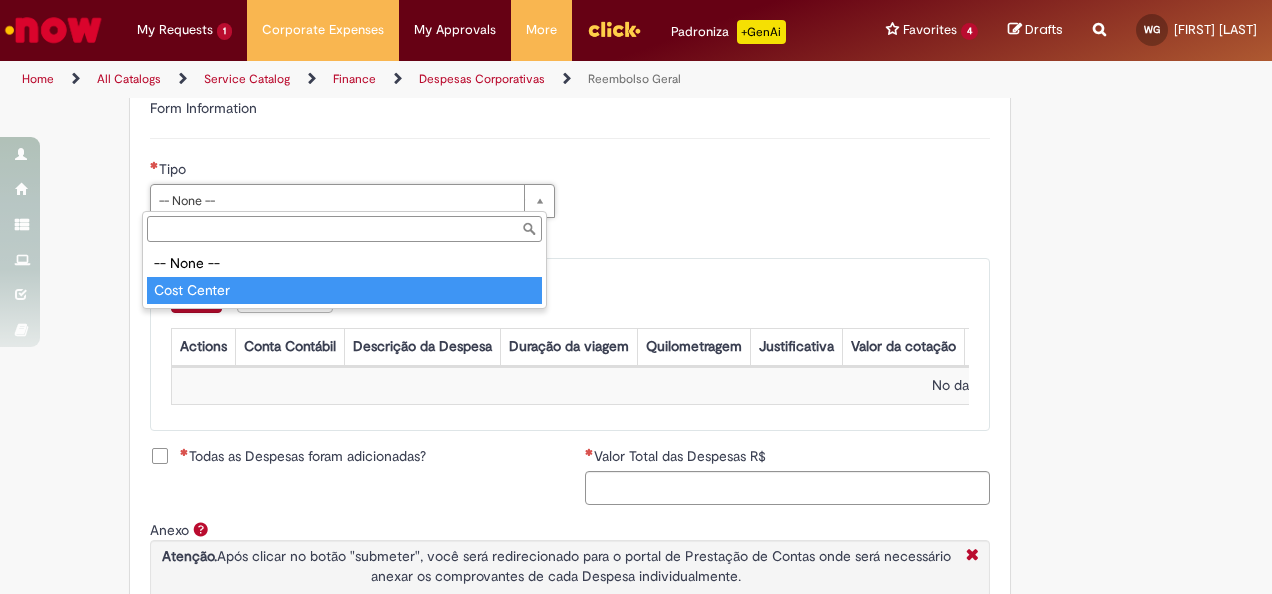 type on "**********" 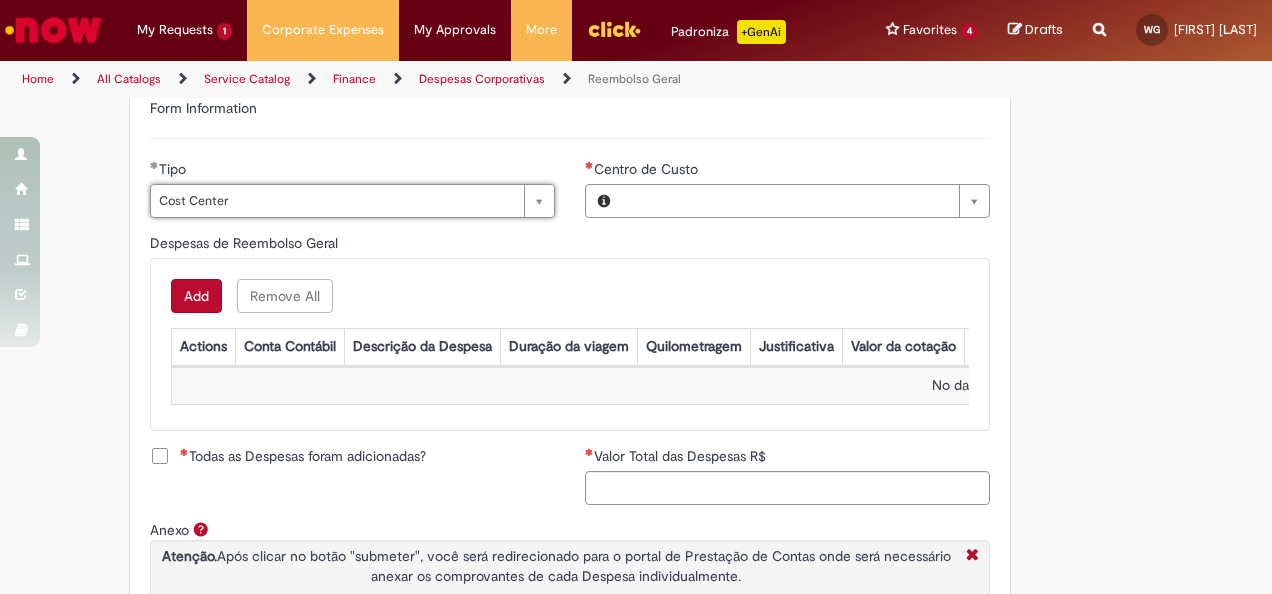 type on "**********" 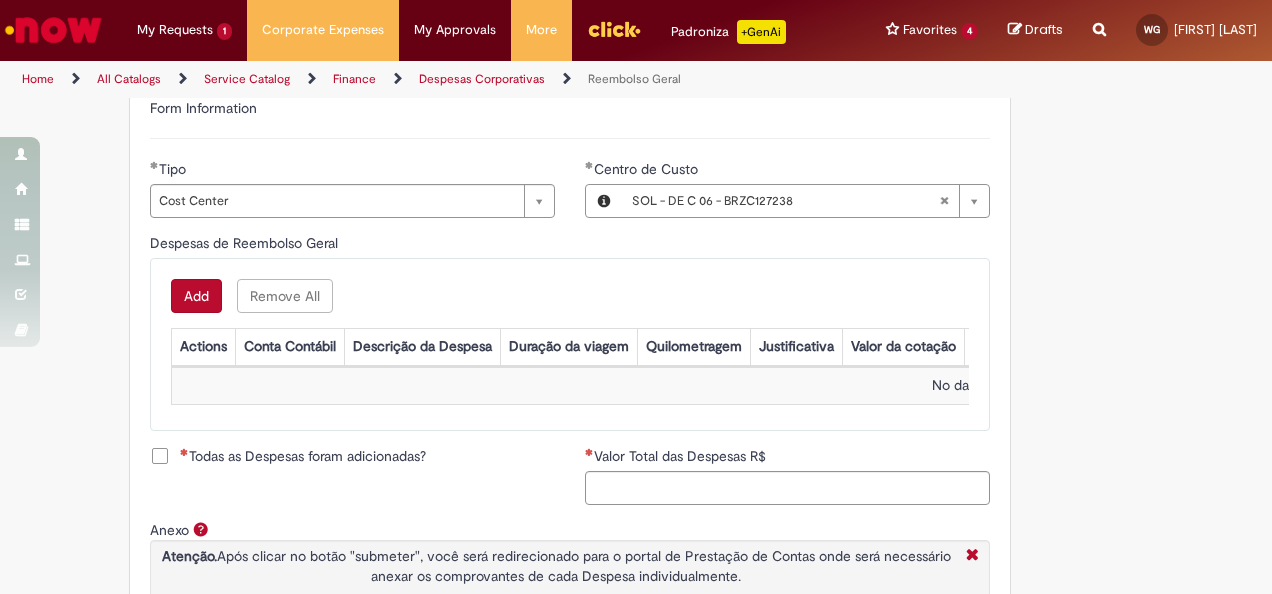 click on "Add" at bounding box center [196, 296] 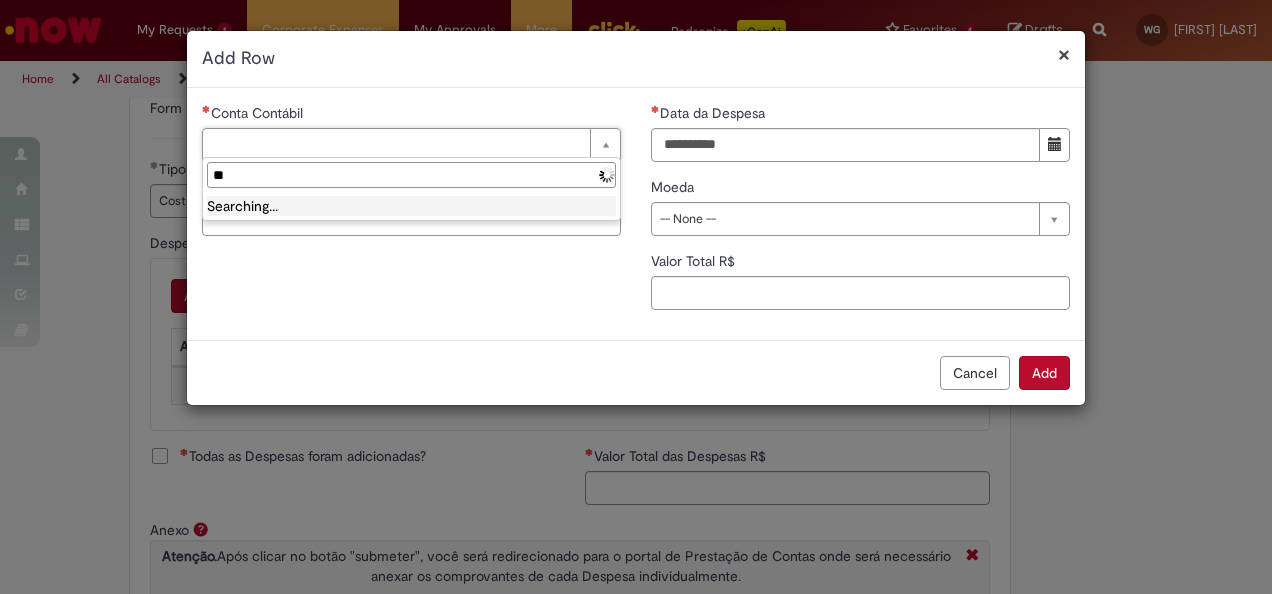 type on "*" 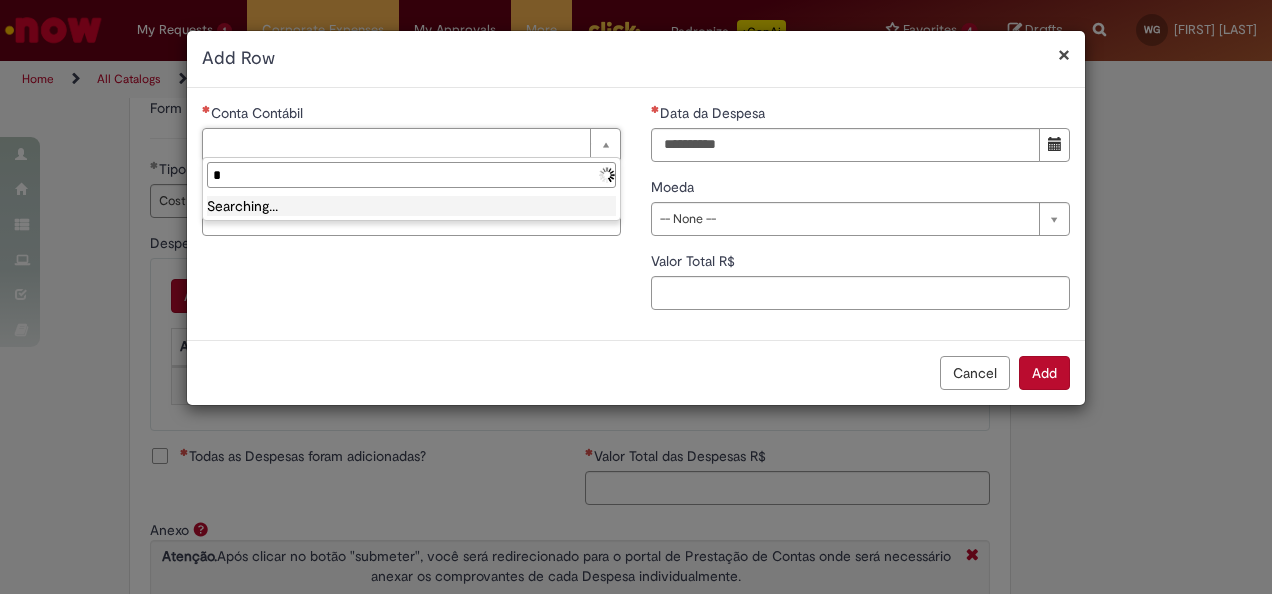type 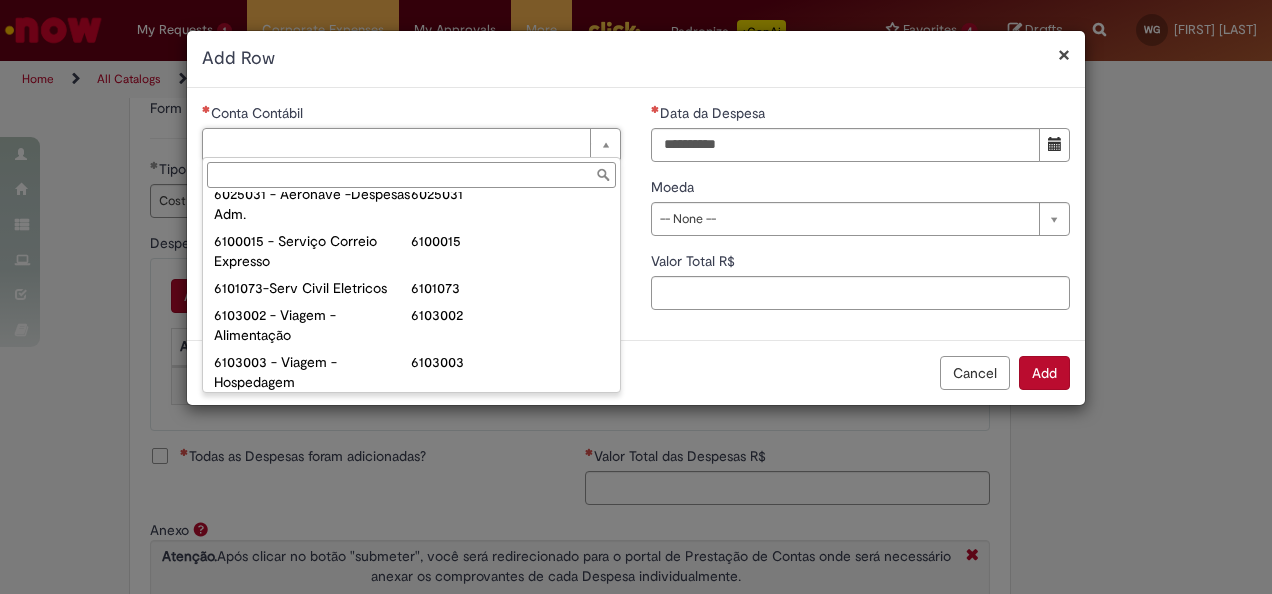 scroll, scrollTop: 754, scrollLeft: 0, axis: vertical 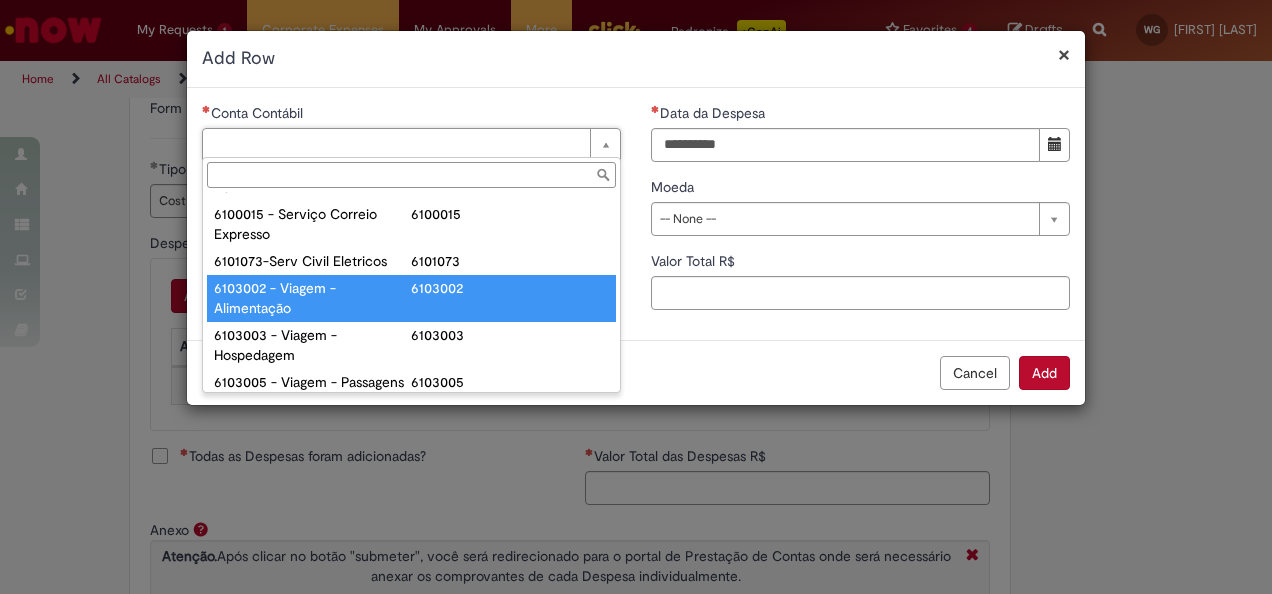 type on "**********" 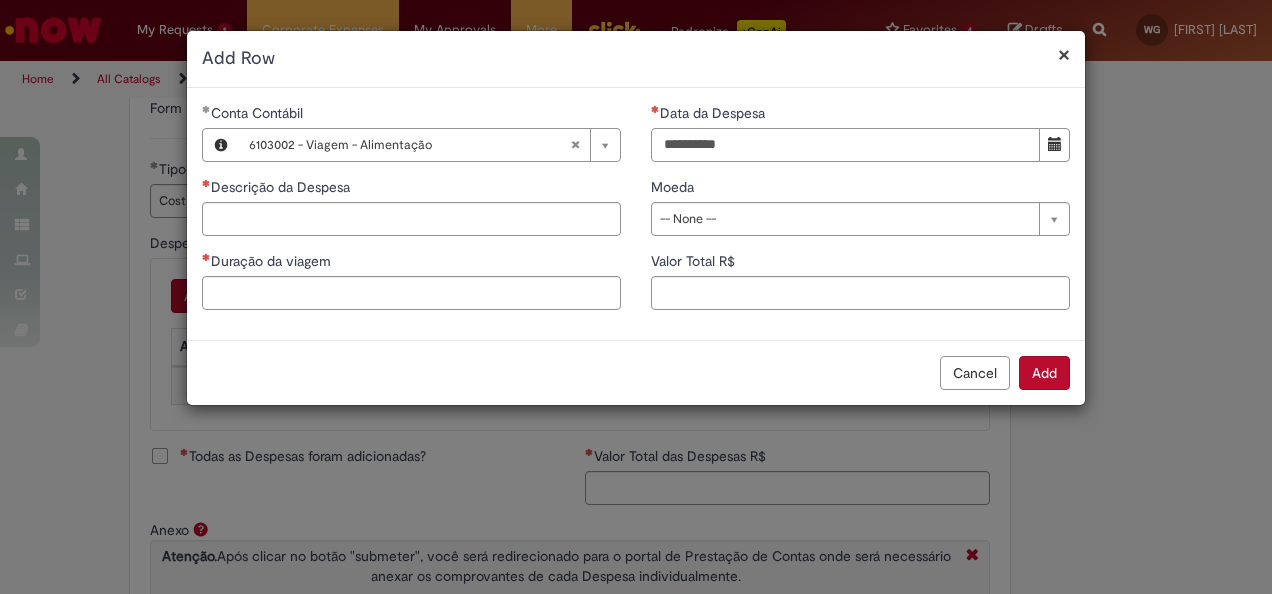 click on "Data da Despesa" at bounding box center (845, 145) 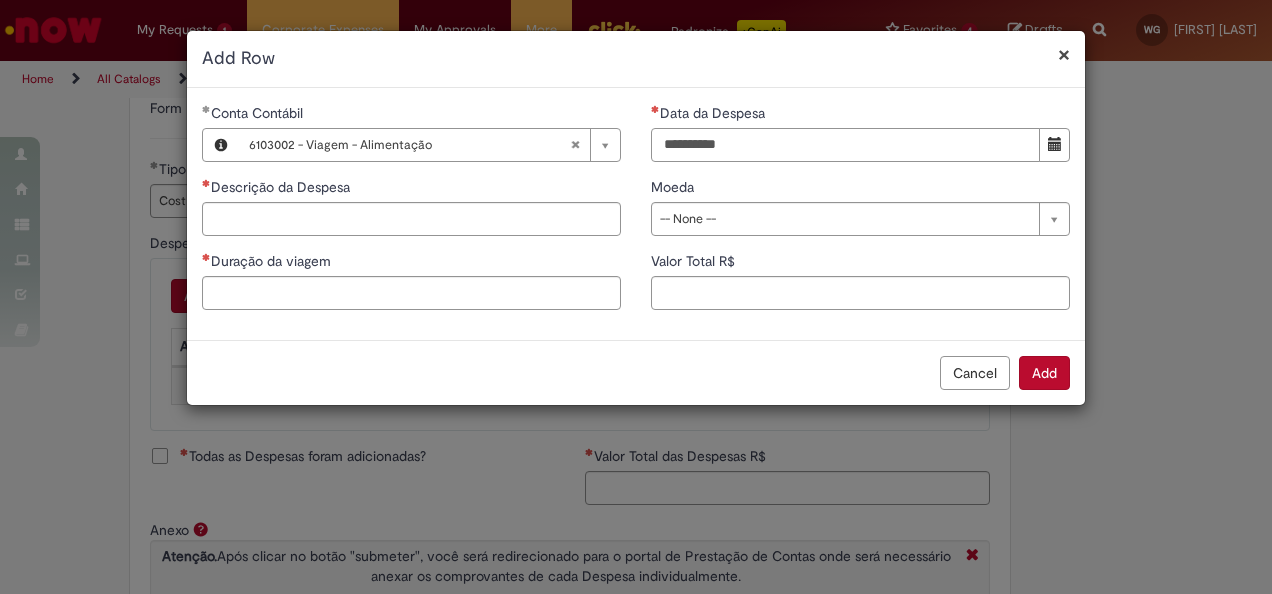 type on "**********" 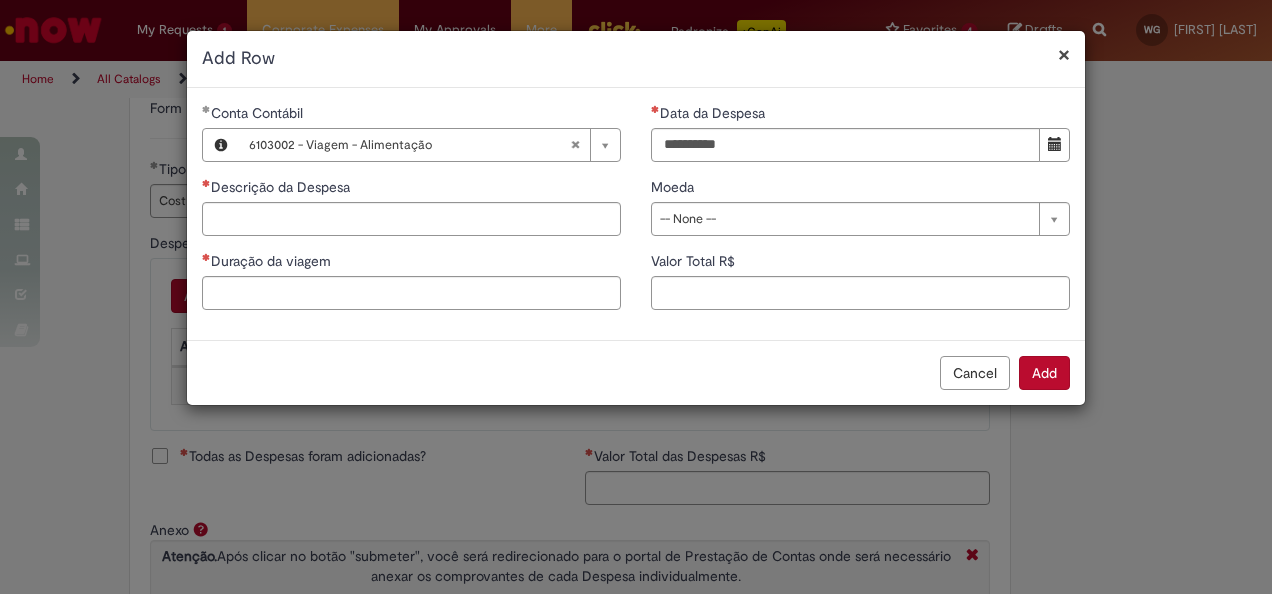 type 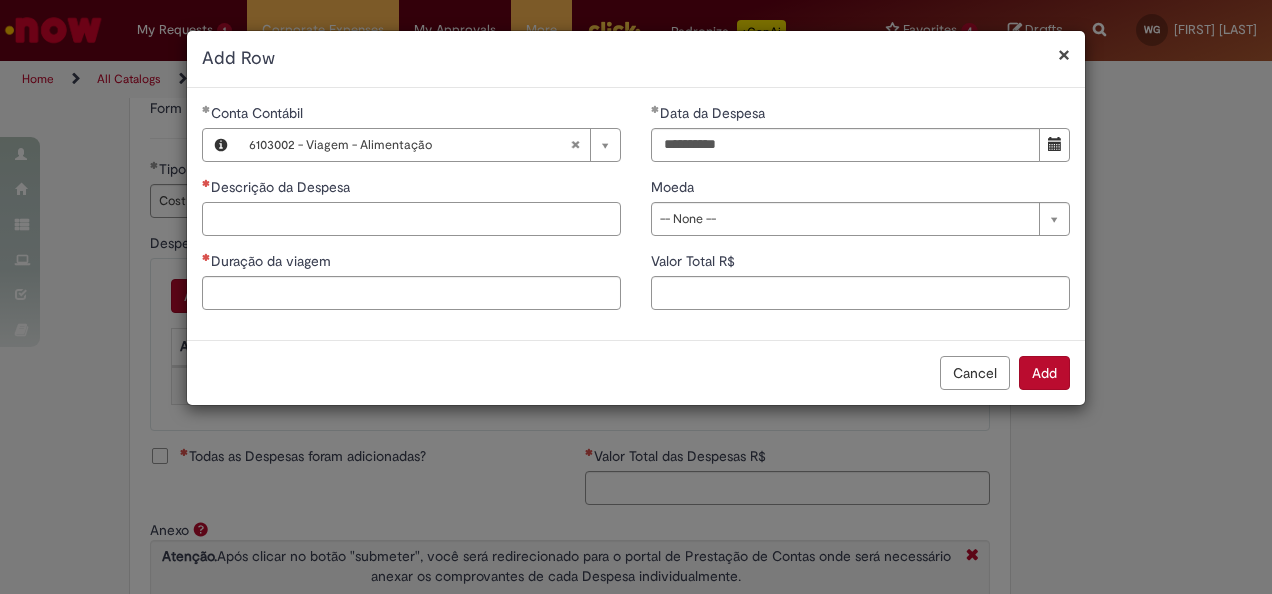click on "Descrição da Despesa" at bounding box center (411, 219) 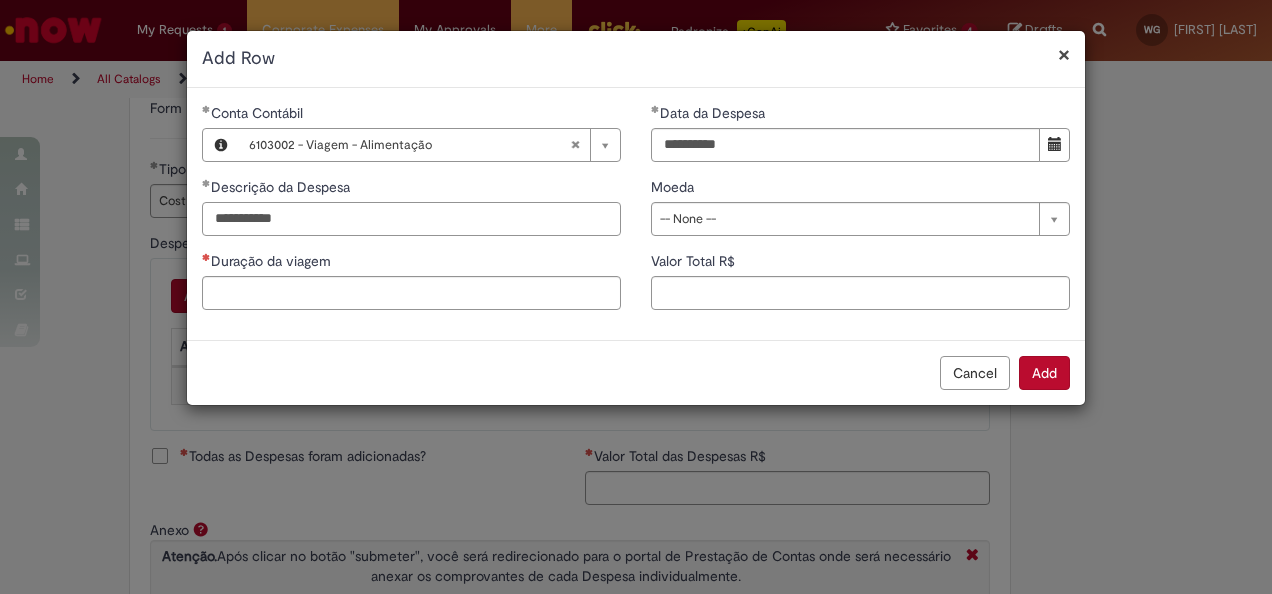 type on "**********" 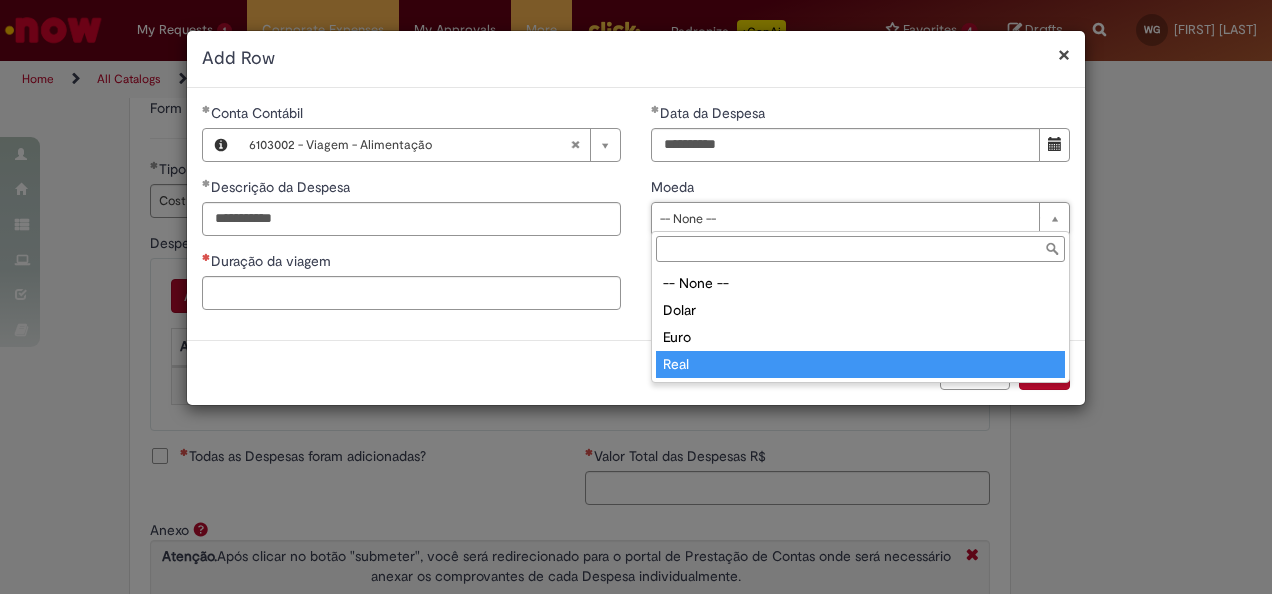 type on "****" 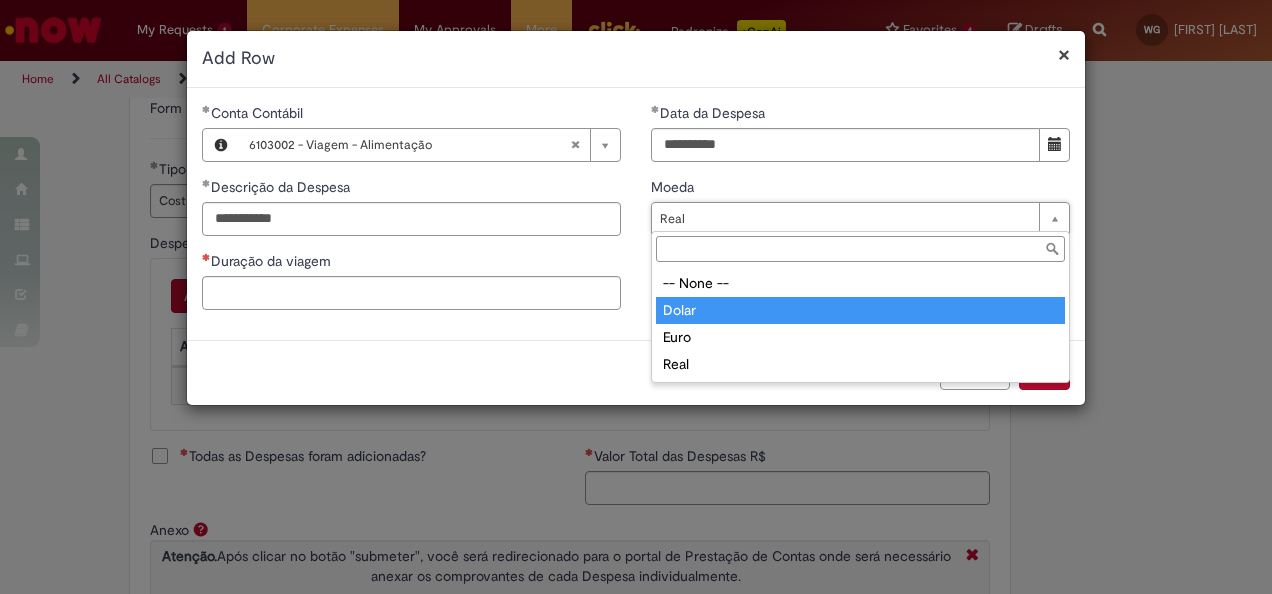 type on "*****" 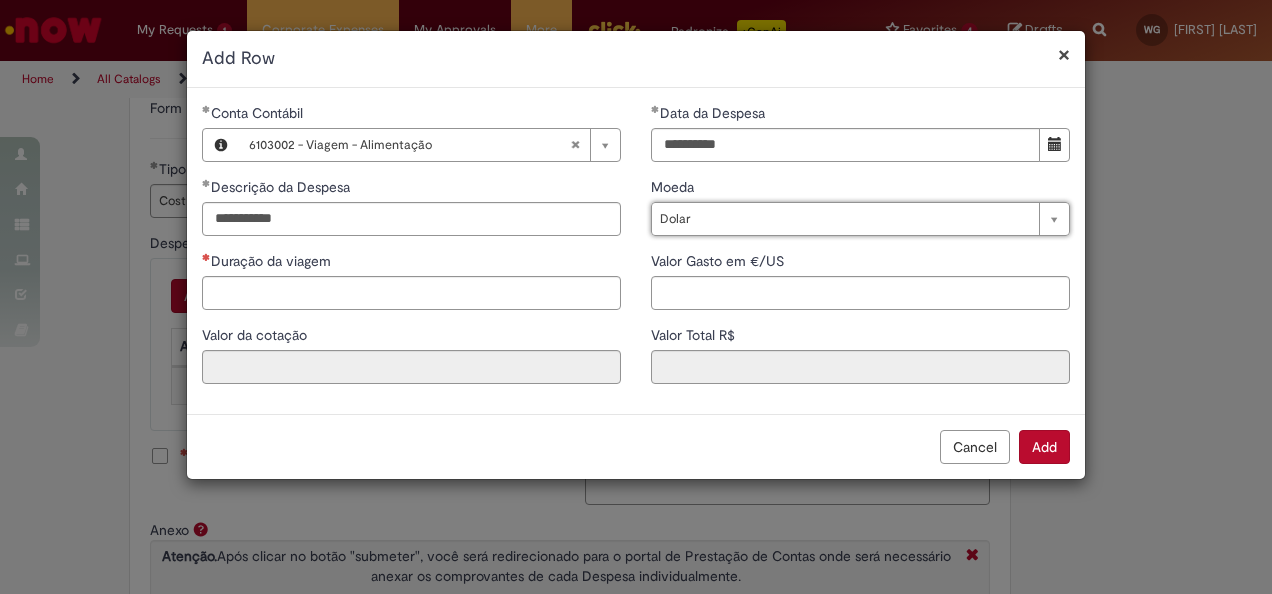 scroll, scrollTop: 0, scrollLeft: 24, axis: horizontal 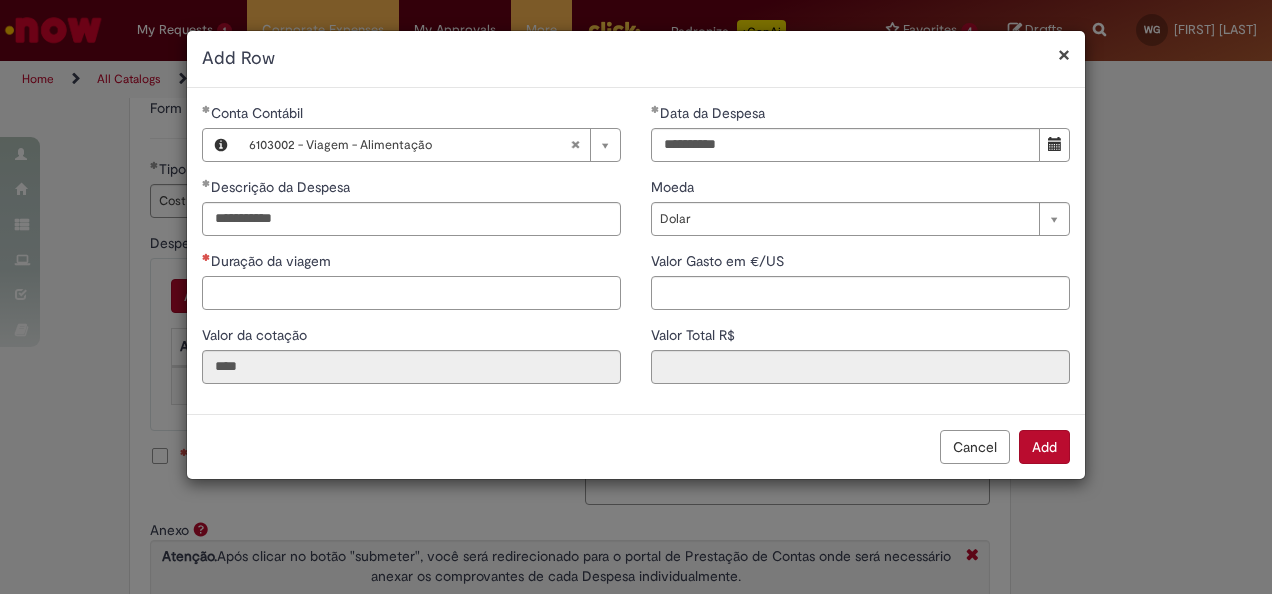 click on "Duração da viagem" at bounding box center [411, 293] 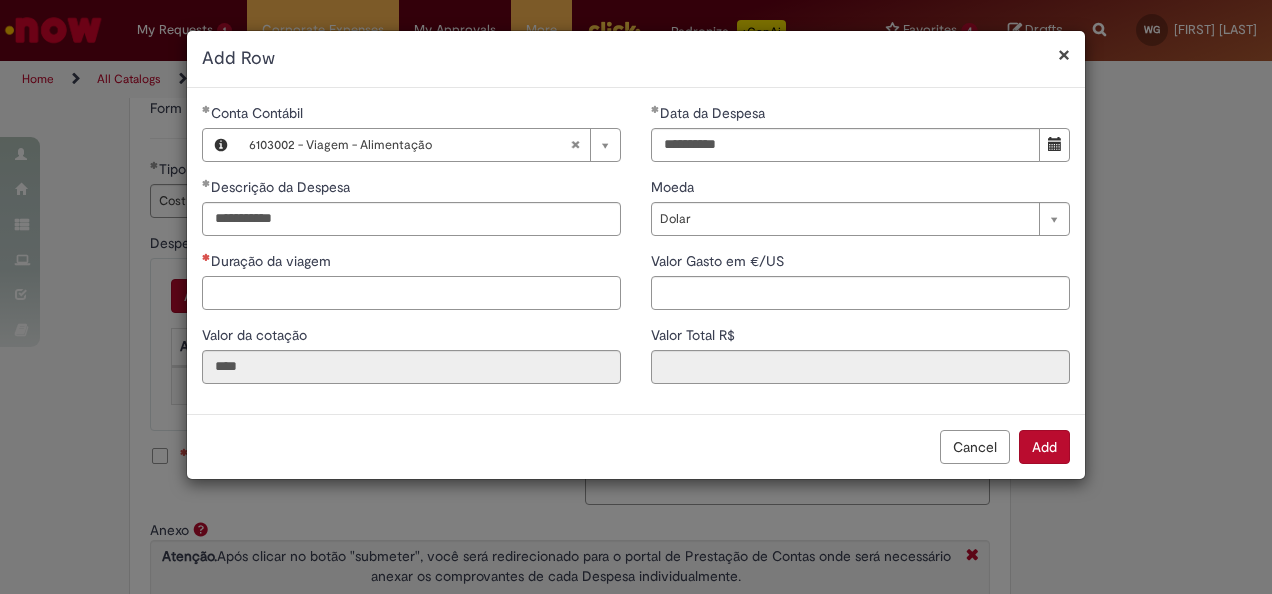 type on "*" 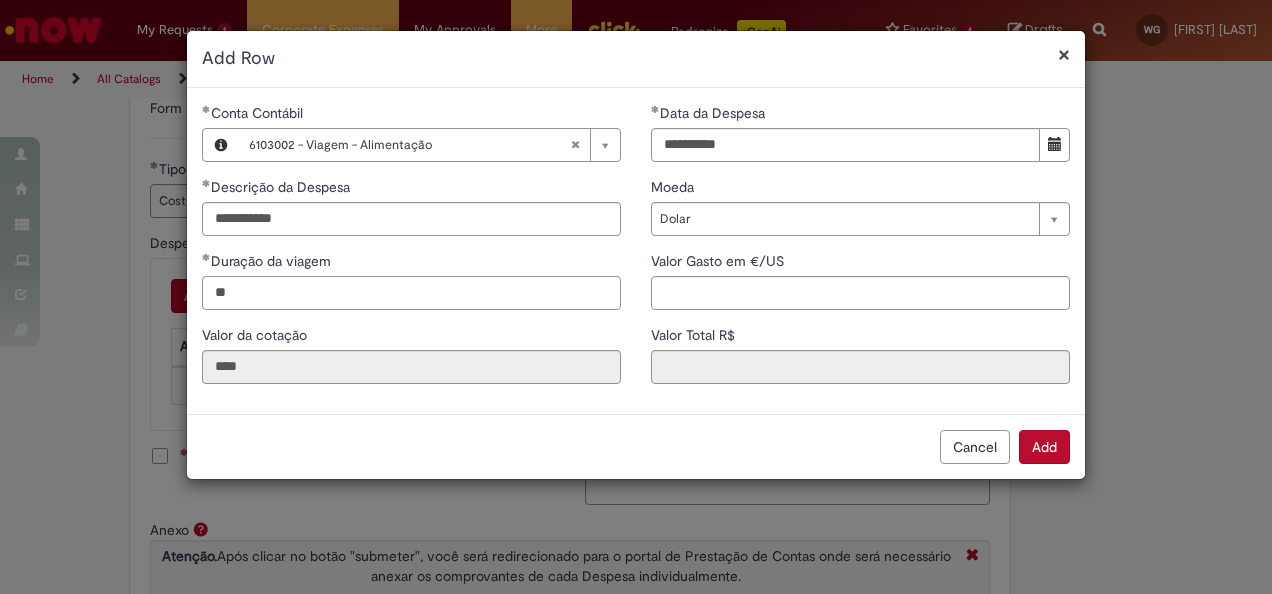 type on "**" 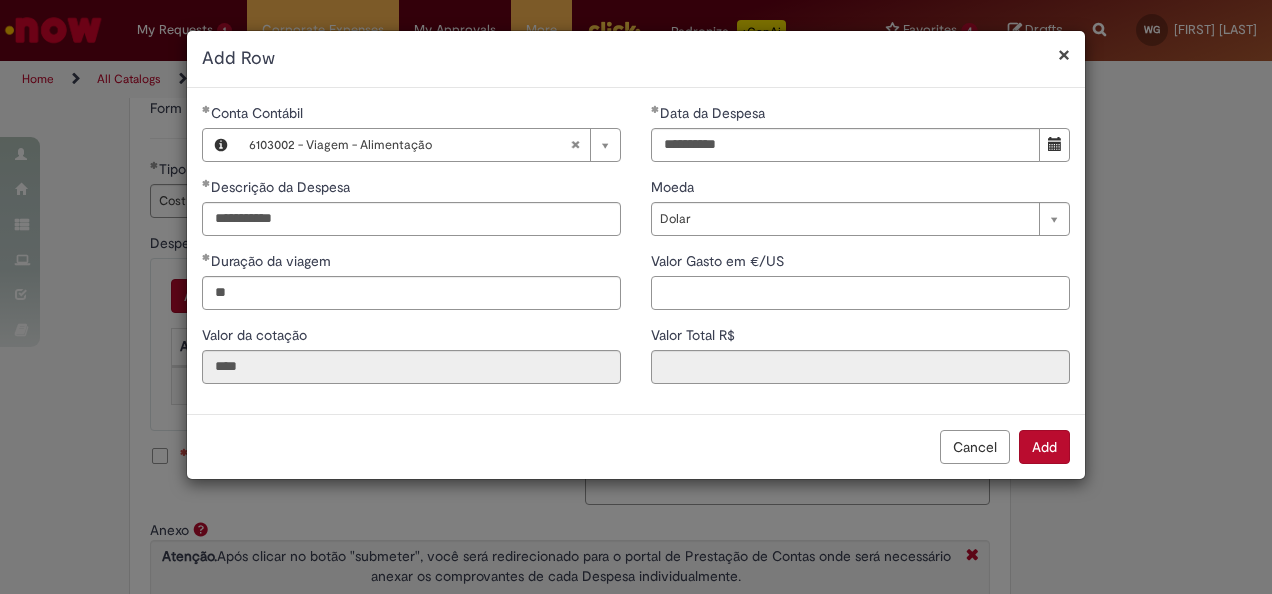 click on "Valor Gasto em €/US" at bounding box center [860, 293] 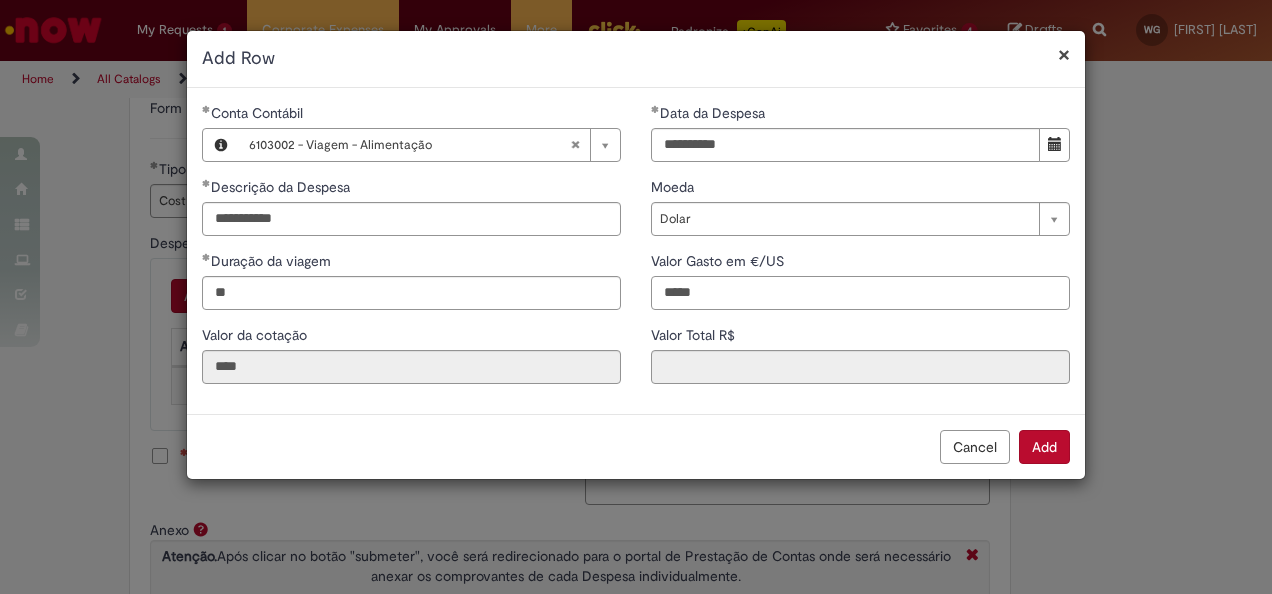 type on "*****" 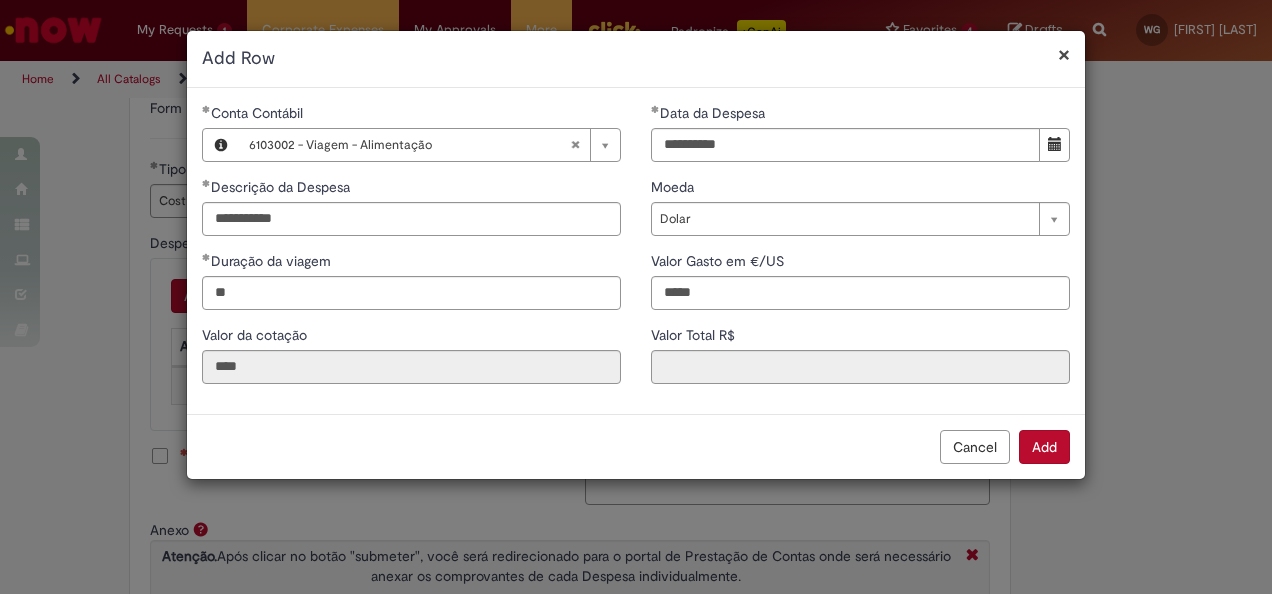 type on "******" 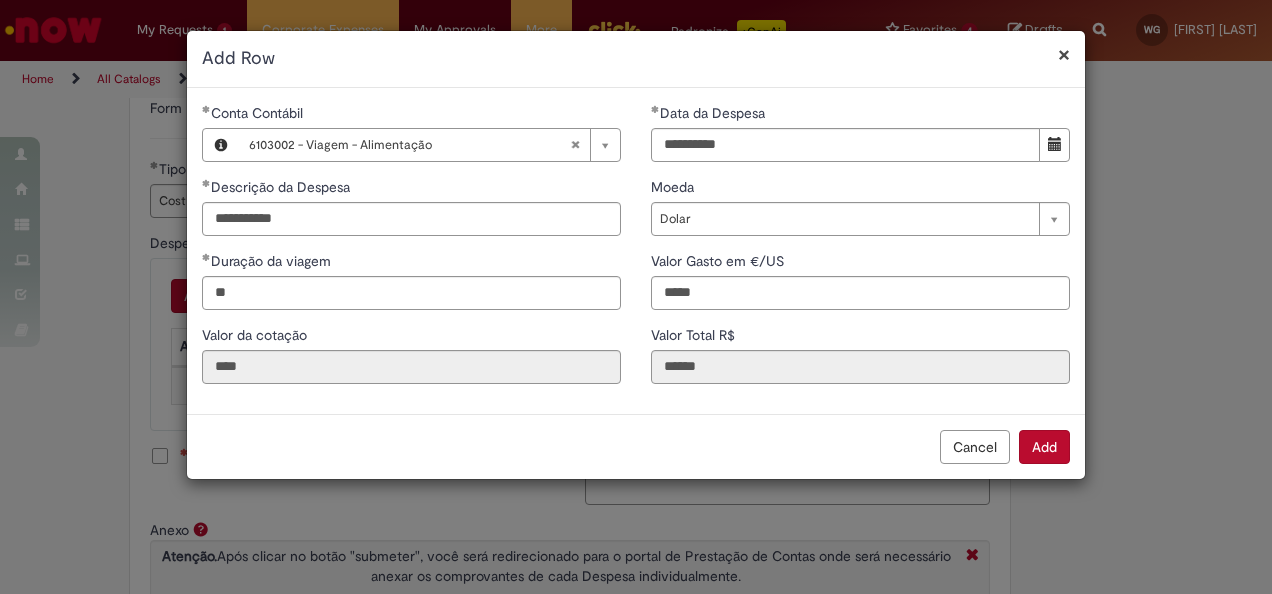 click on "Cancel   Add" at bounding box center (636, 446) 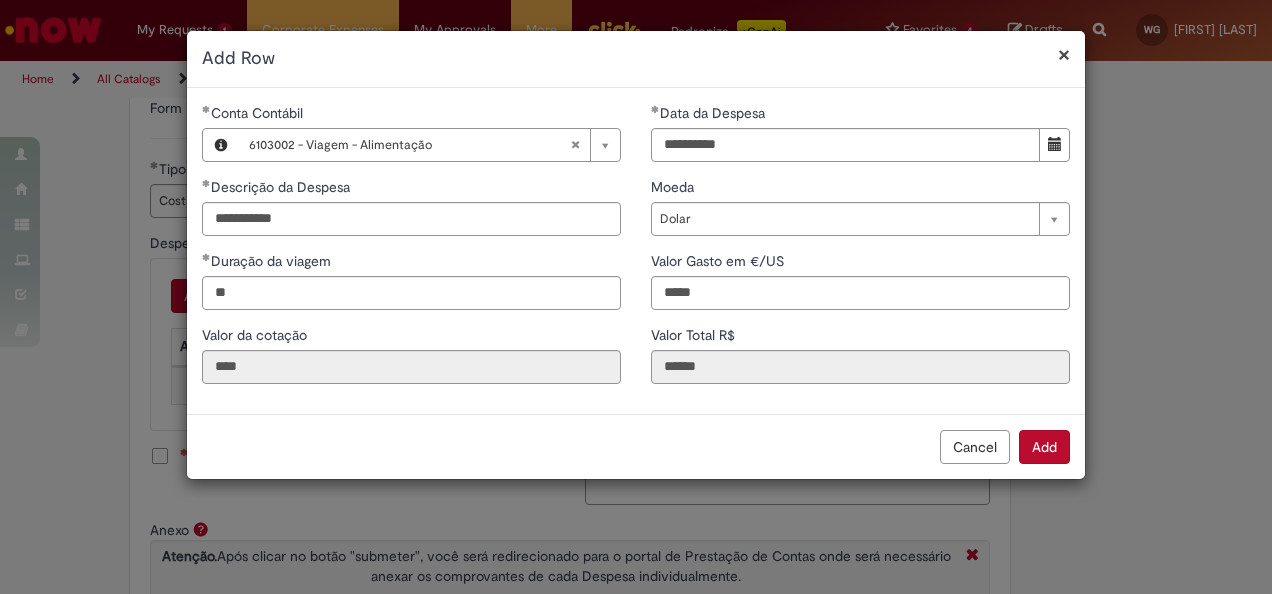 click on "Add" at bounding box center [1044, 447] 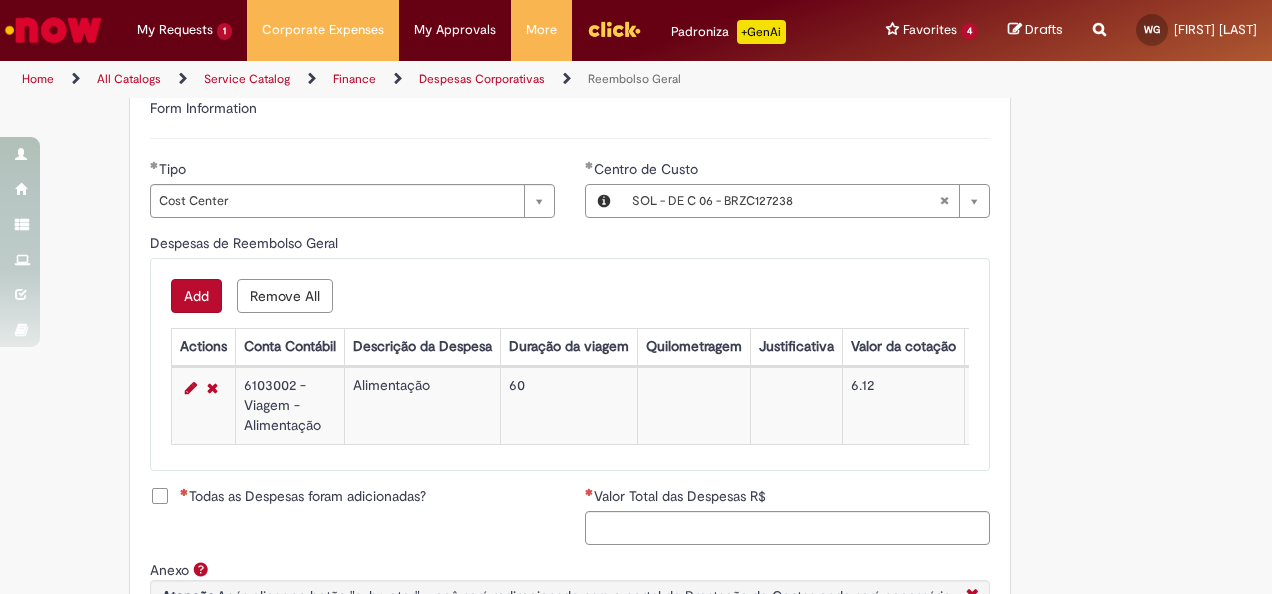 click on "Add" at bounding box center (196, 296) 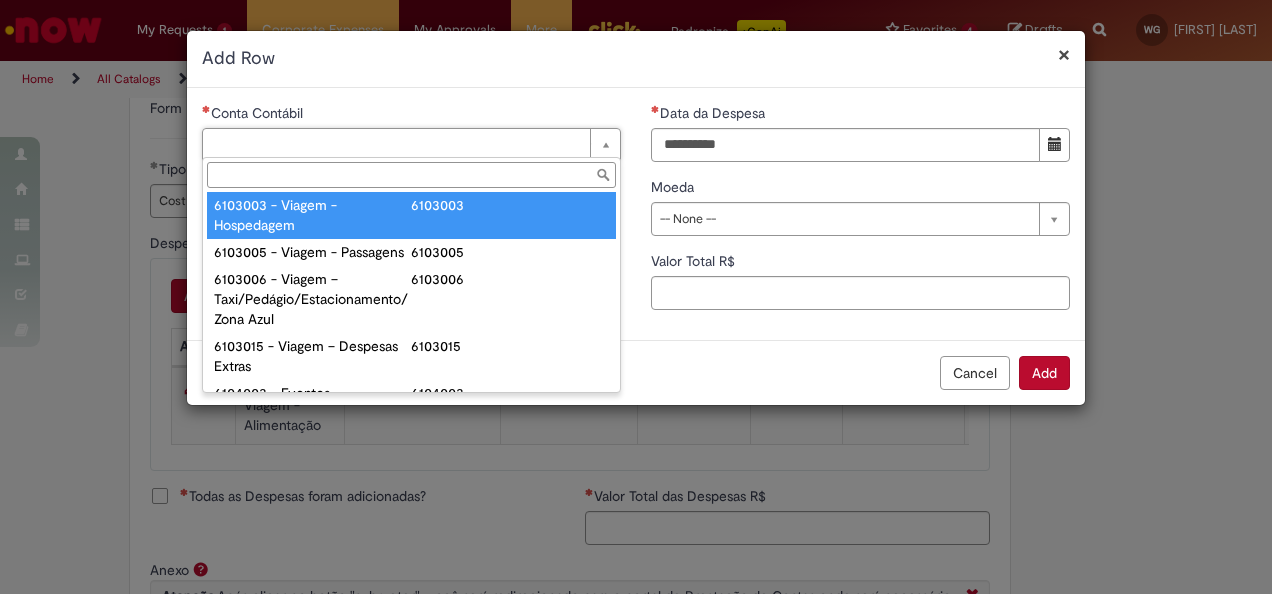 scroll, scrollTop: 837, scrollLeft: 0, axis: vertical 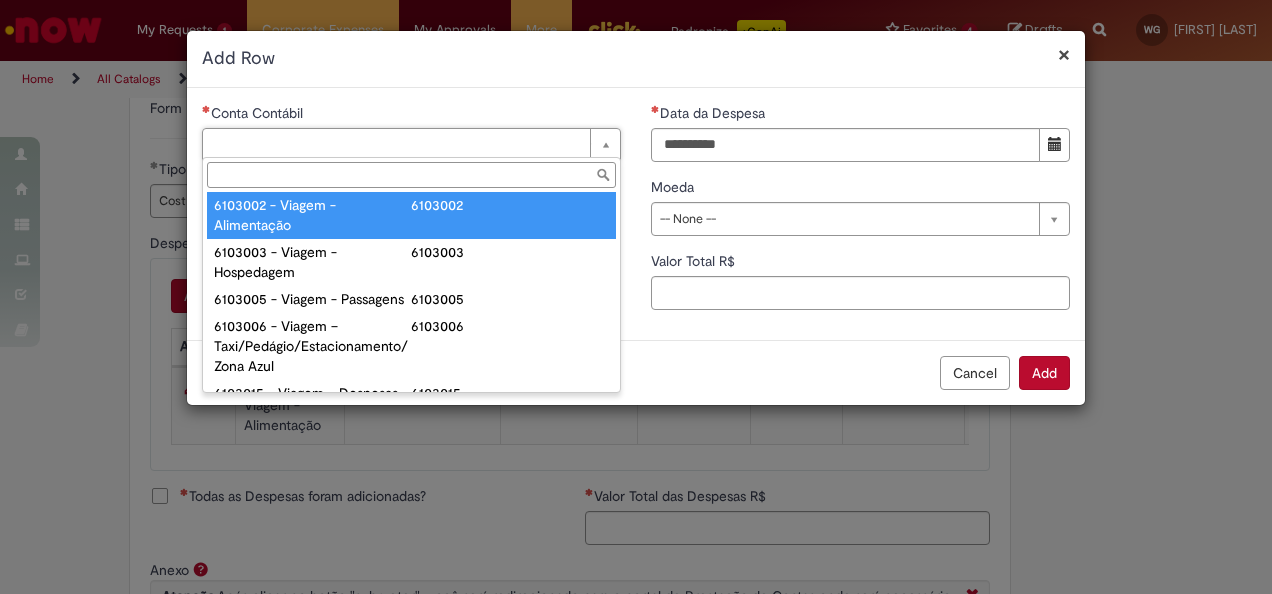 type on "**********" 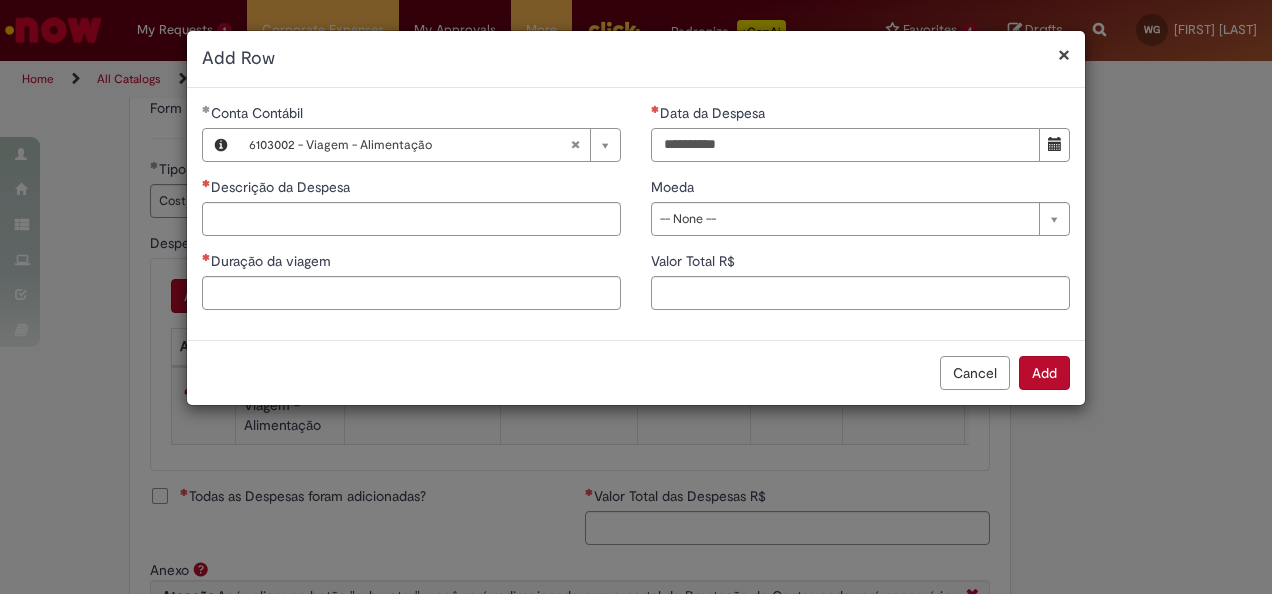 click on "Data da Despesa" at bounding box center (845, 145) 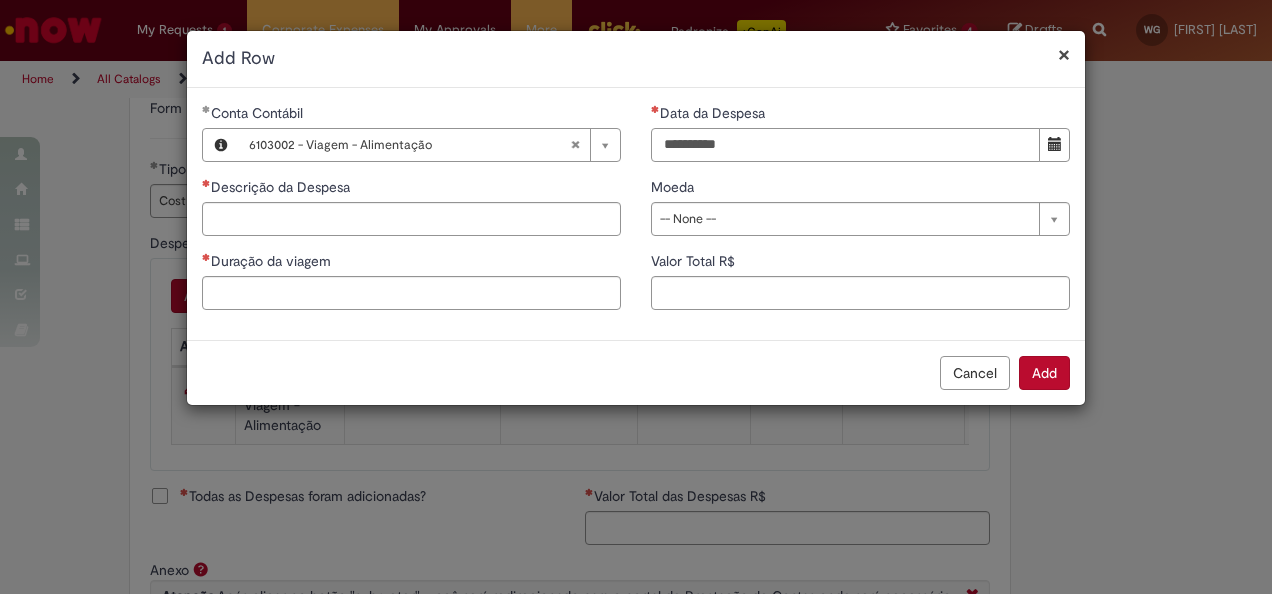 type on "**********" 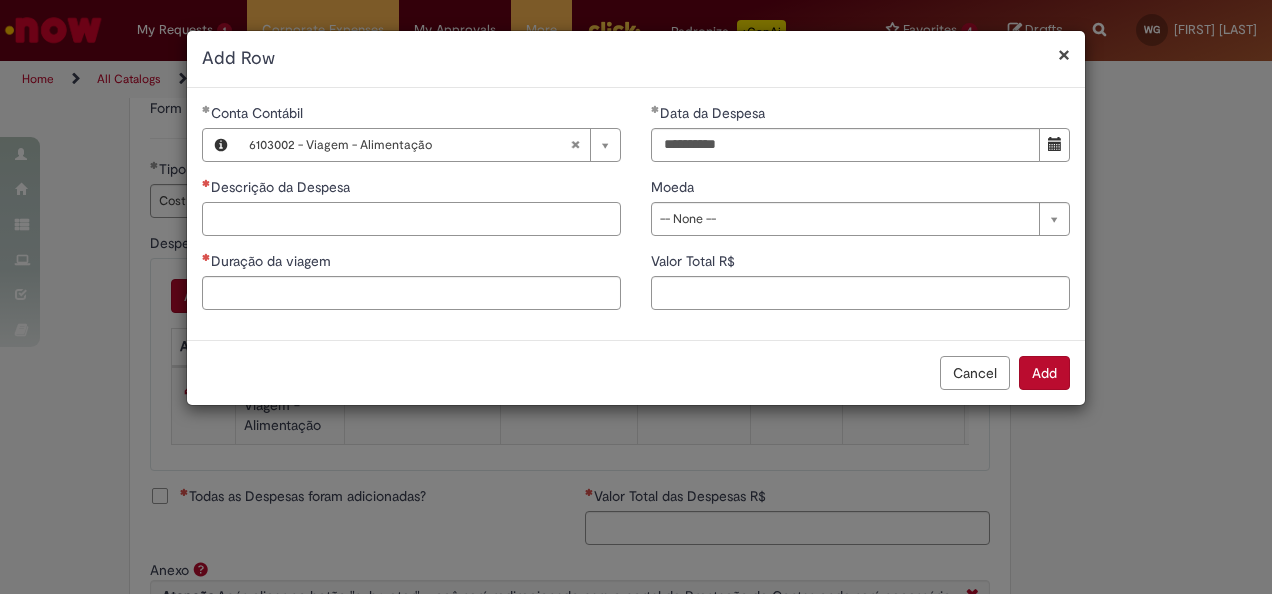 click on "Descrição da Despesa" at bounding box center (411, 219) 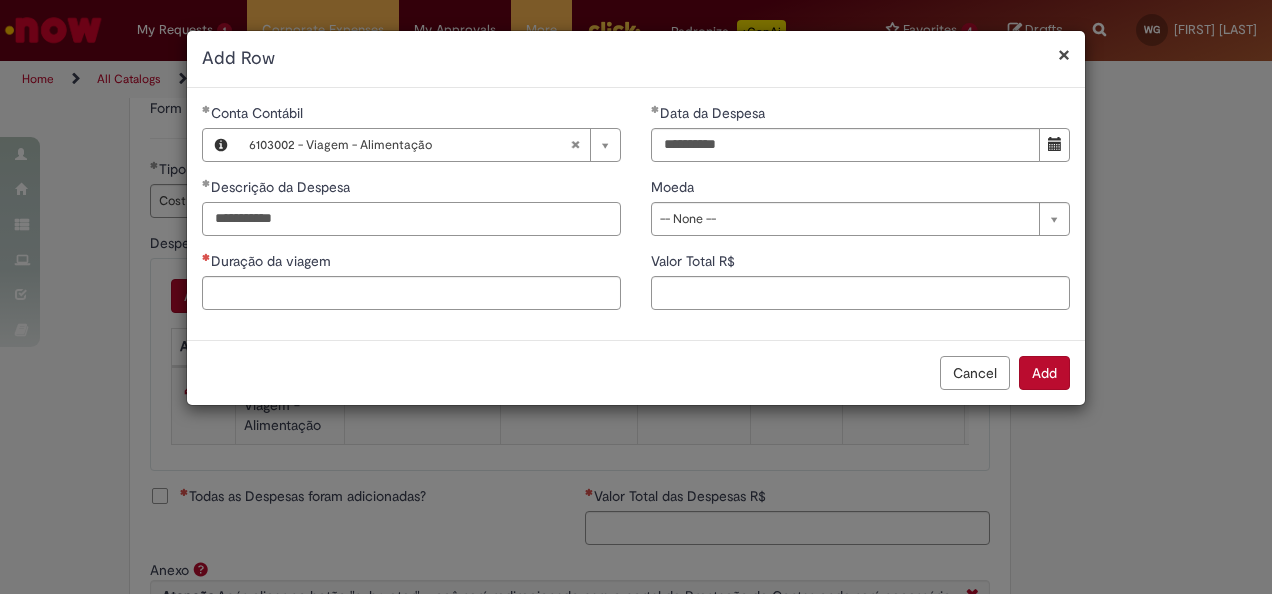 click on "**********" at bounding box center [411, 219] 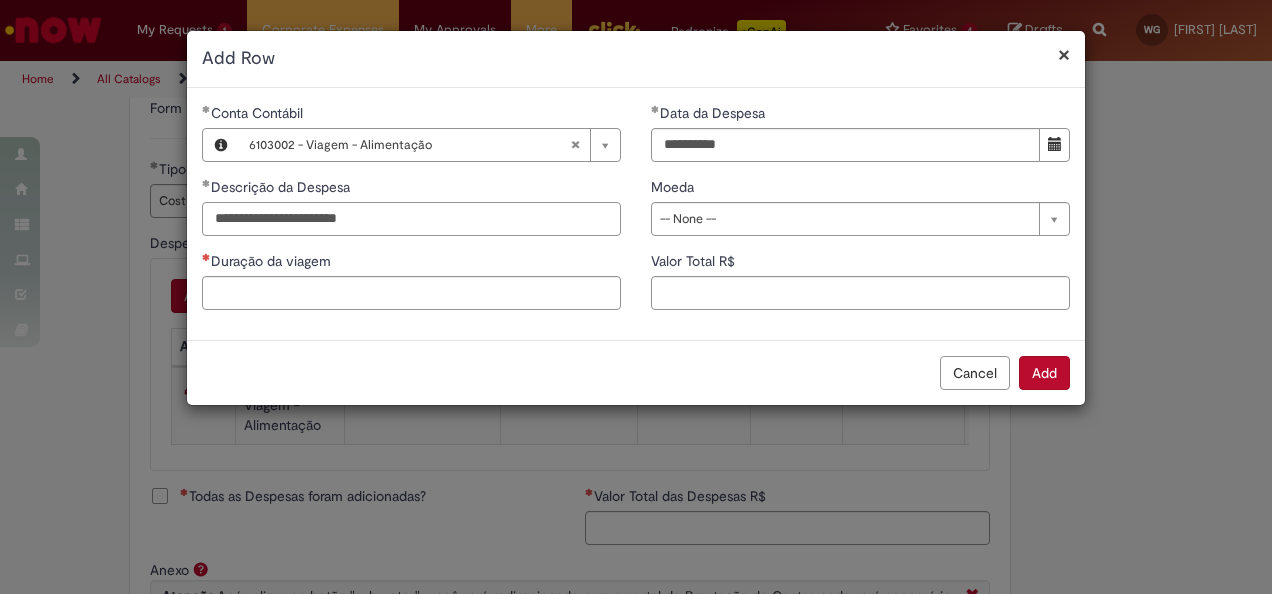 type on "**********" 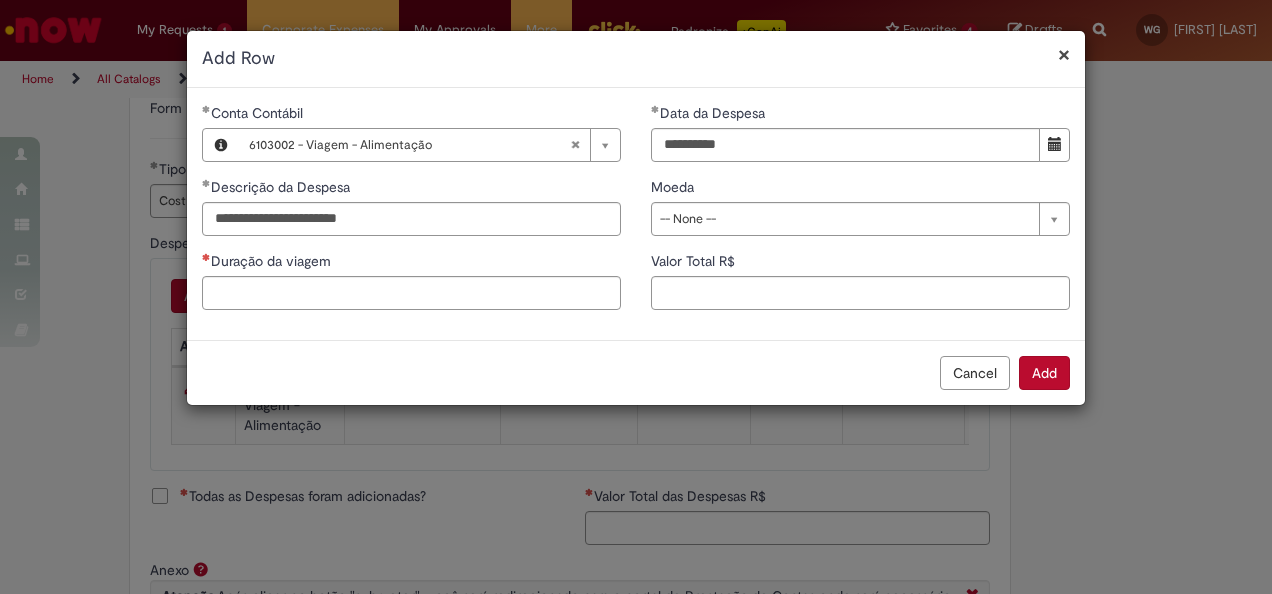 click on "**********" at bounding box center [860, 214] 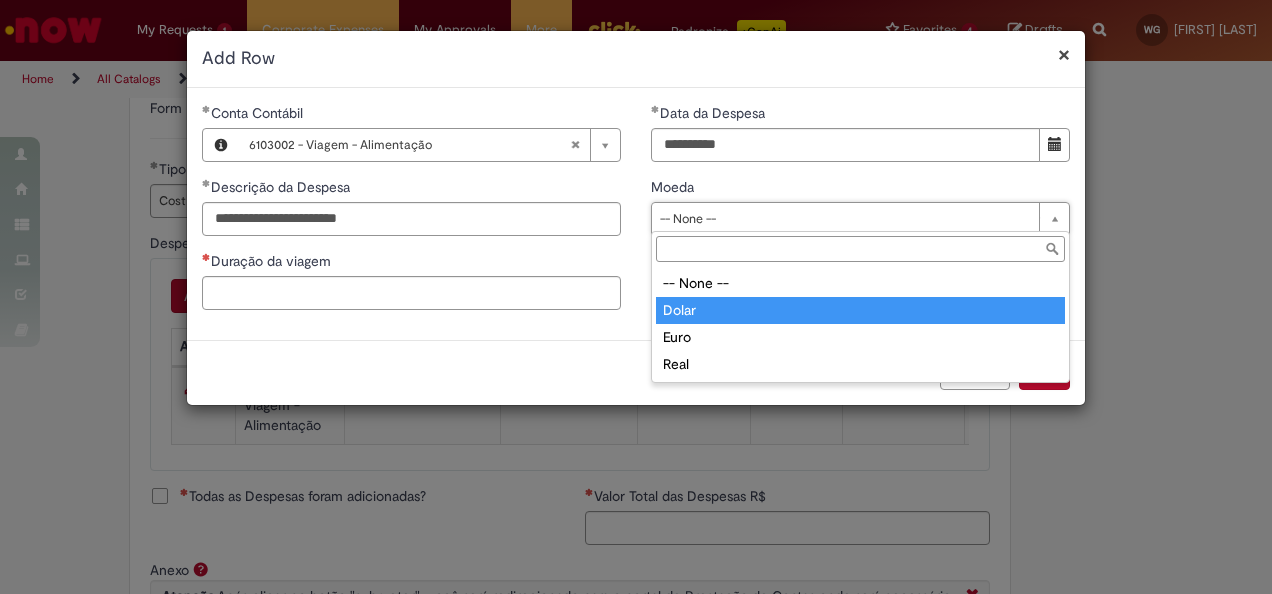 type on "*****" 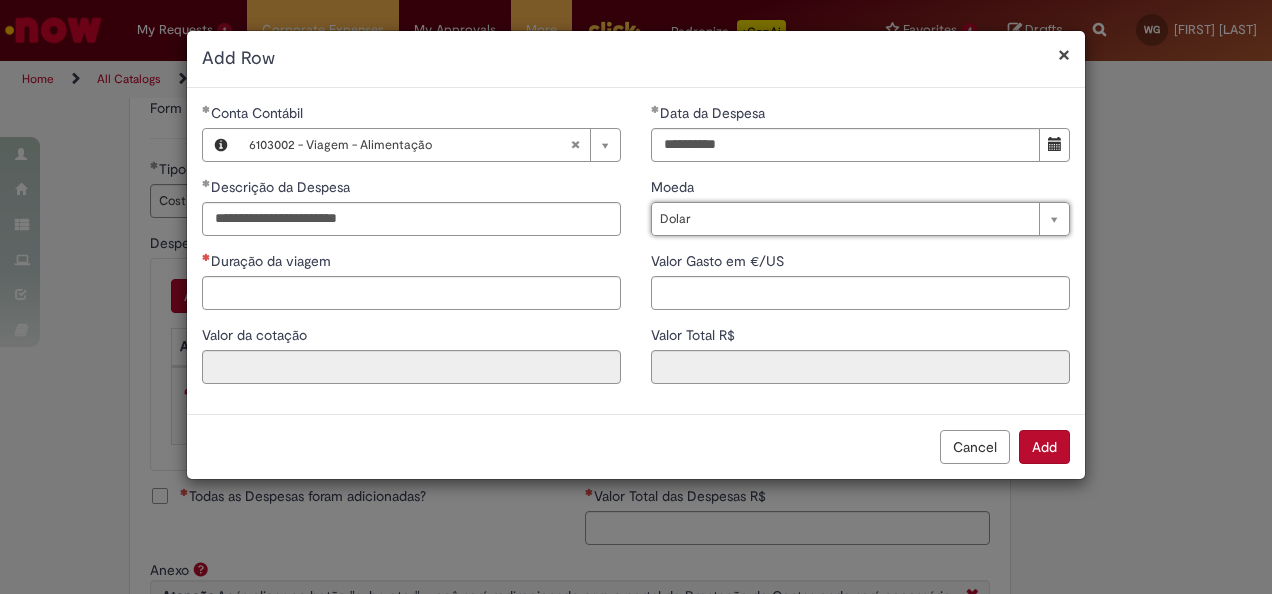 type on "****" 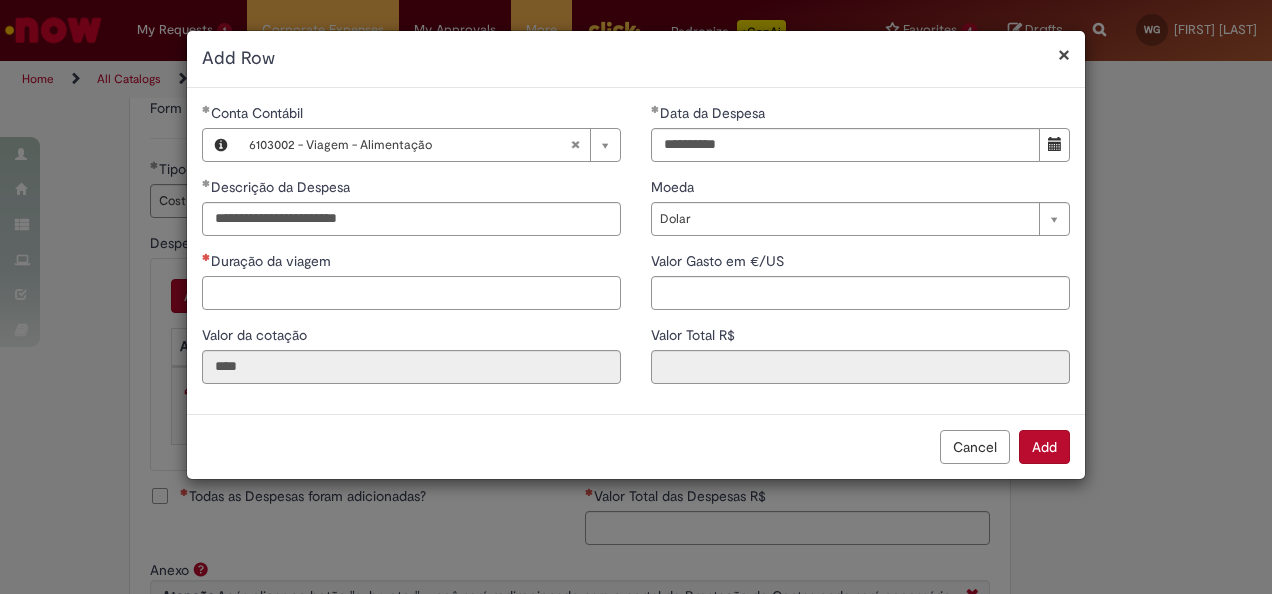 click on "Duração da viagem" at bounding box center (411, 293) 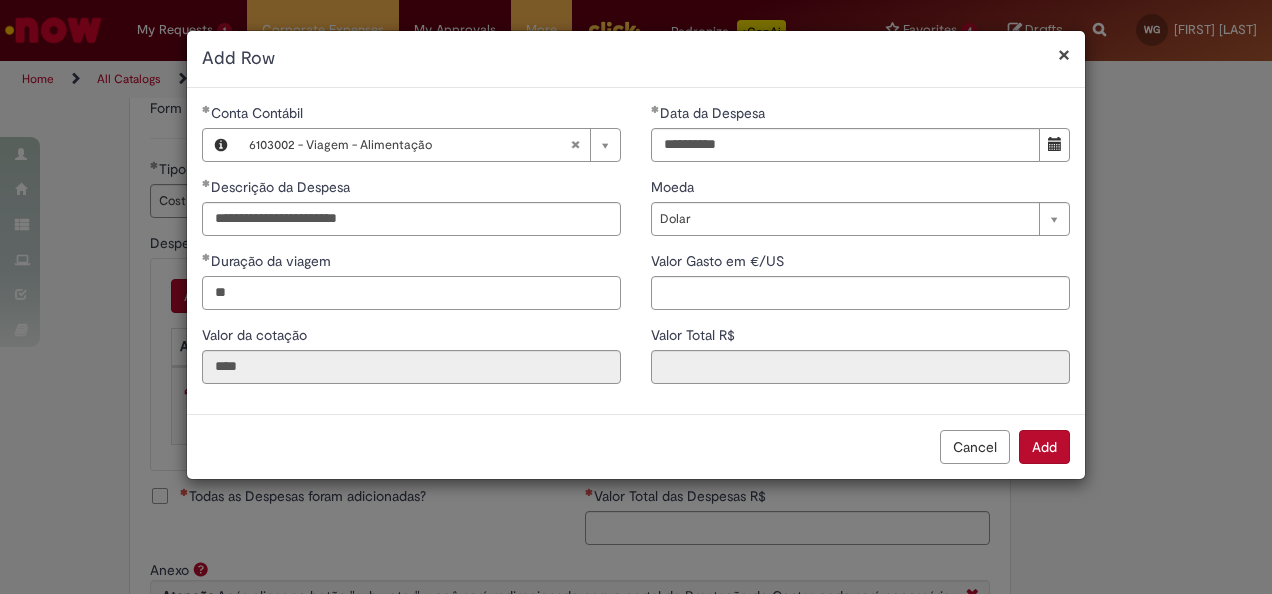 type on "**" 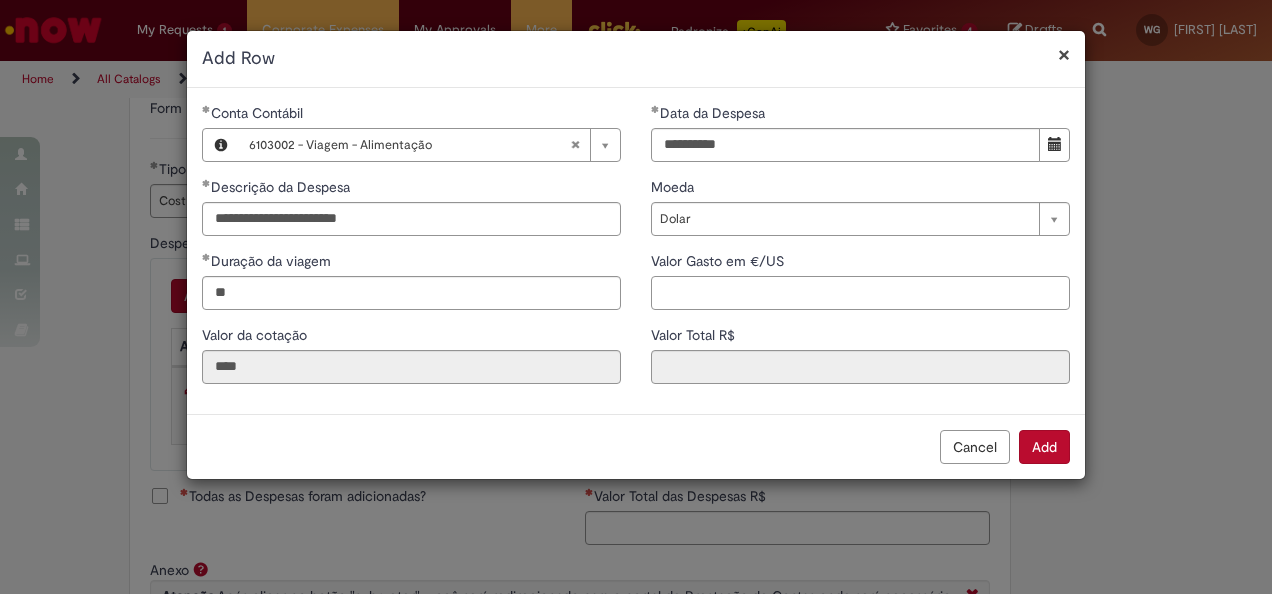 click on "Valor Gasto em €/US" at bounding box center [860, 293] 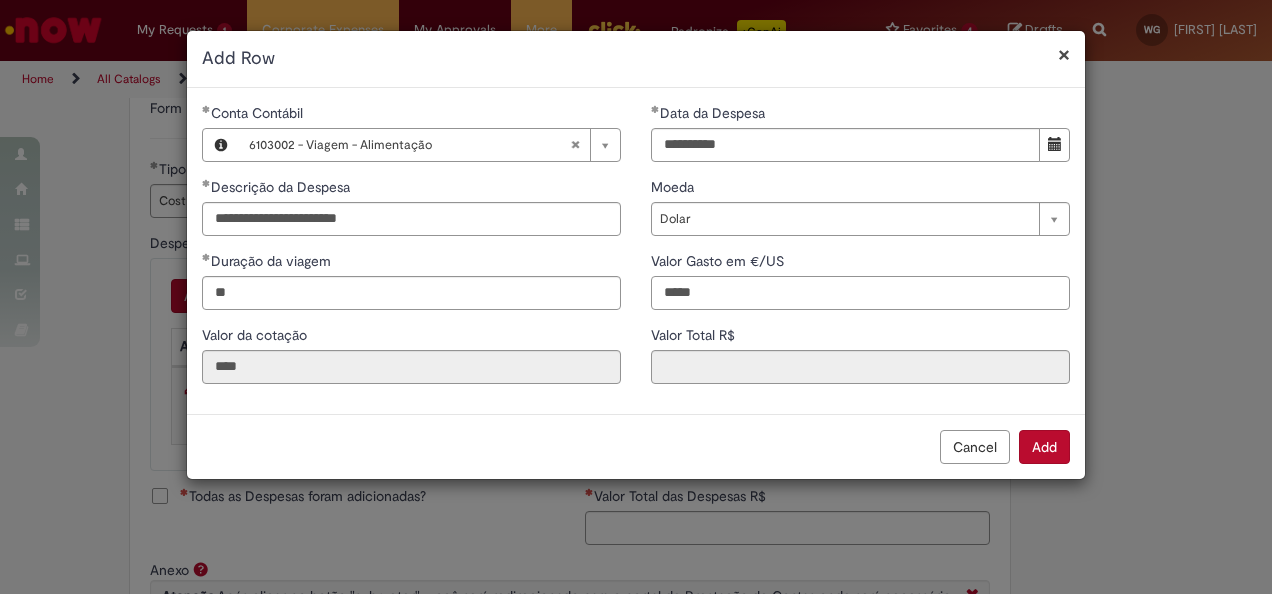 type on "*****" 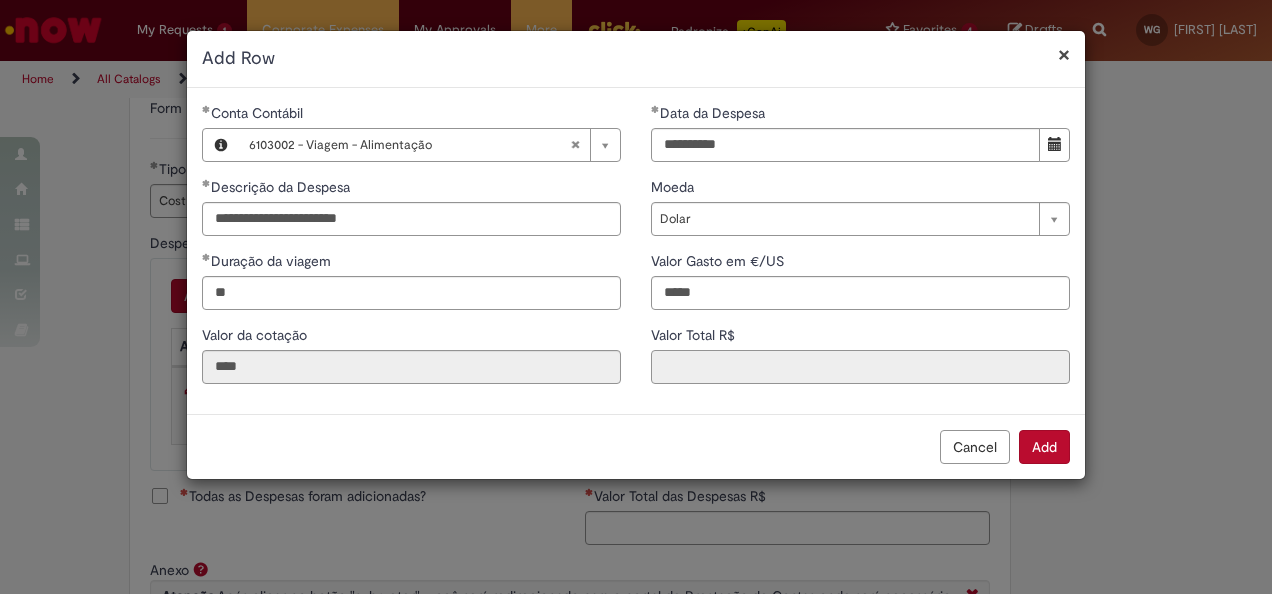 type on "******" 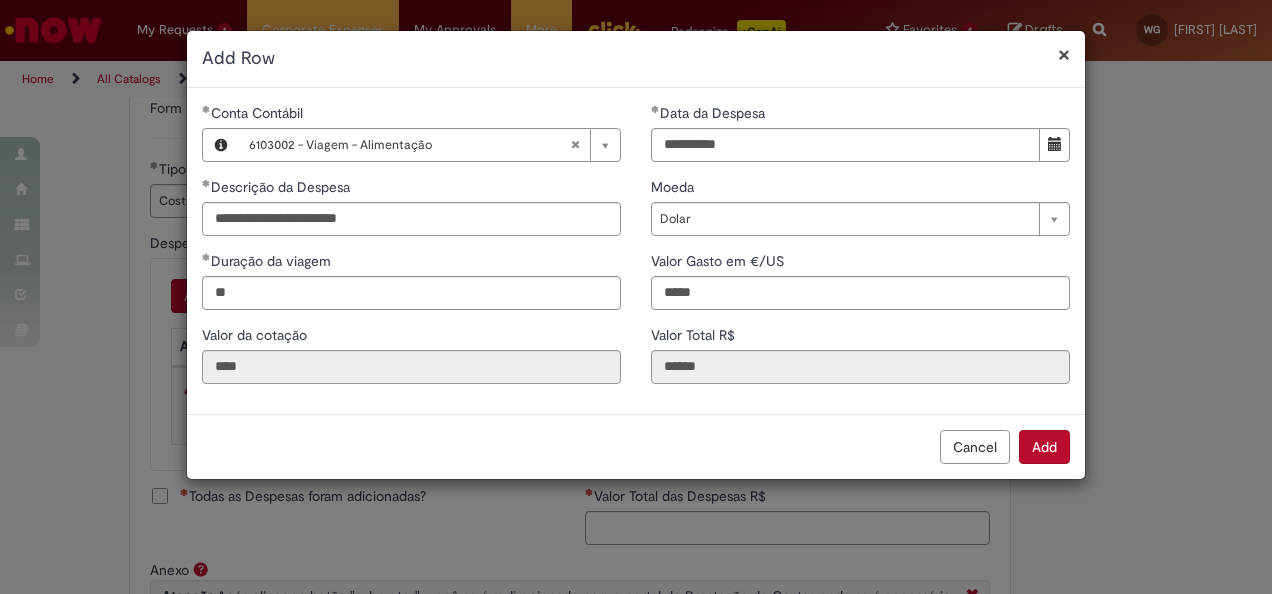click on "Add" at bounding box center [1044, 447] 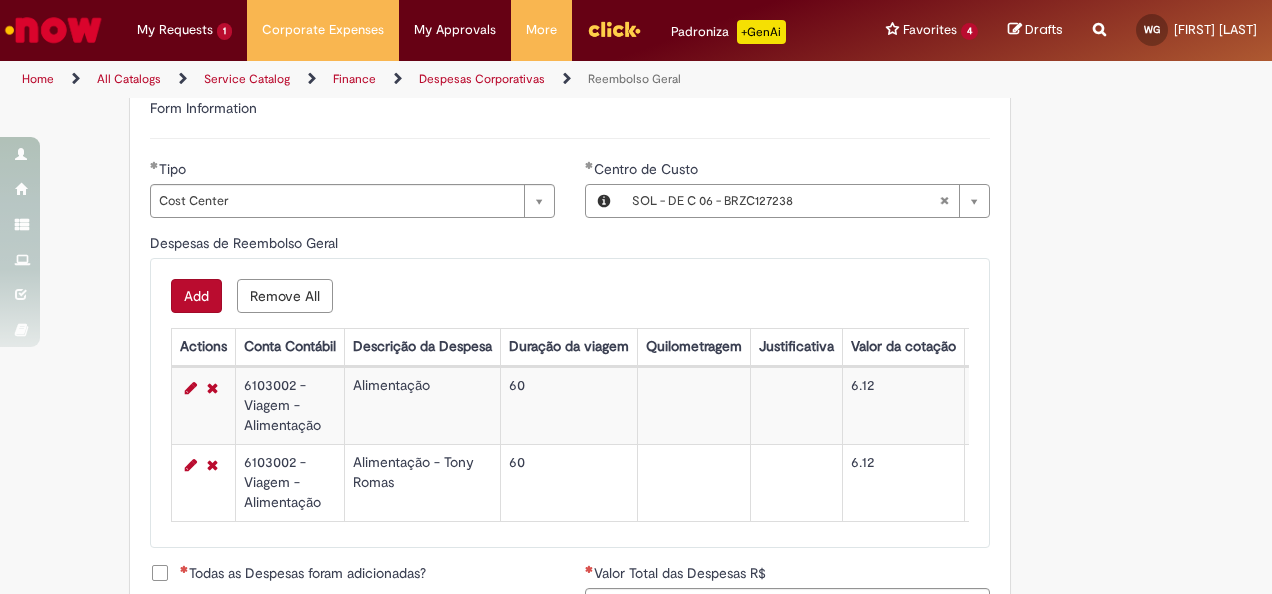 type 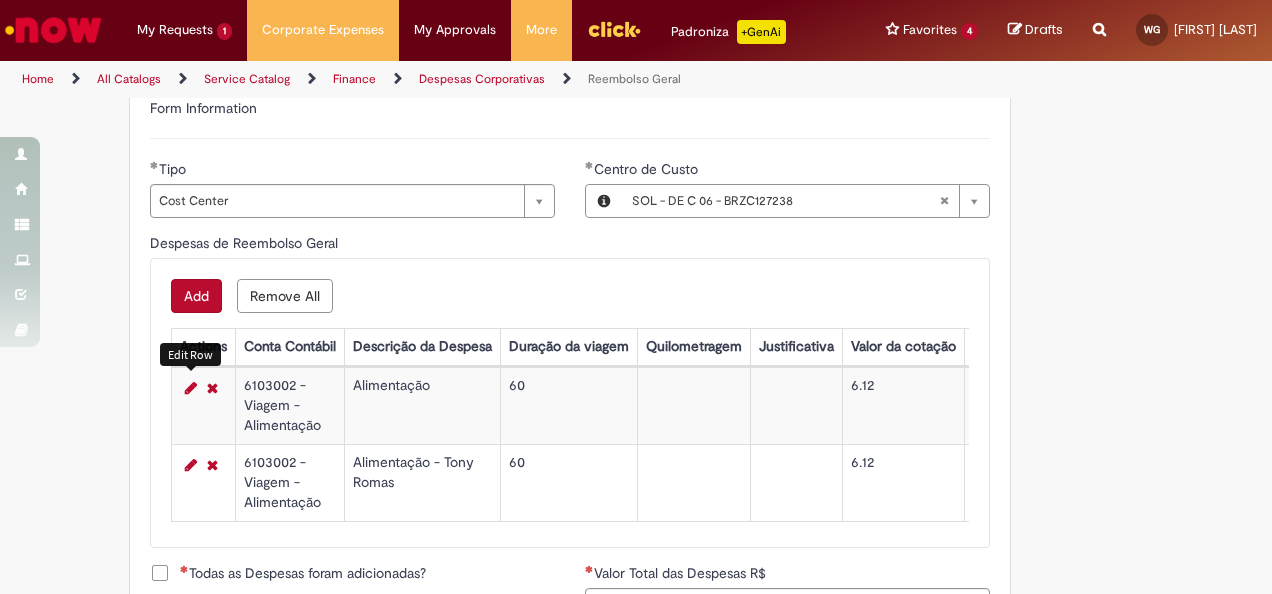 click at bounding box center [191, 388] 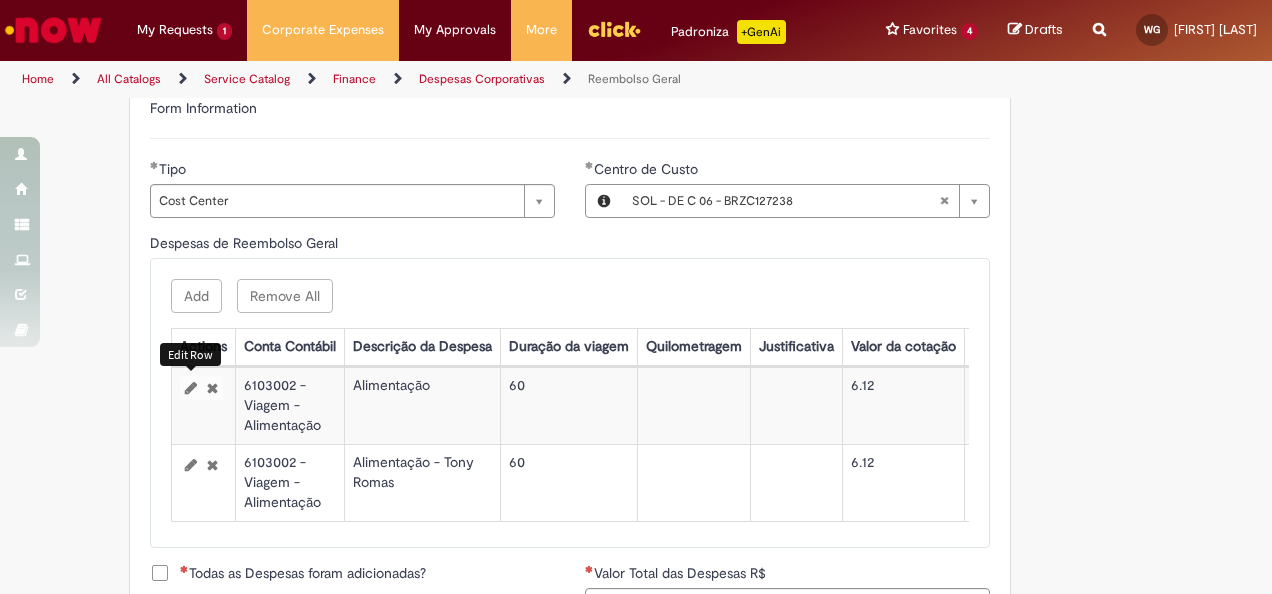 select on "*****" 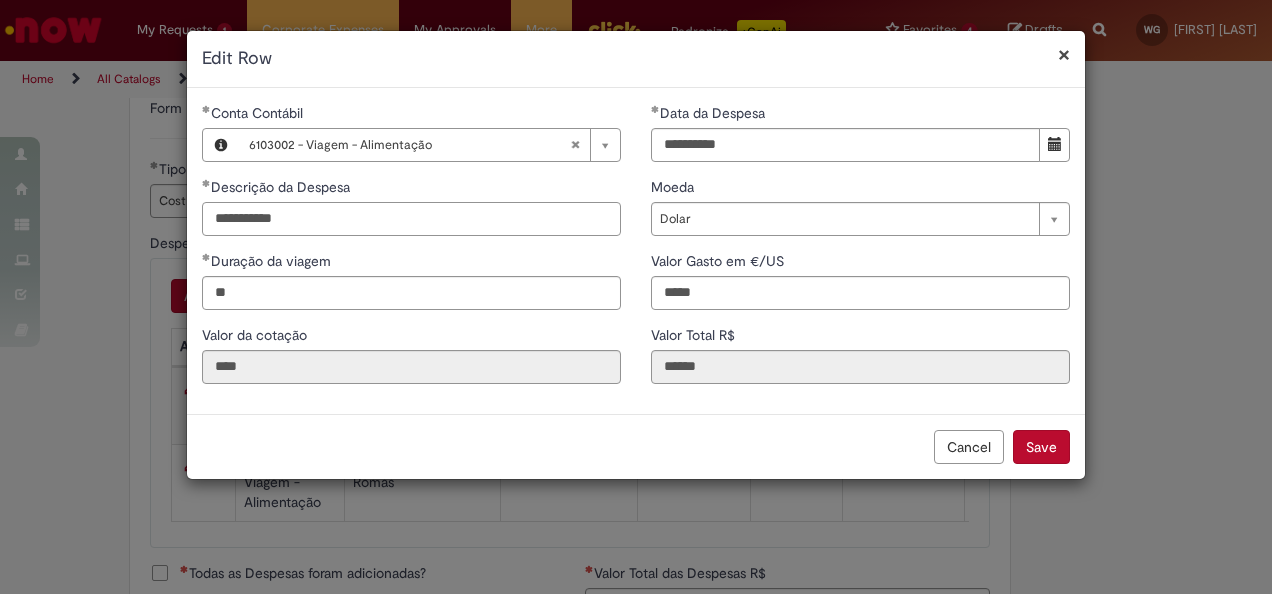 click on "**********" at bounding box center [411, 219] 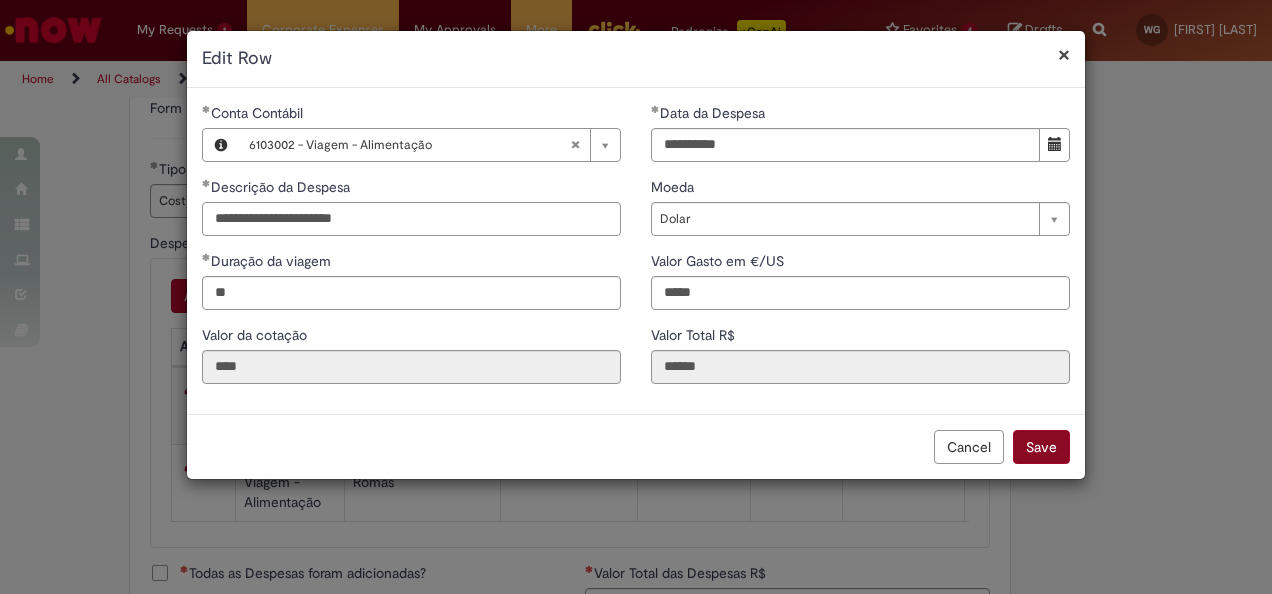 type on "**********" 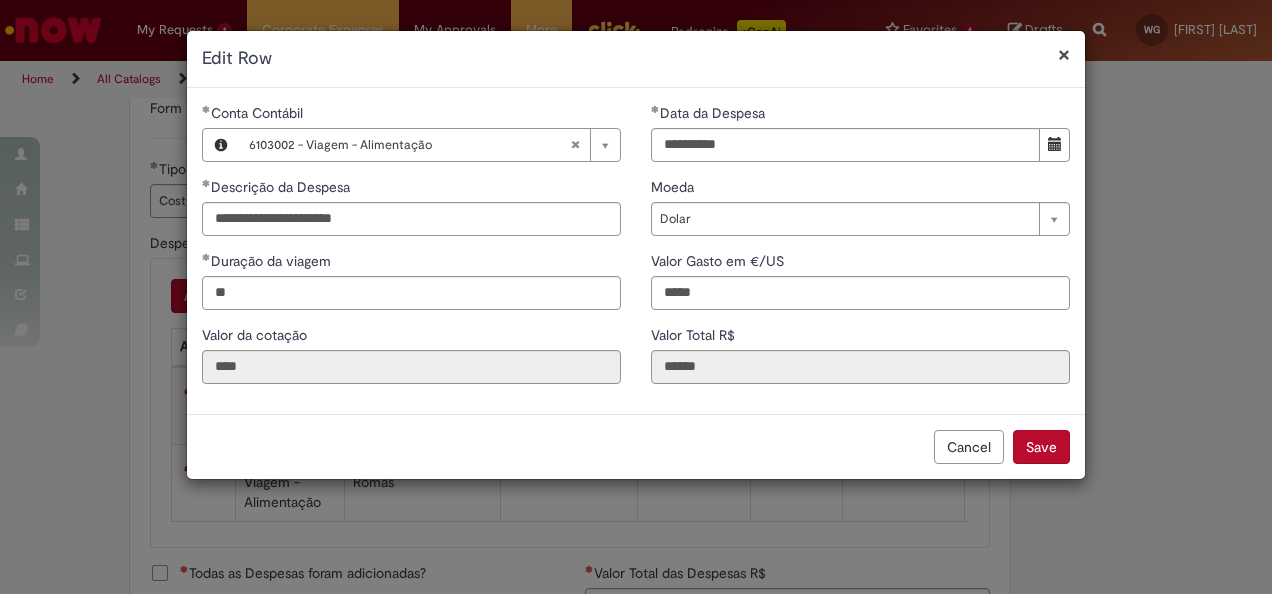 click on "Save" at bounding box center [1041, 447] 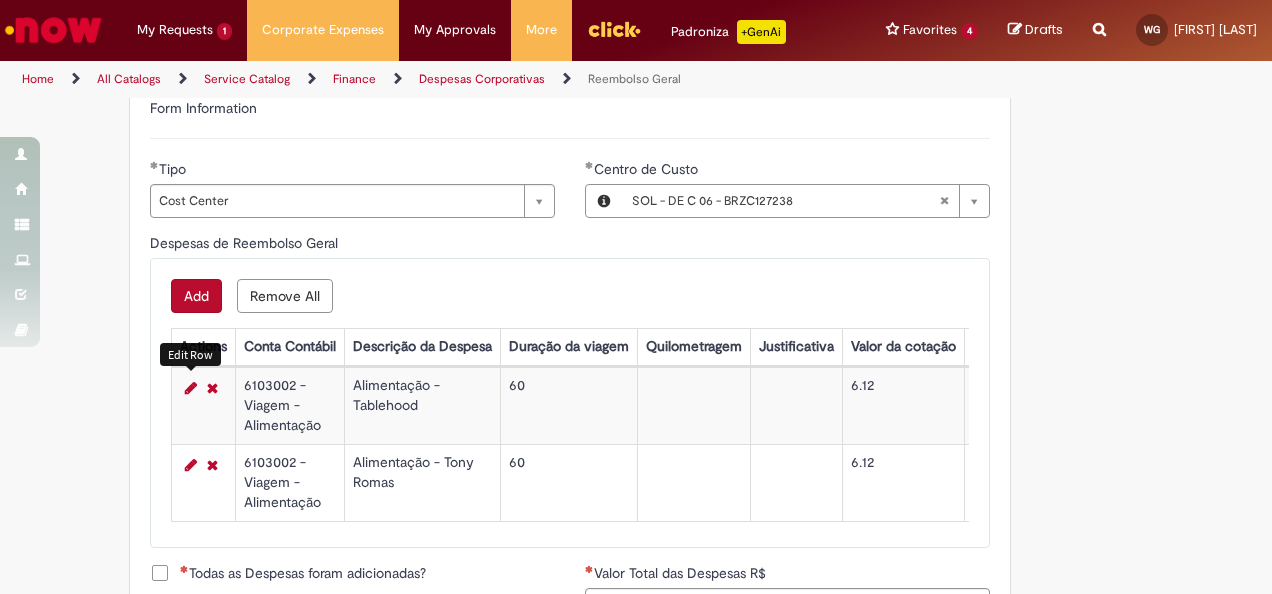 click on "Add Remove All" at bounding box center [570, 296] 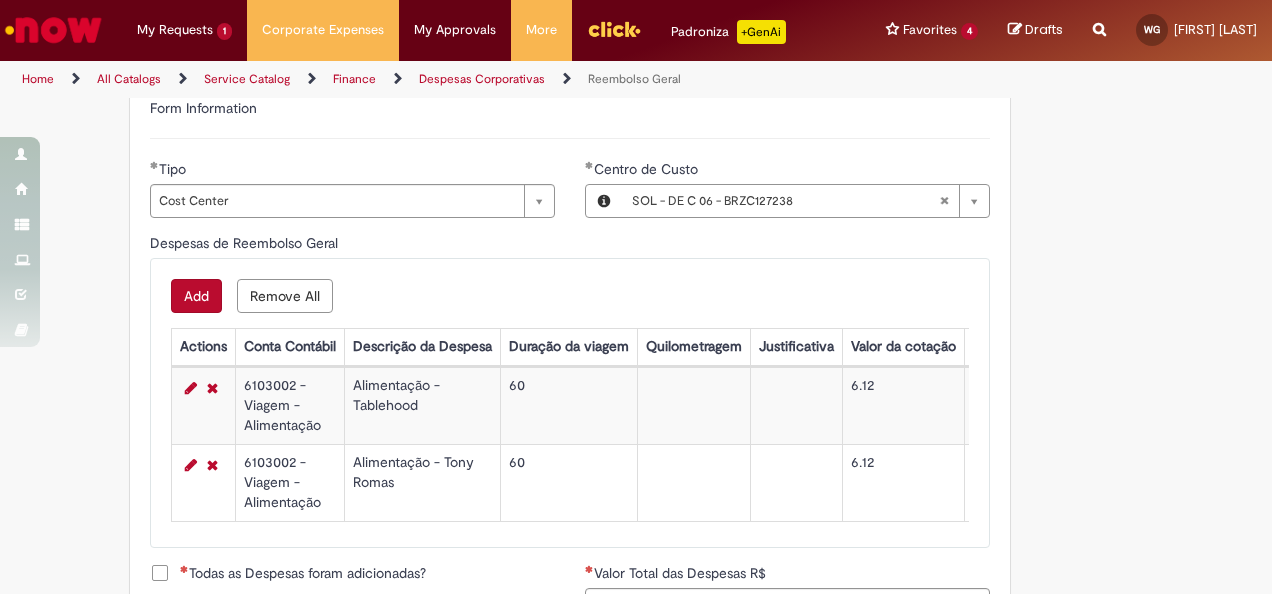 click on "Add" at bounding box center (196, 296) 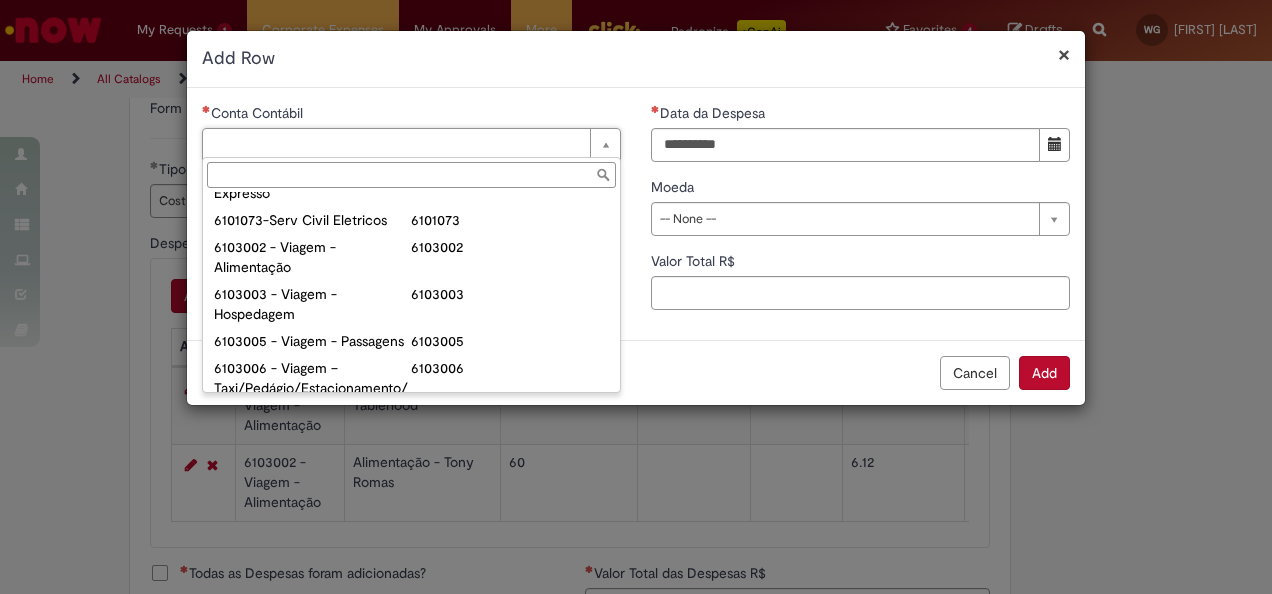 scroll, scrollTop: 788, scrollLeft: 0, axis: vertical 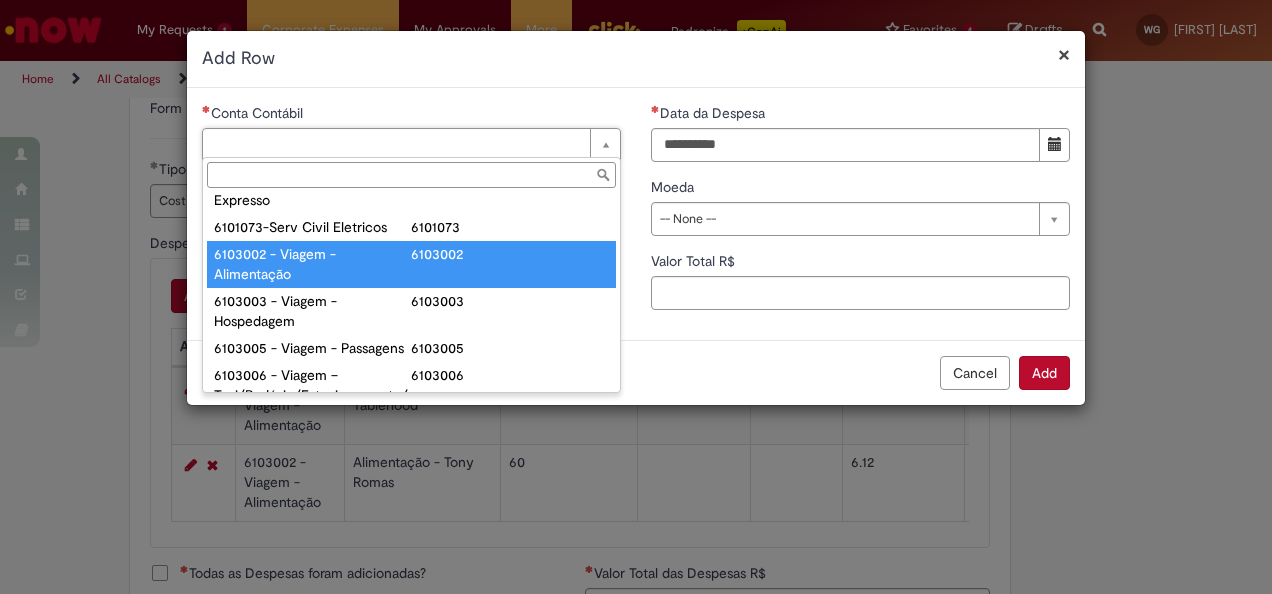 type on "**********" 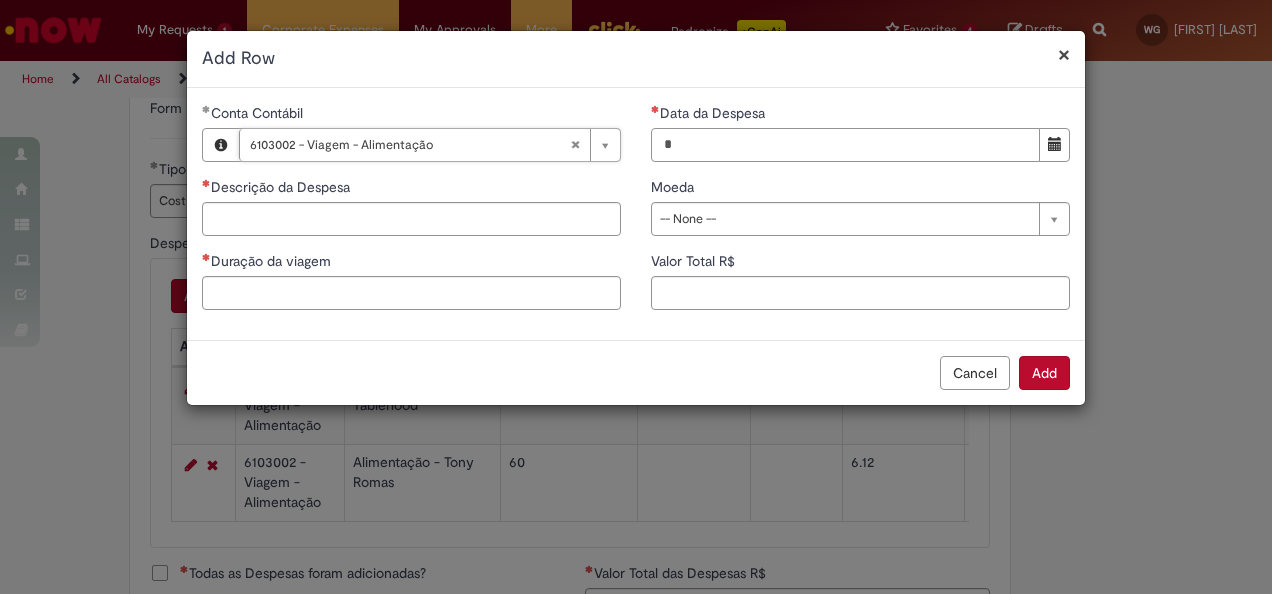 click on "*" at bounding box center (845, 145) 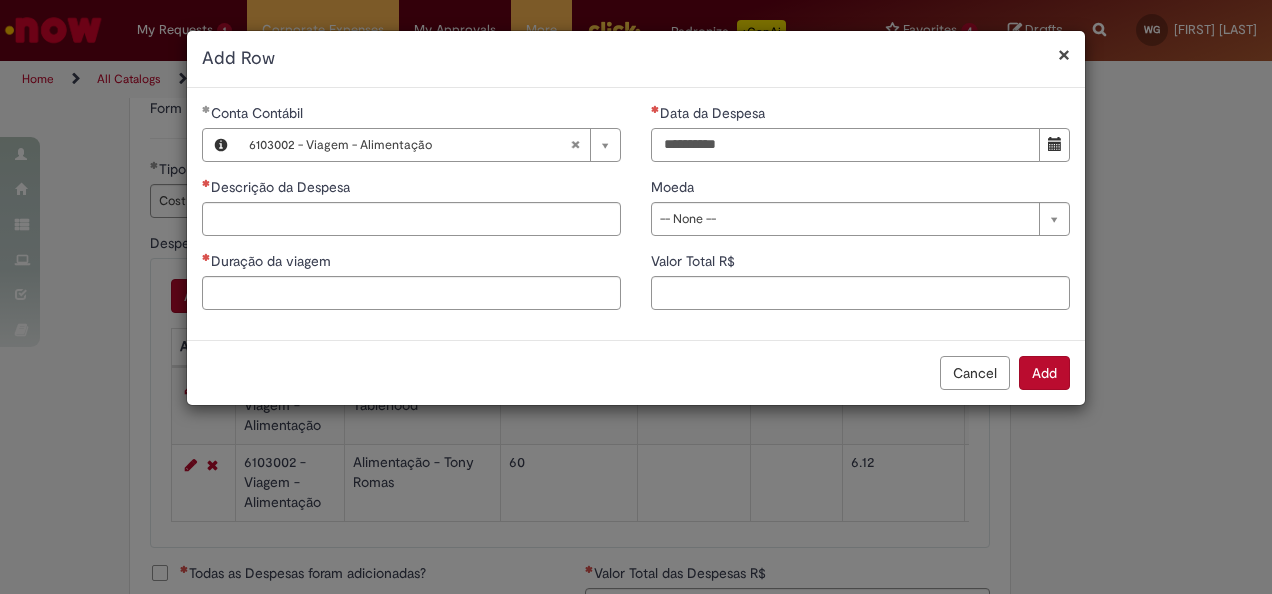type on "**********" 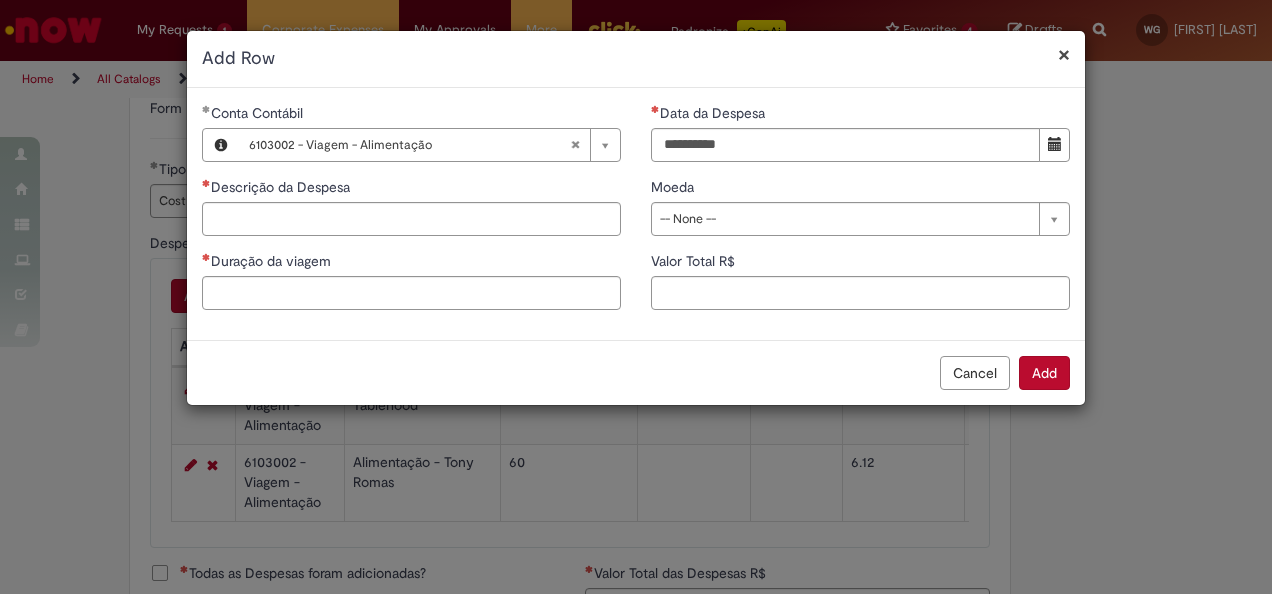 type 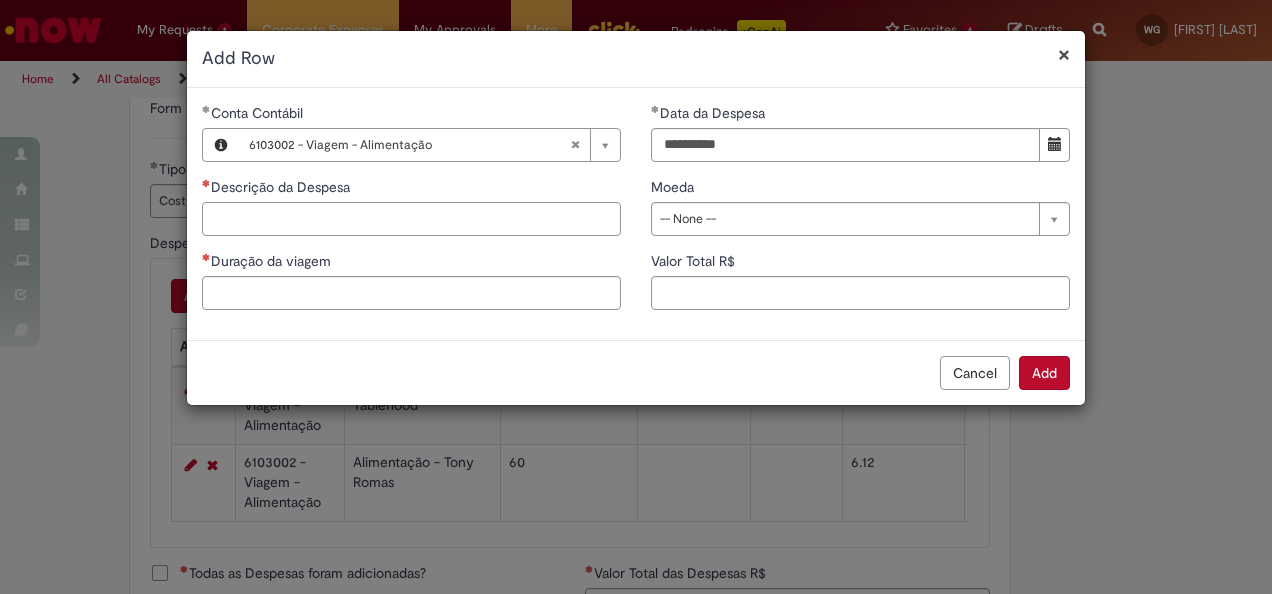 click on "Descrição da Despesa" at bounding box center [411, 219] 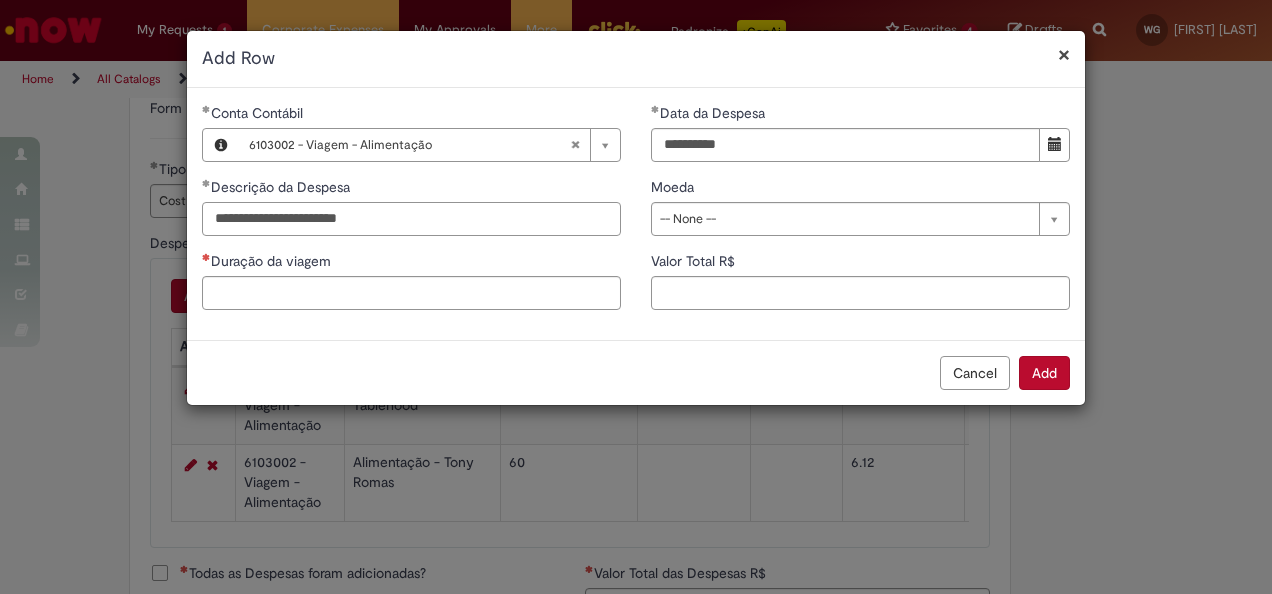 type on "**********" 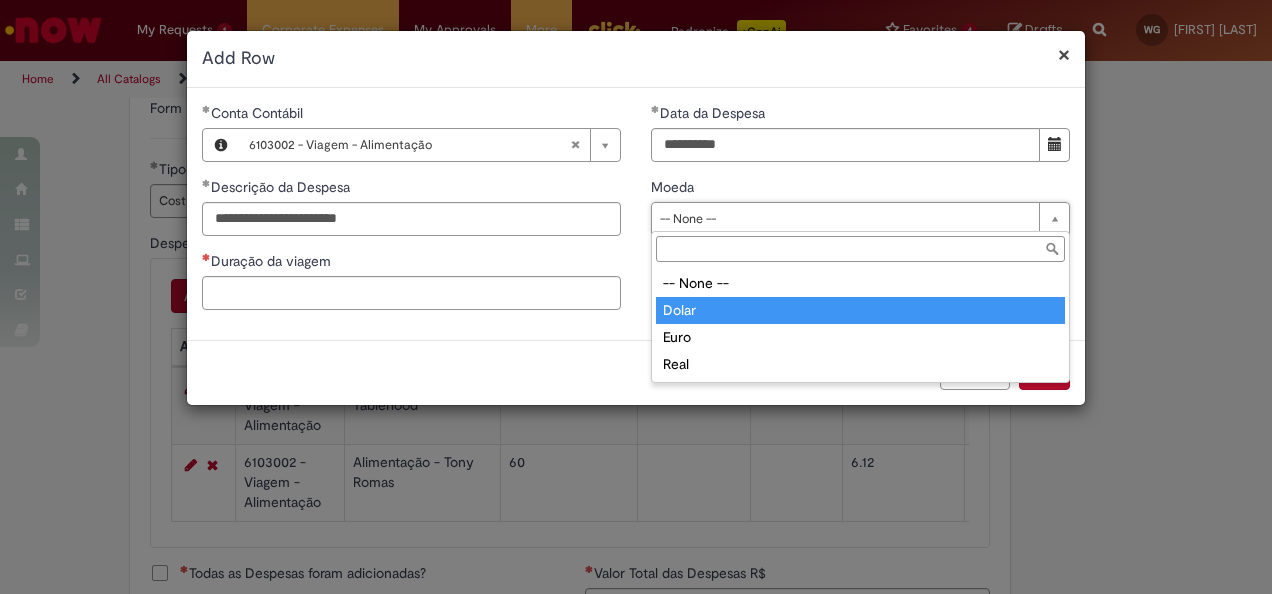 type on "*****" 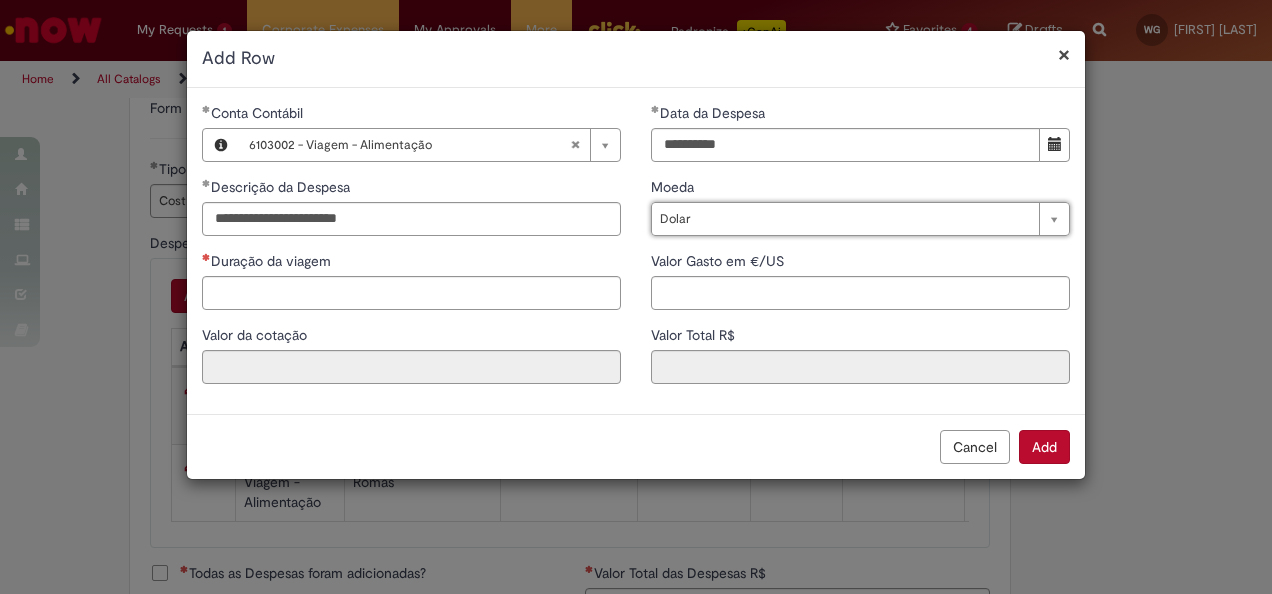 type on "****" 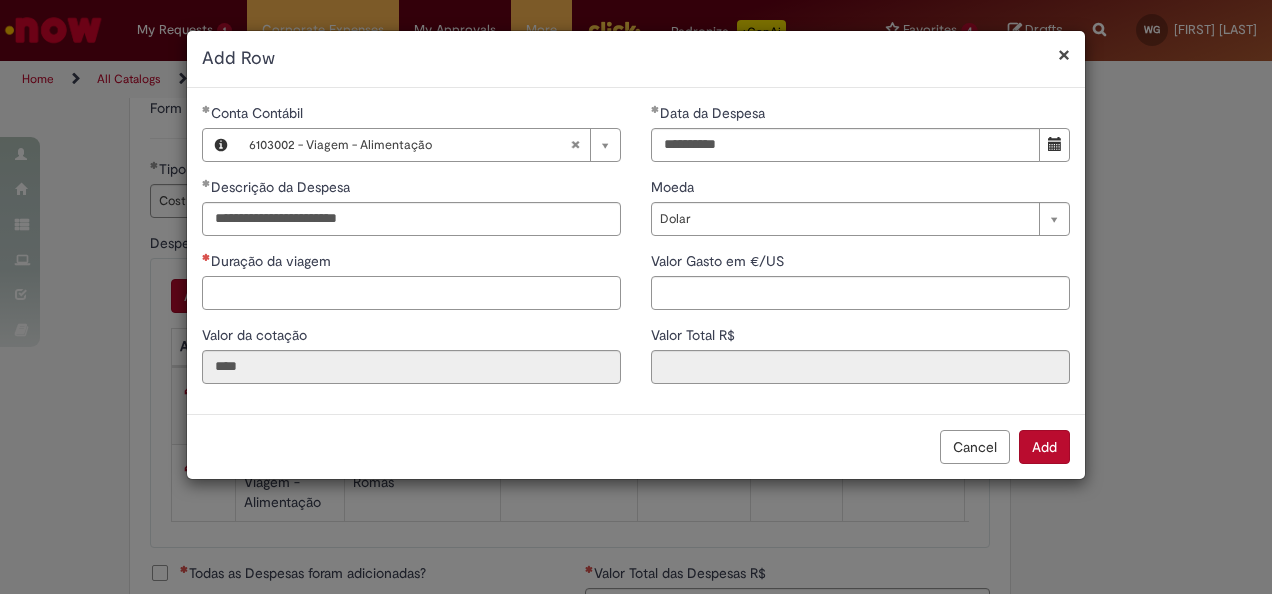 click on "Duração da viagem" at bounding box center [411, 293] 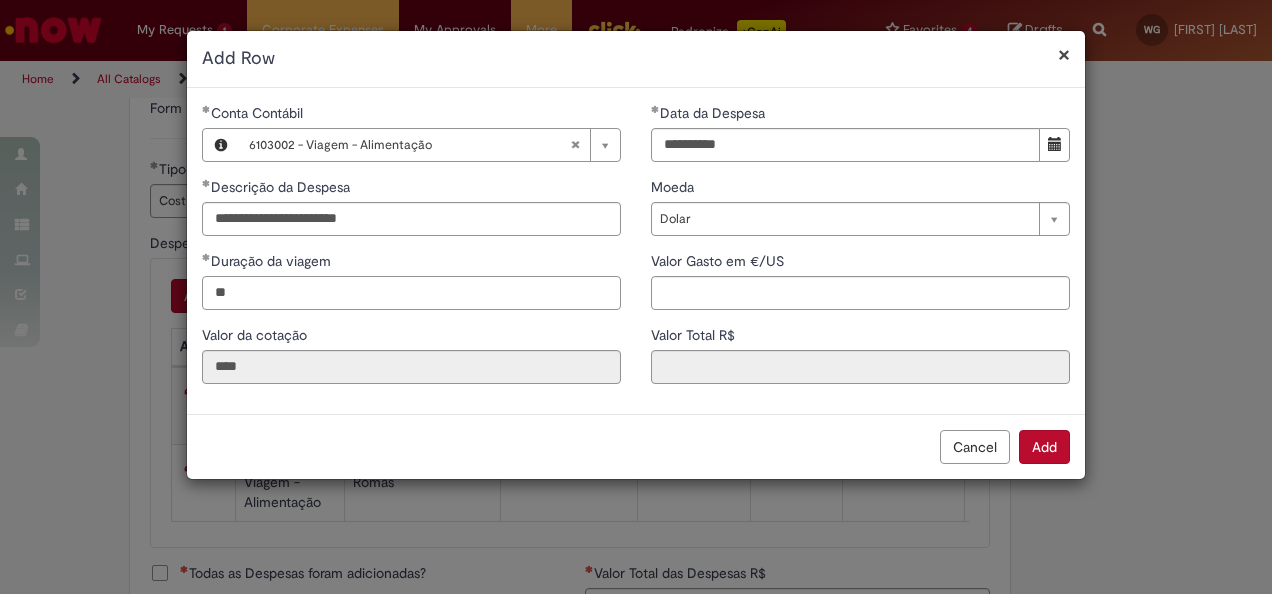 type on "**" 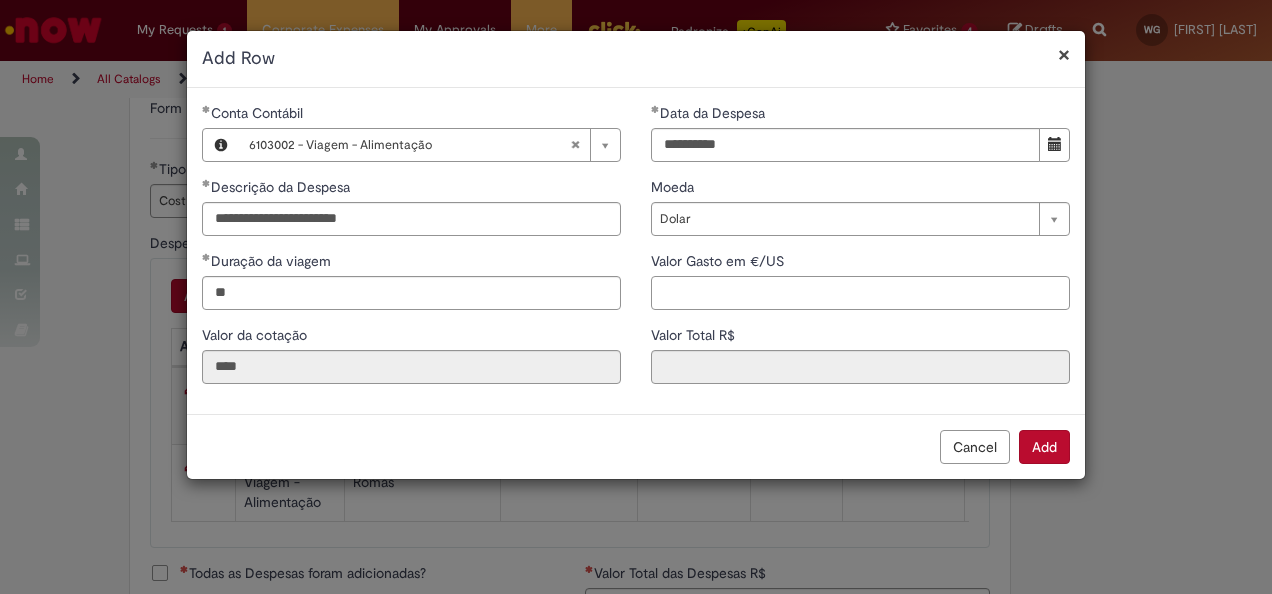 click on "Valor Gasto em €/US" at bounding box center [860, 293] 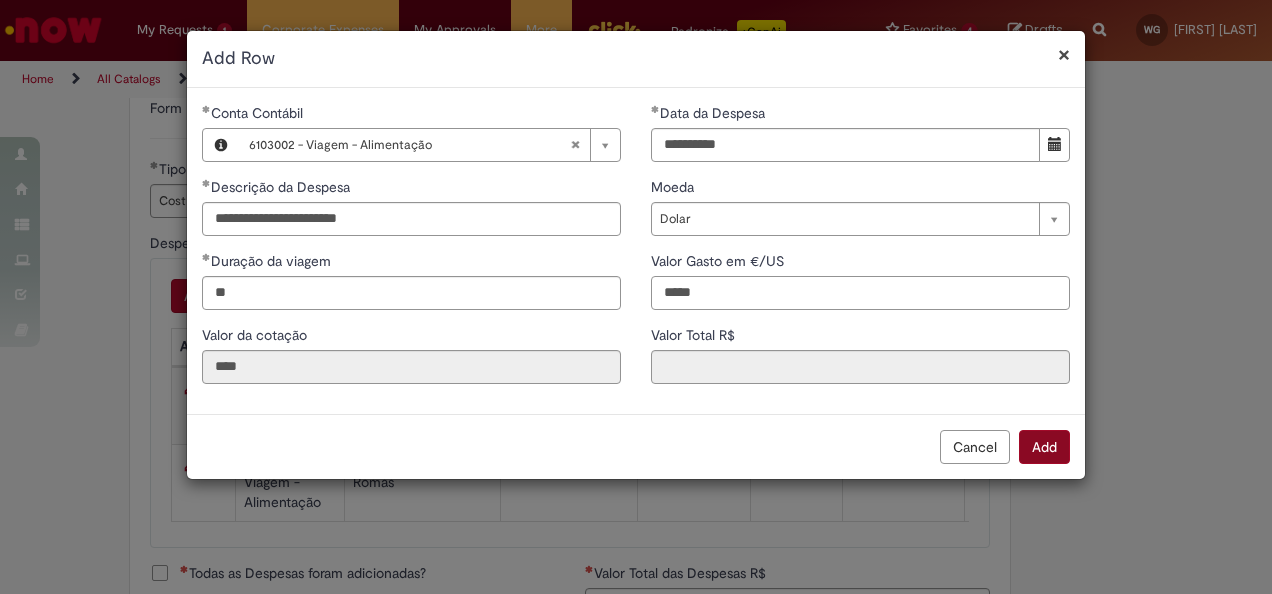 type on "*****" 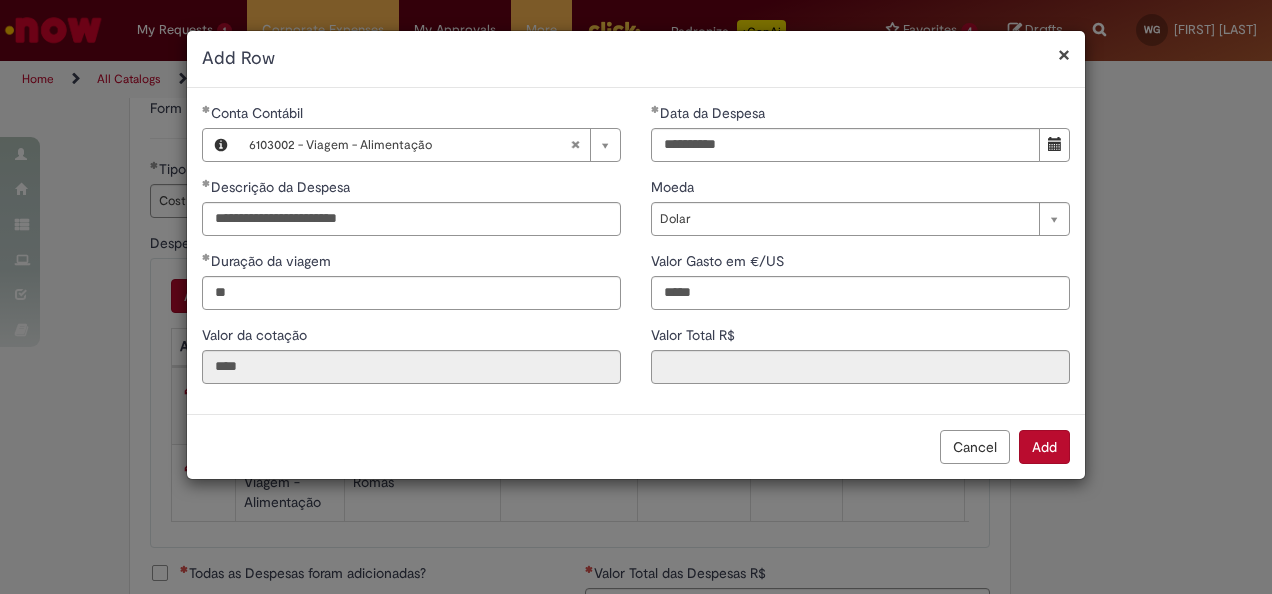 type on "******" 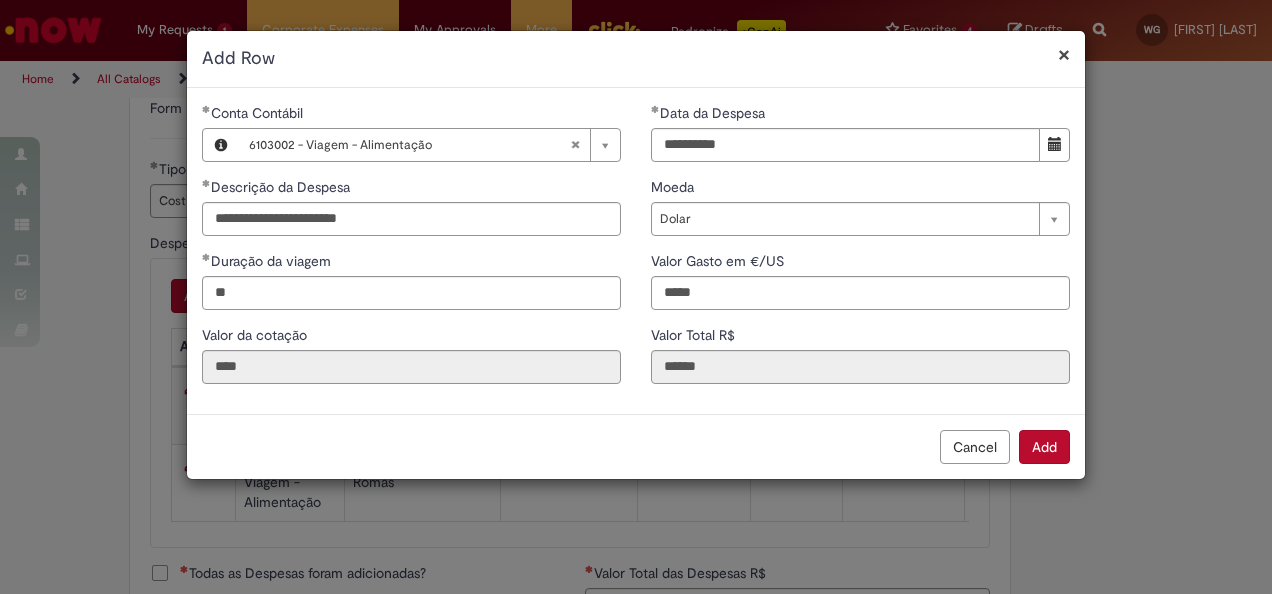 click on "Add" at bounding box center (1044, 447) 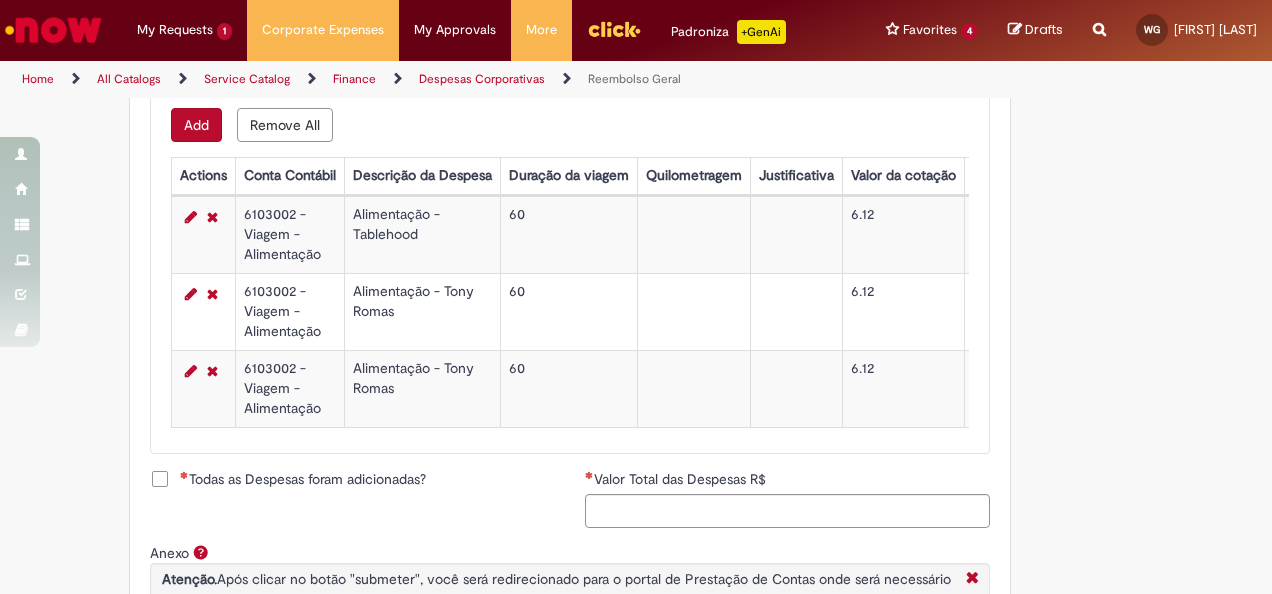 scroll, scrollTop: 852, scrollLeft: 0, axis: vertical 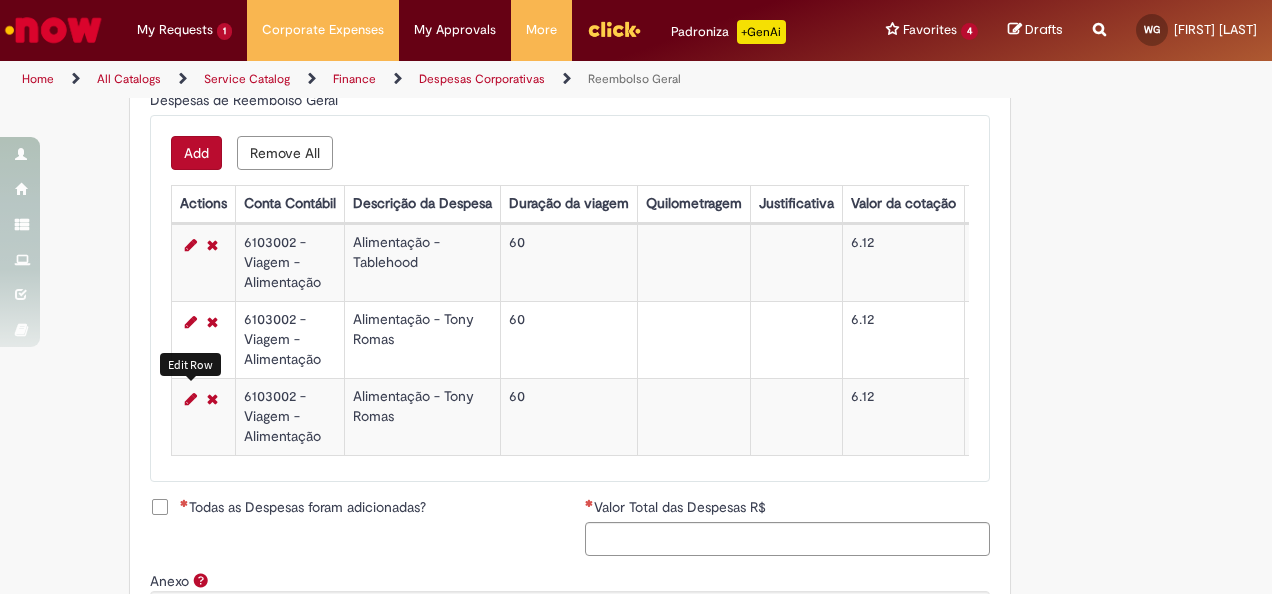 click at bounding box center [191, 399] 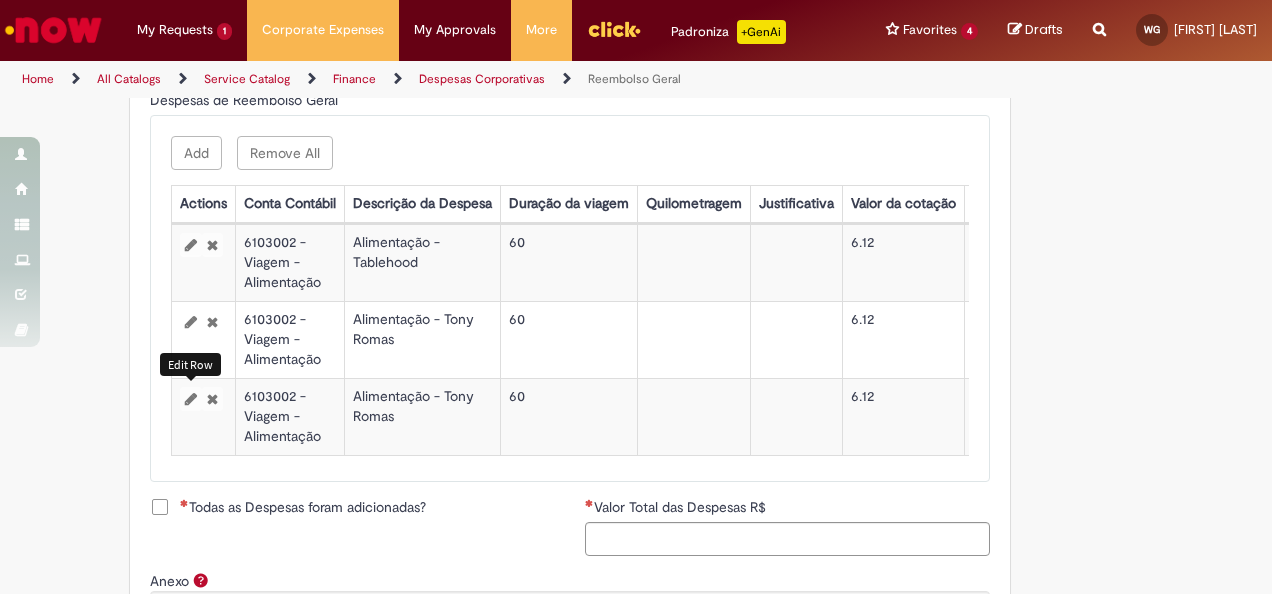 select on "*****" 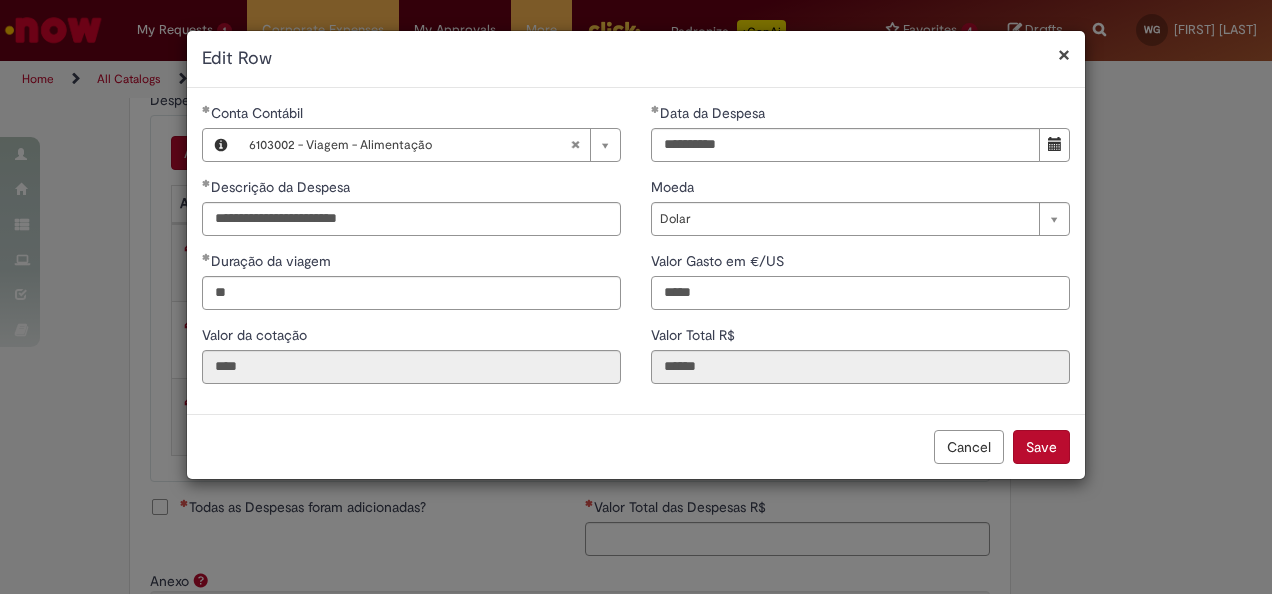 click on "*****" at bounding box center (860, 293) 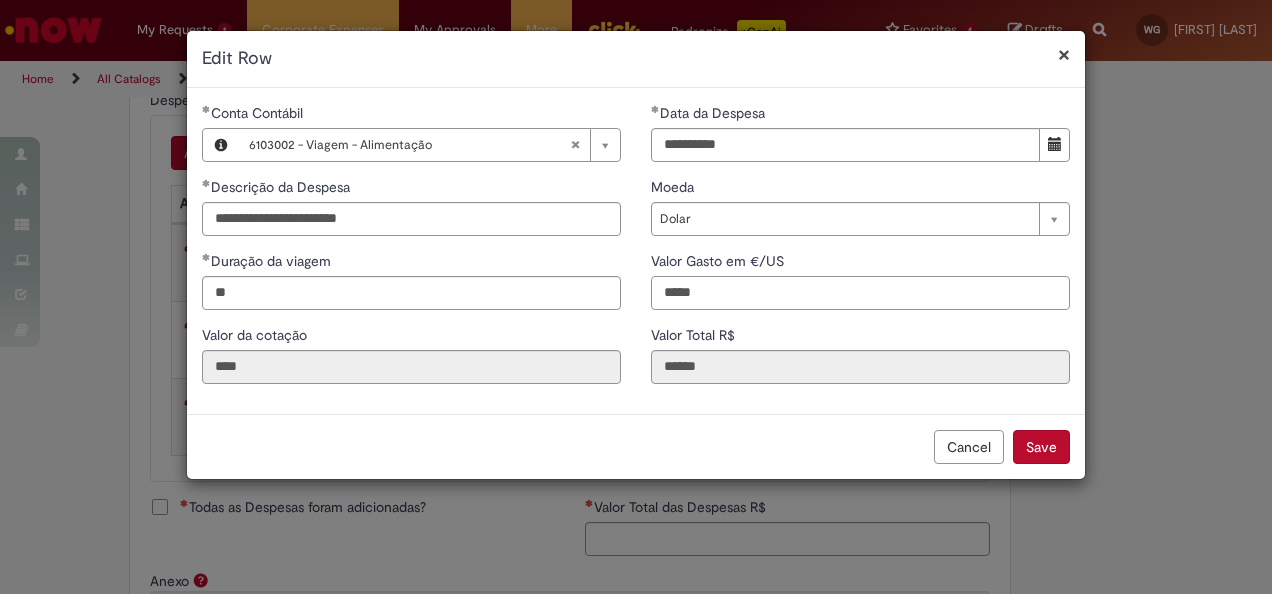 click on "*****" at bounding box center (860, 293) 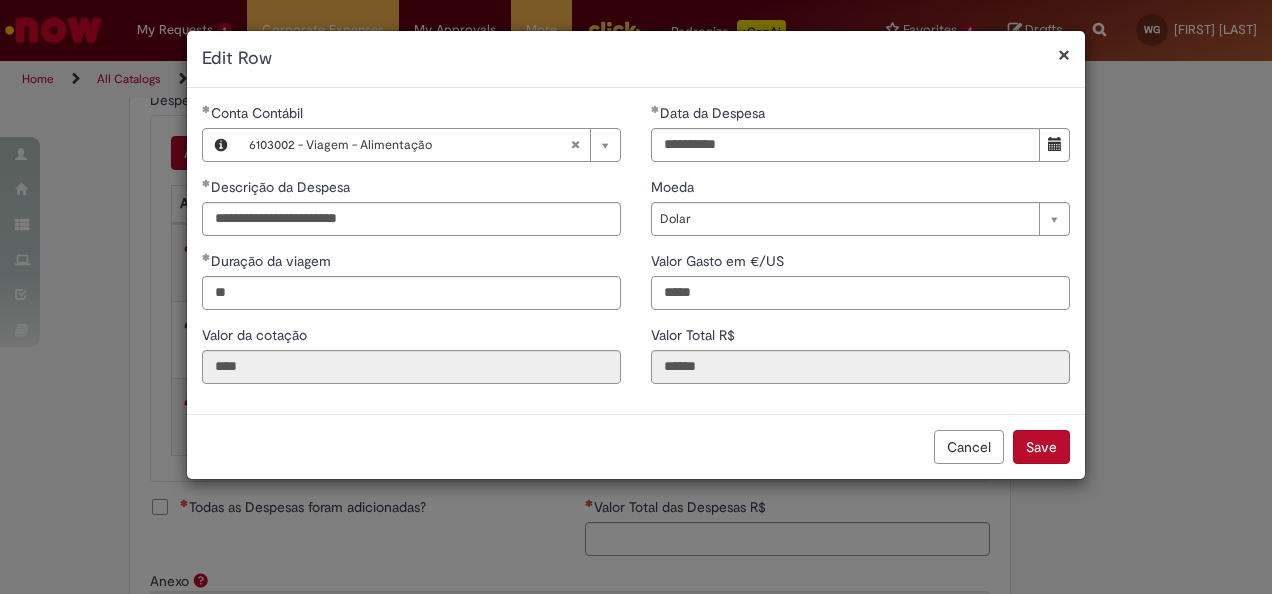 type on "*****" 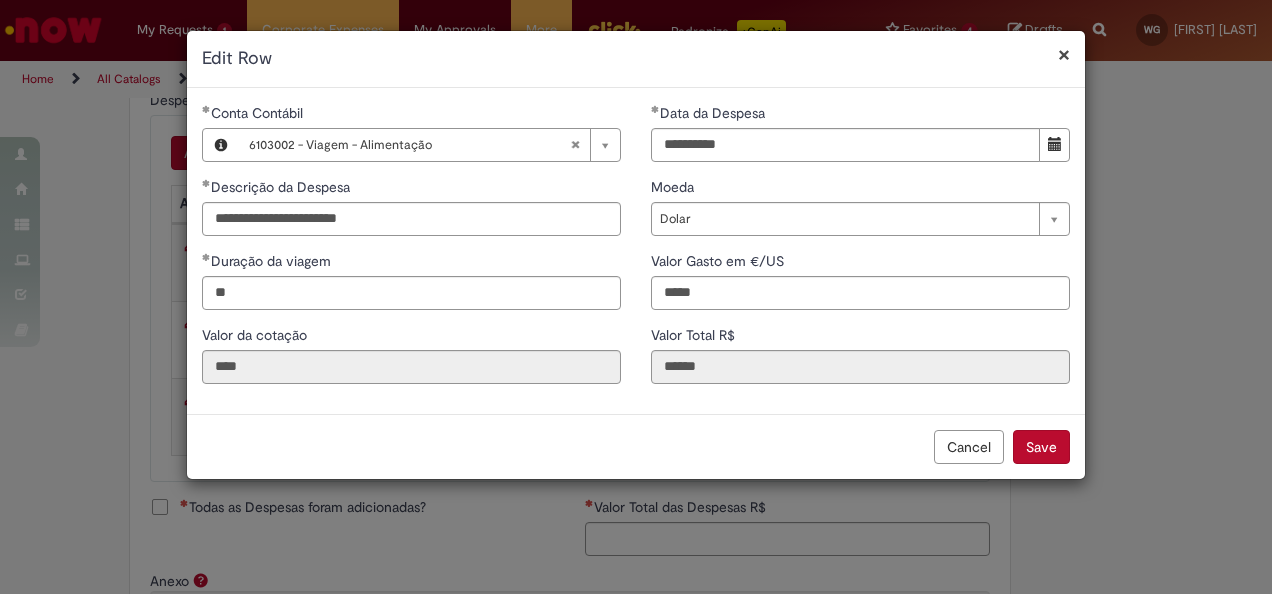 type on "******" 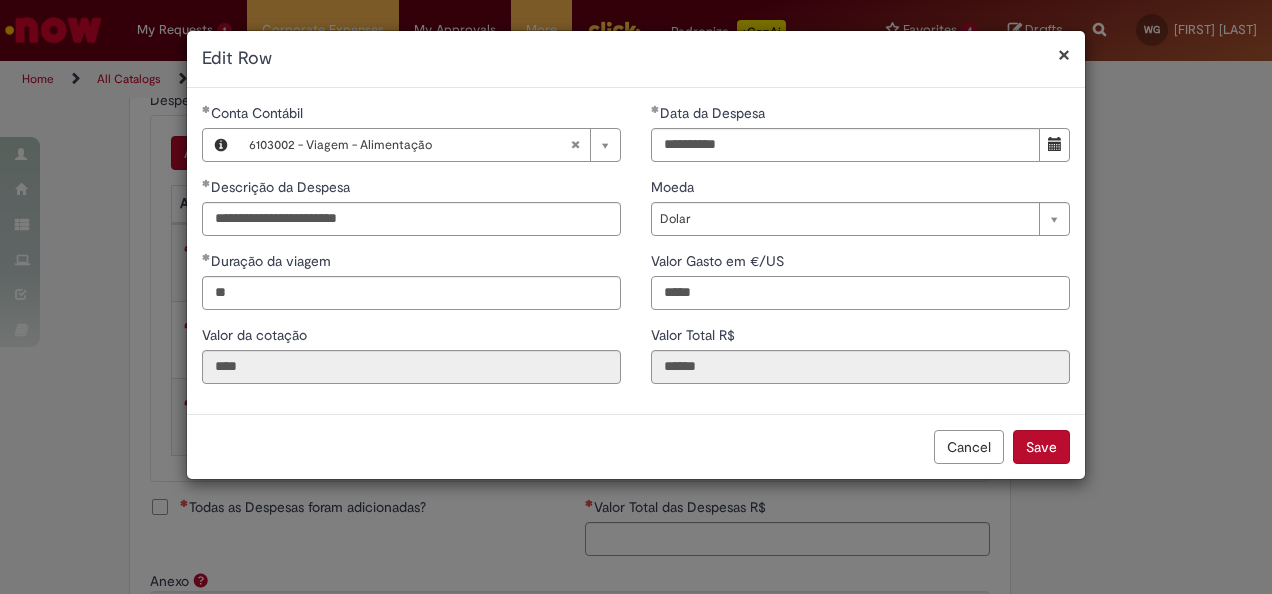 click on "*****" at bounding box center (860, 293) 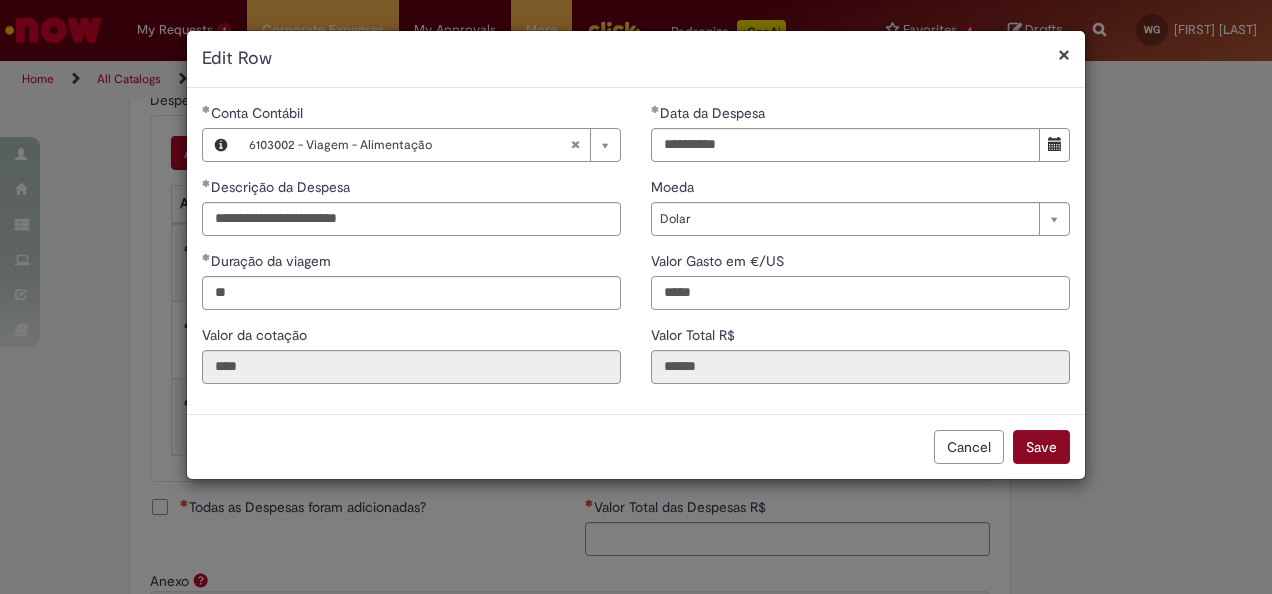 type on "*****" 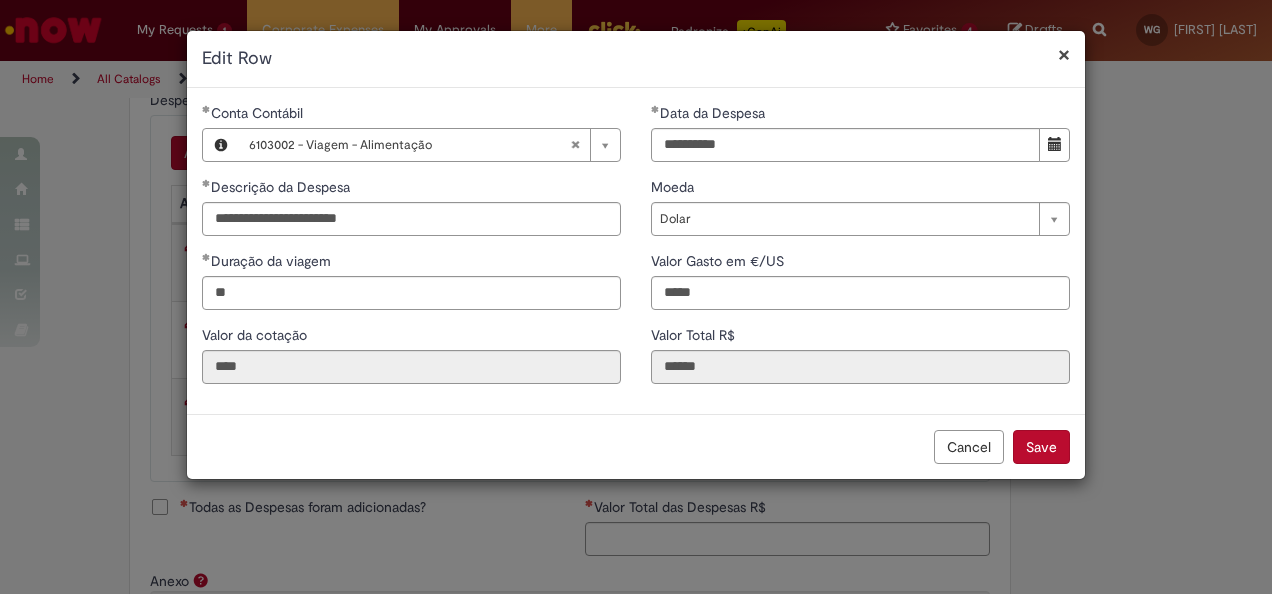 type on "******" 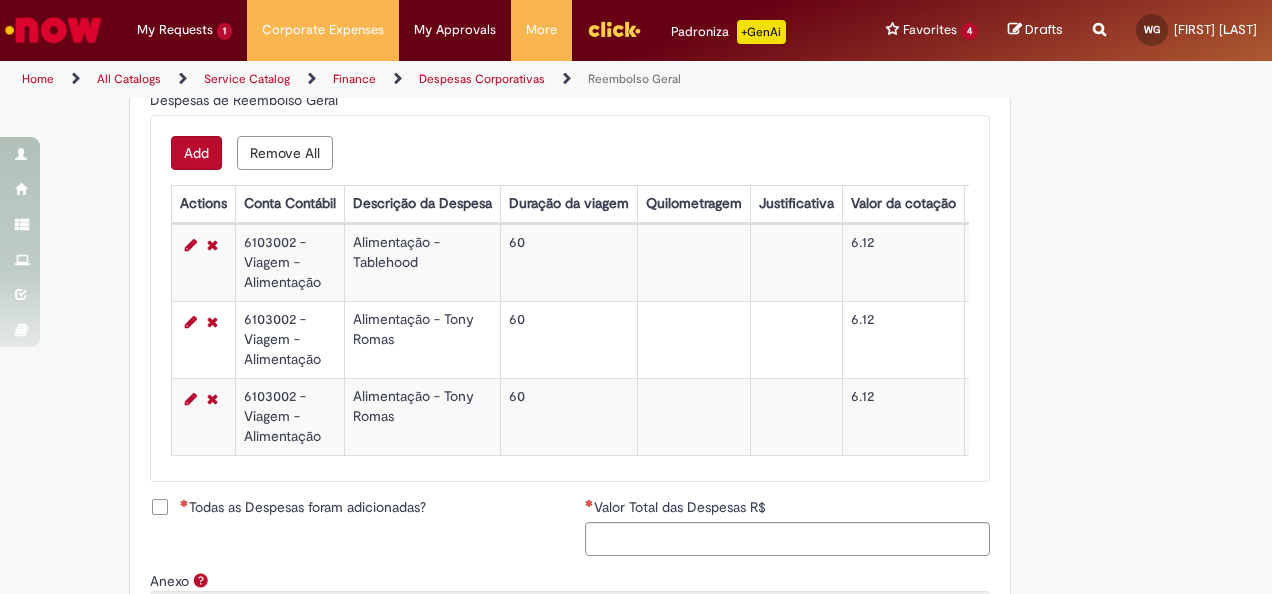 click on "Add" at bounding box center [196, 153] 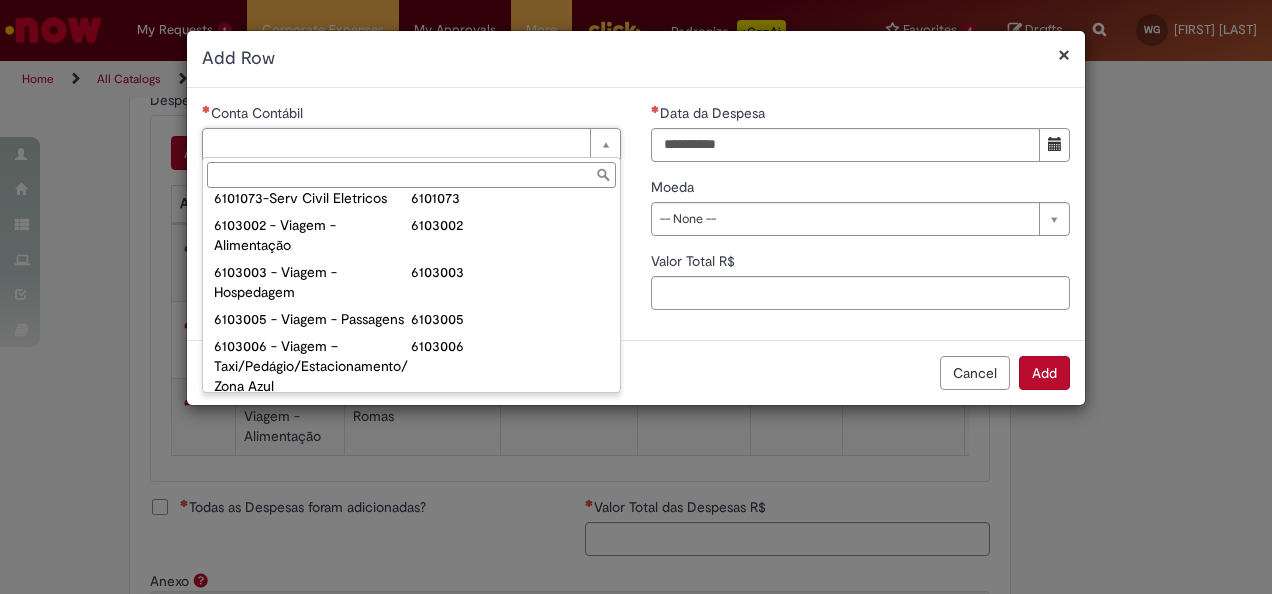 scroll, scrollTop: 766, scrollLeft: 0, axis: vertical 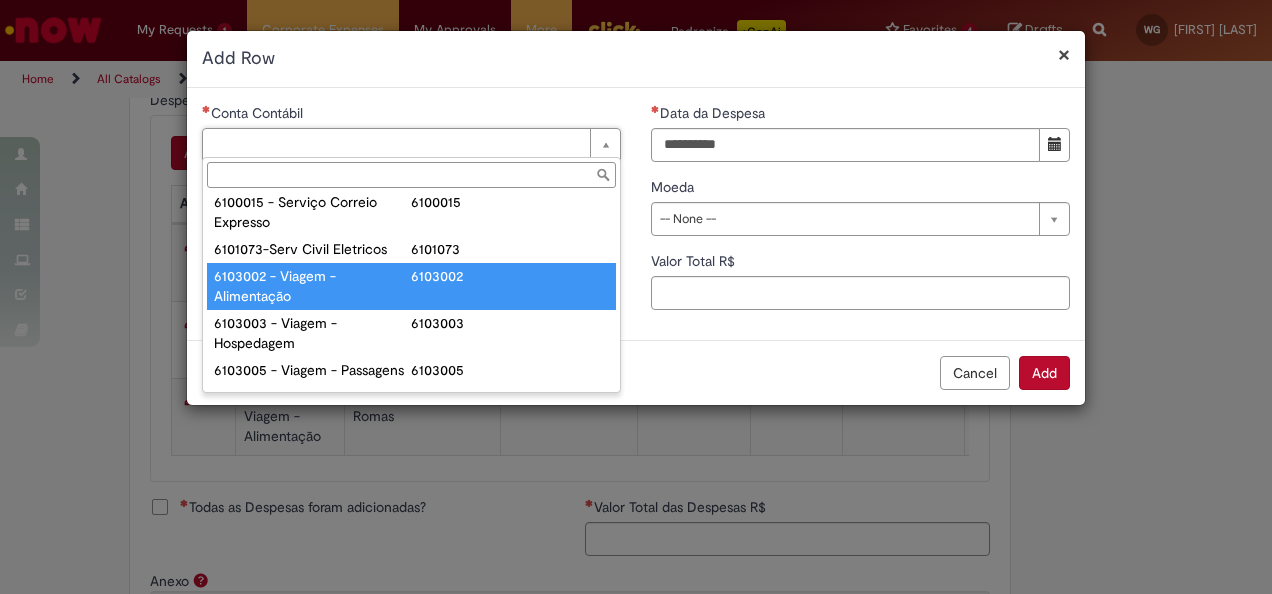 type on "**********" 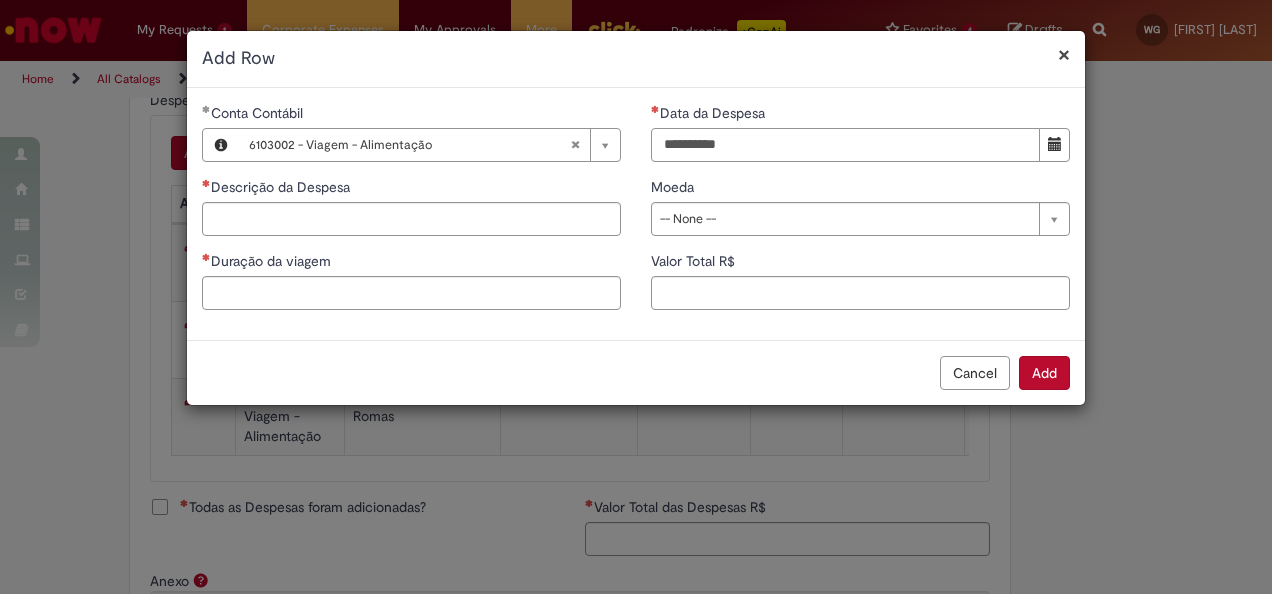 click on "Data da Despesa" at bounding box center [845, 145] 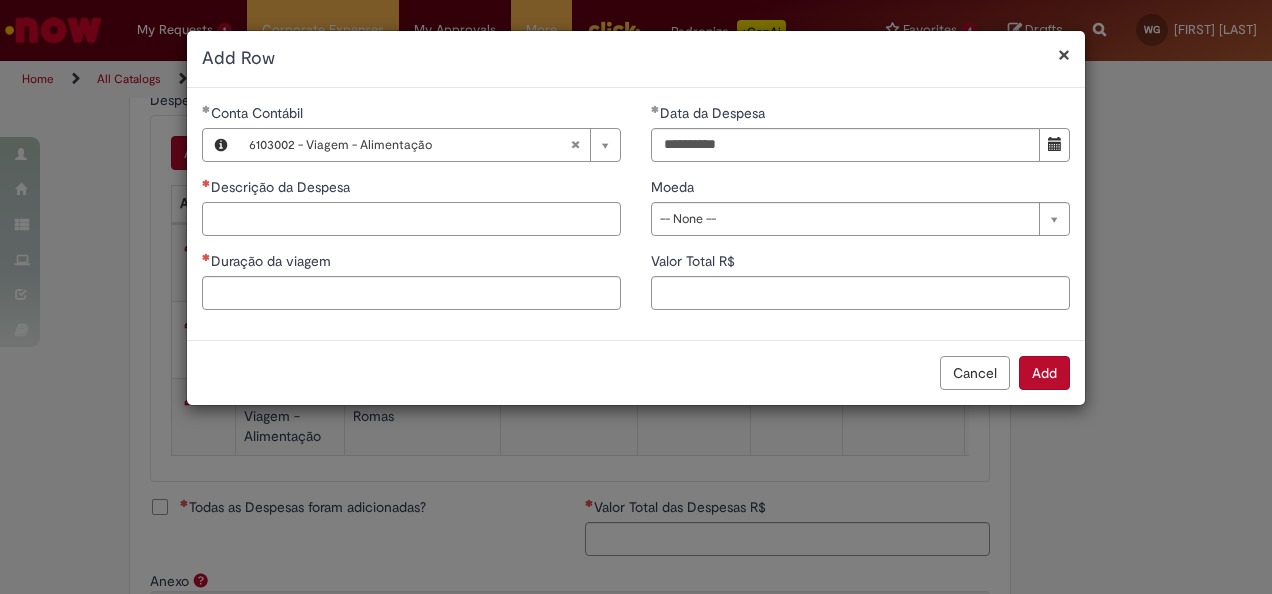 click on "Descrição da Despesa" at bounding box center [411, 219] 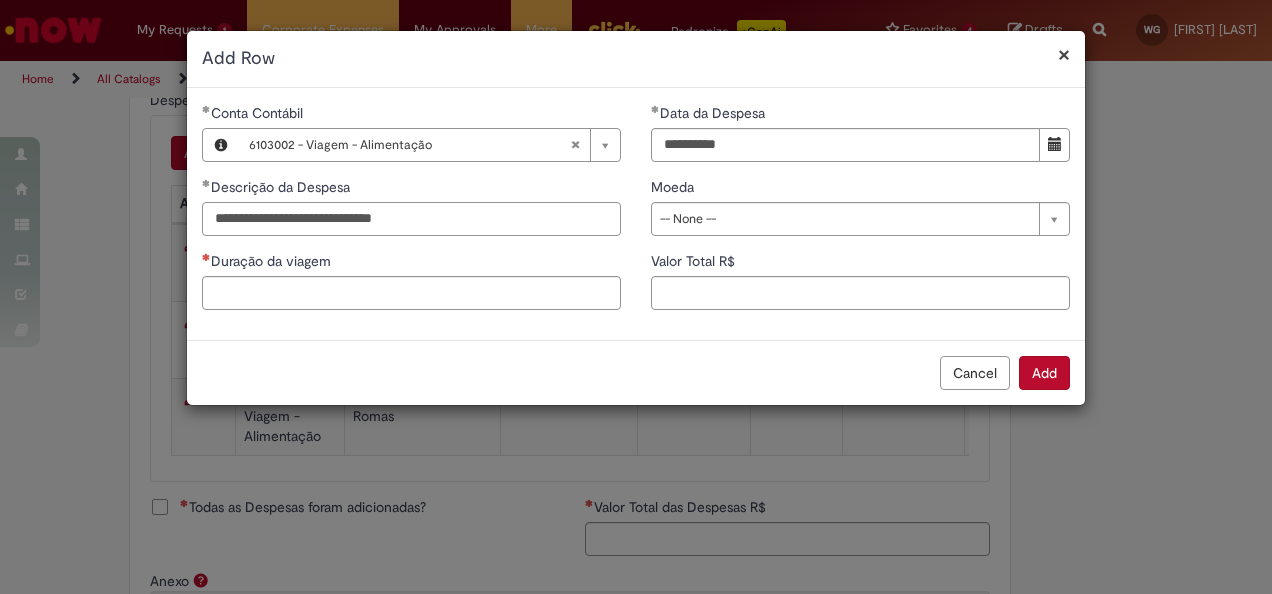 type on "**********" 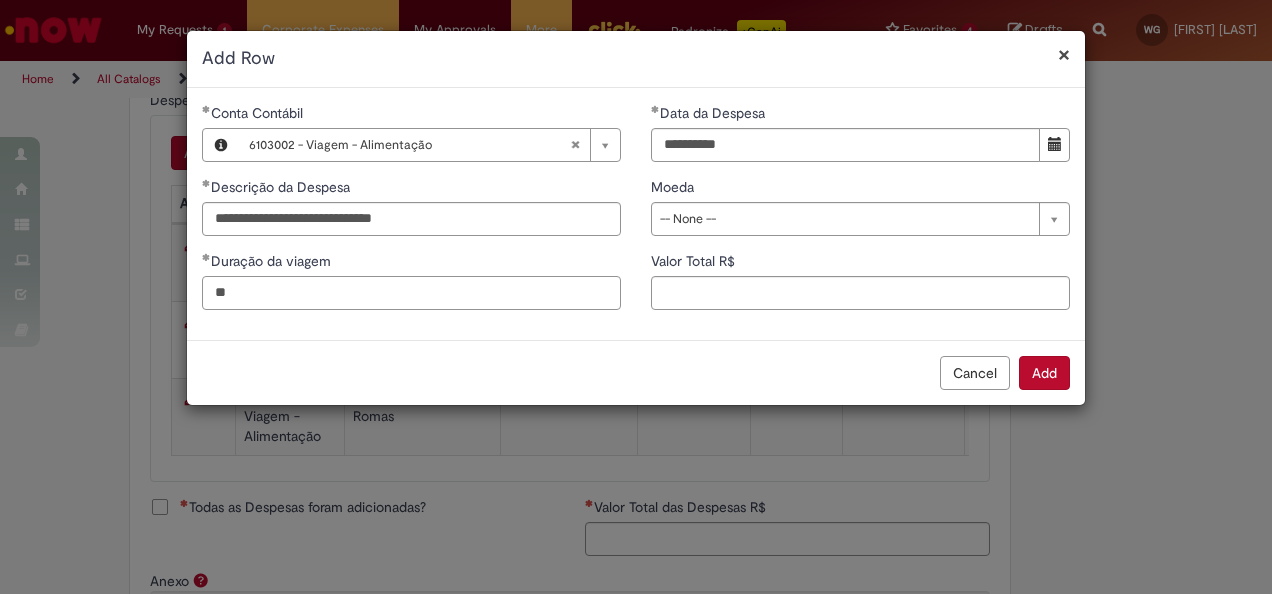 type on "**" 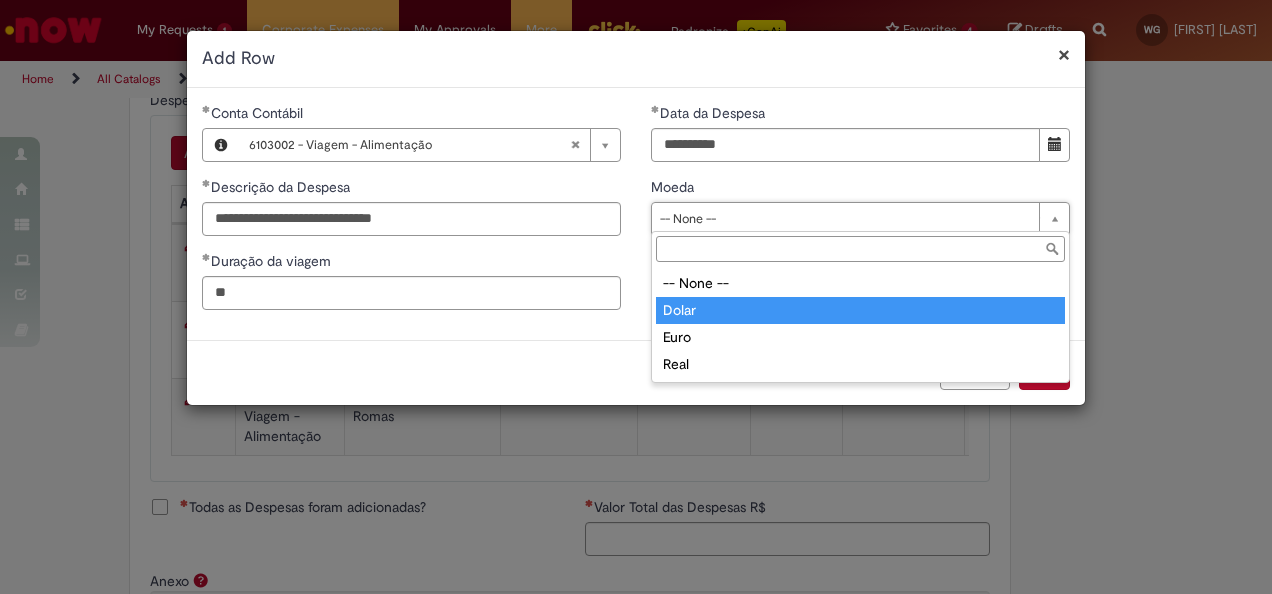 type on "*****" 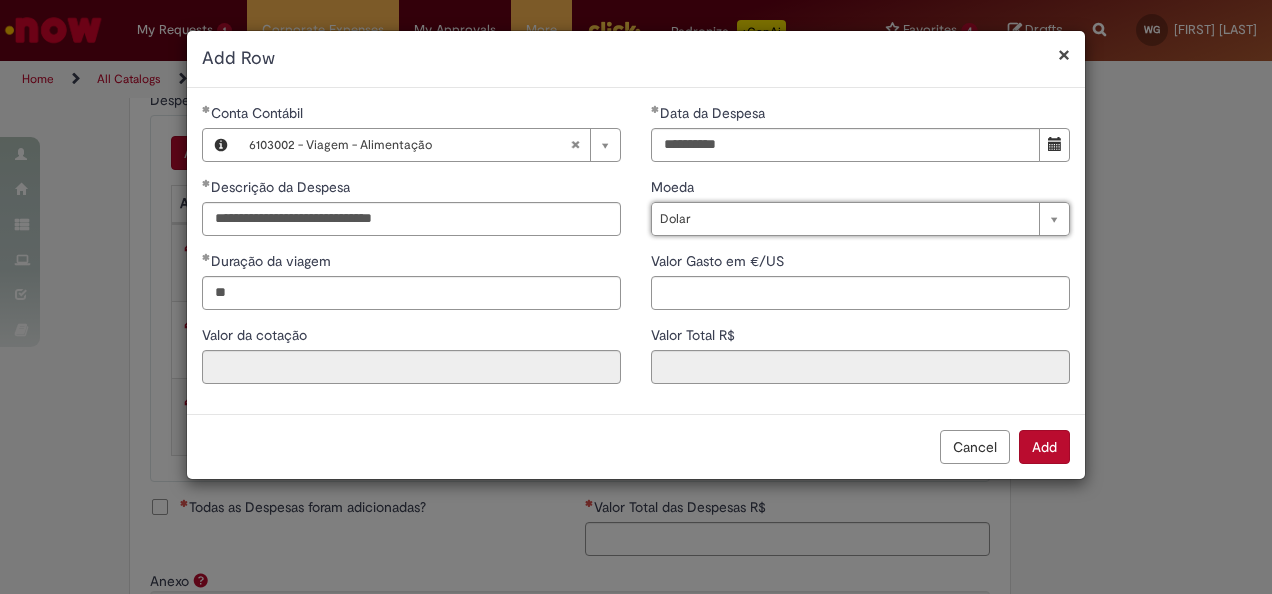 type on "****" 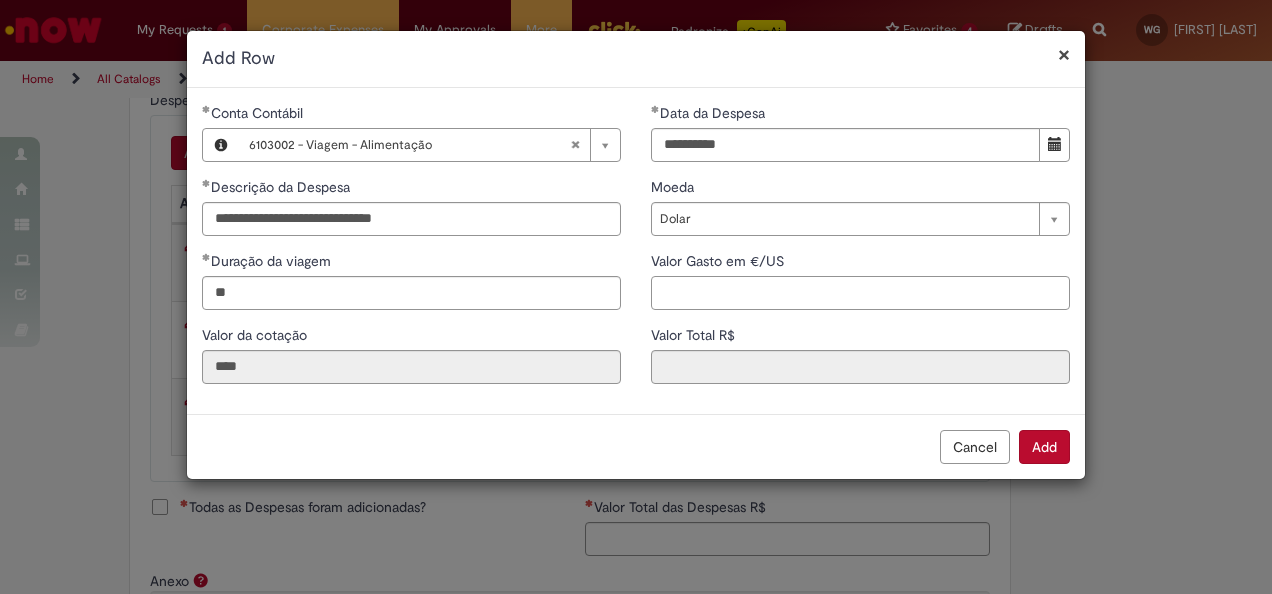click on "Valor Gasto em €/US" at bounding box center (860, 293) 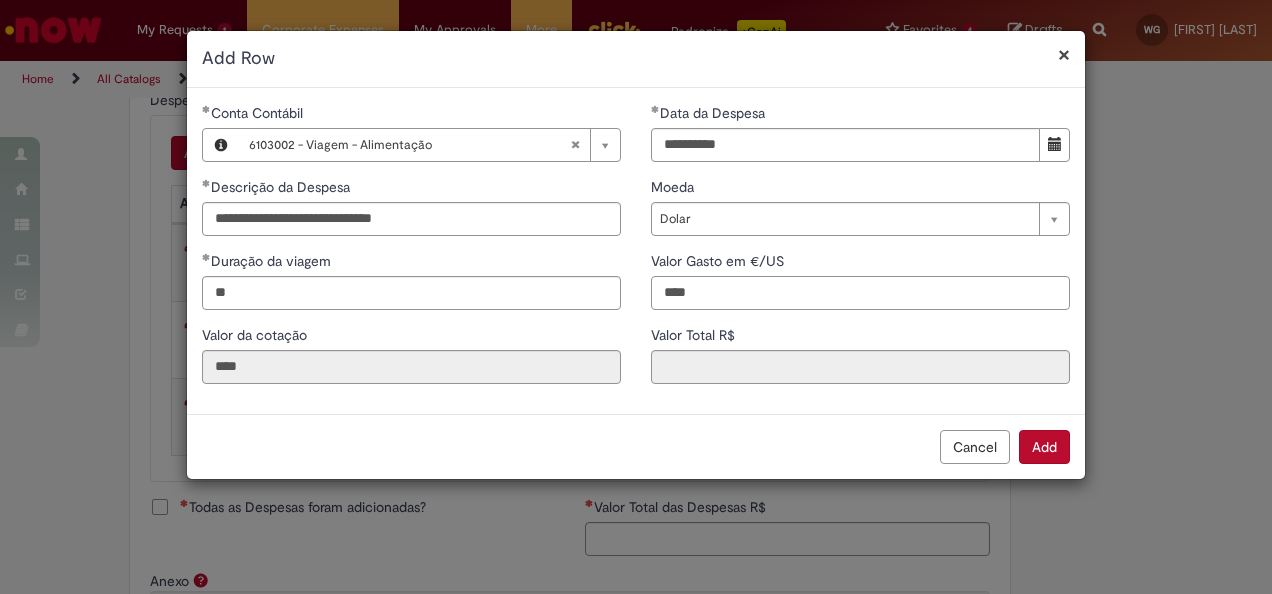 type on "****" 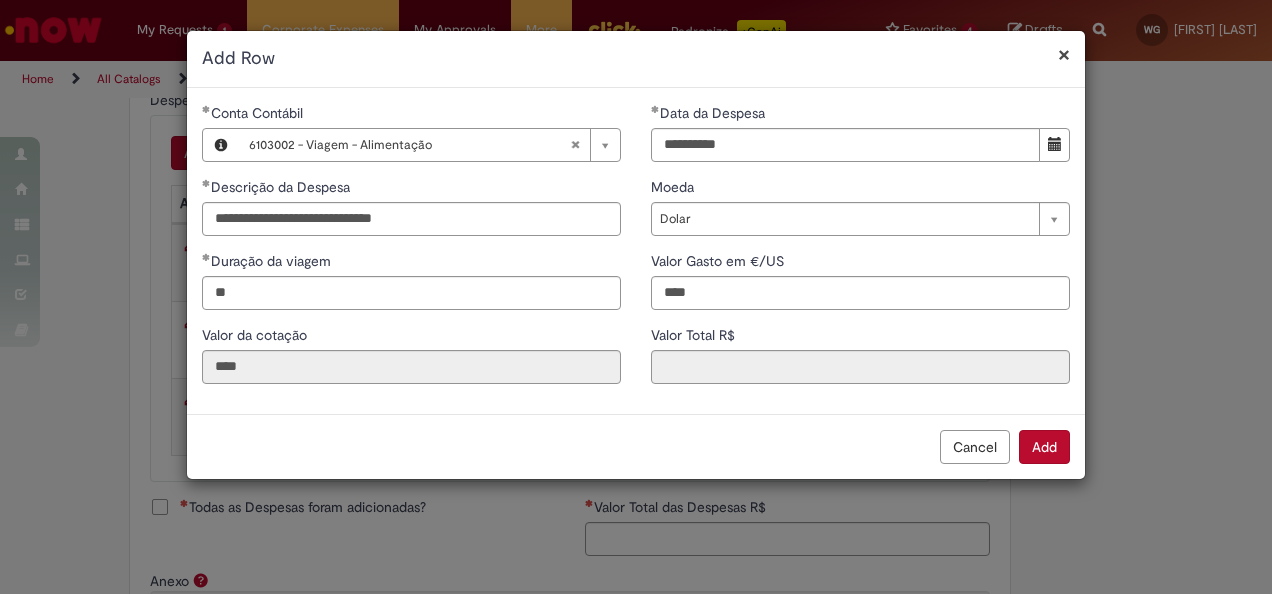 type on "******" 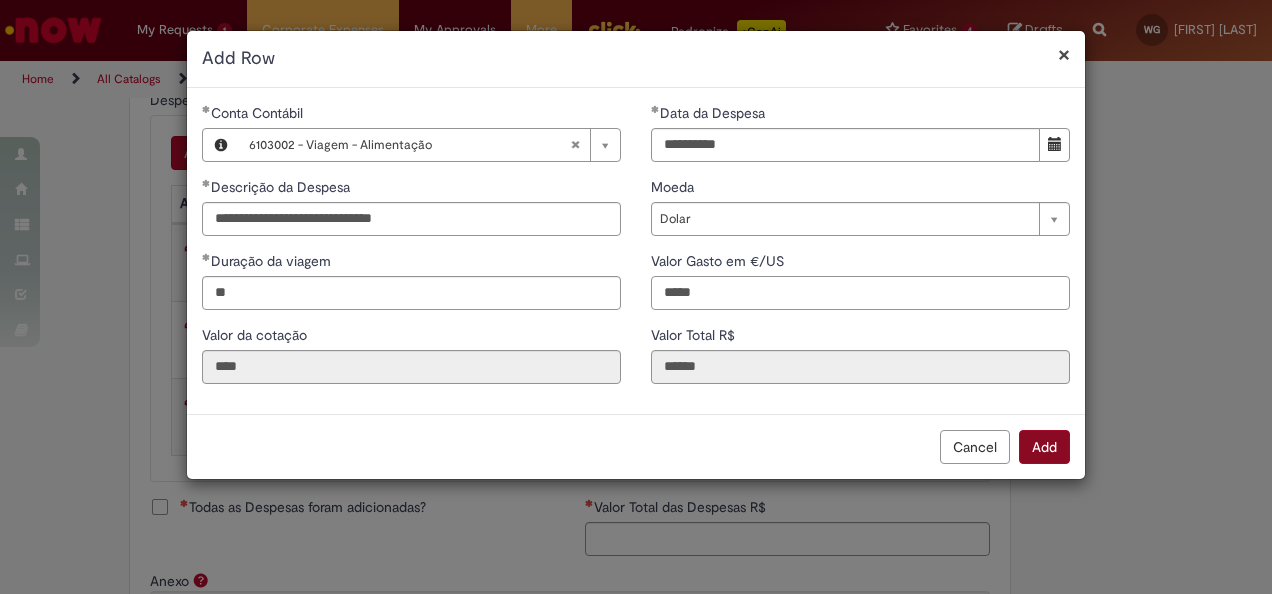 type on "*****" 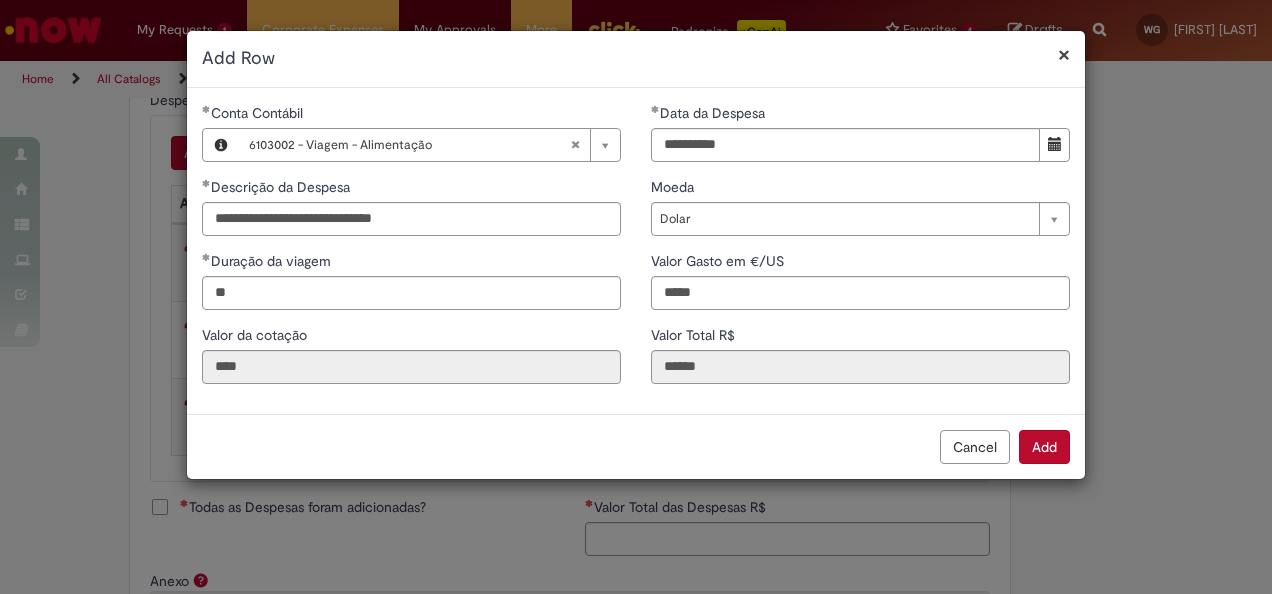 type on "******" 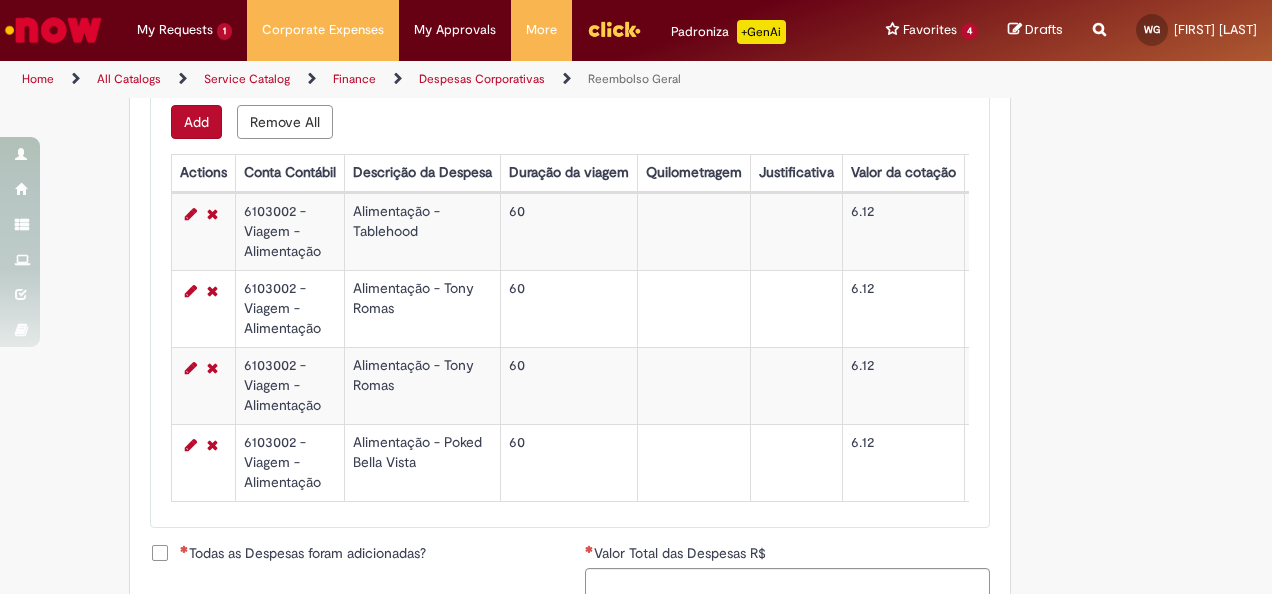 scroll, scrollTop: 890, scrollLeft: 0, axis: vertical 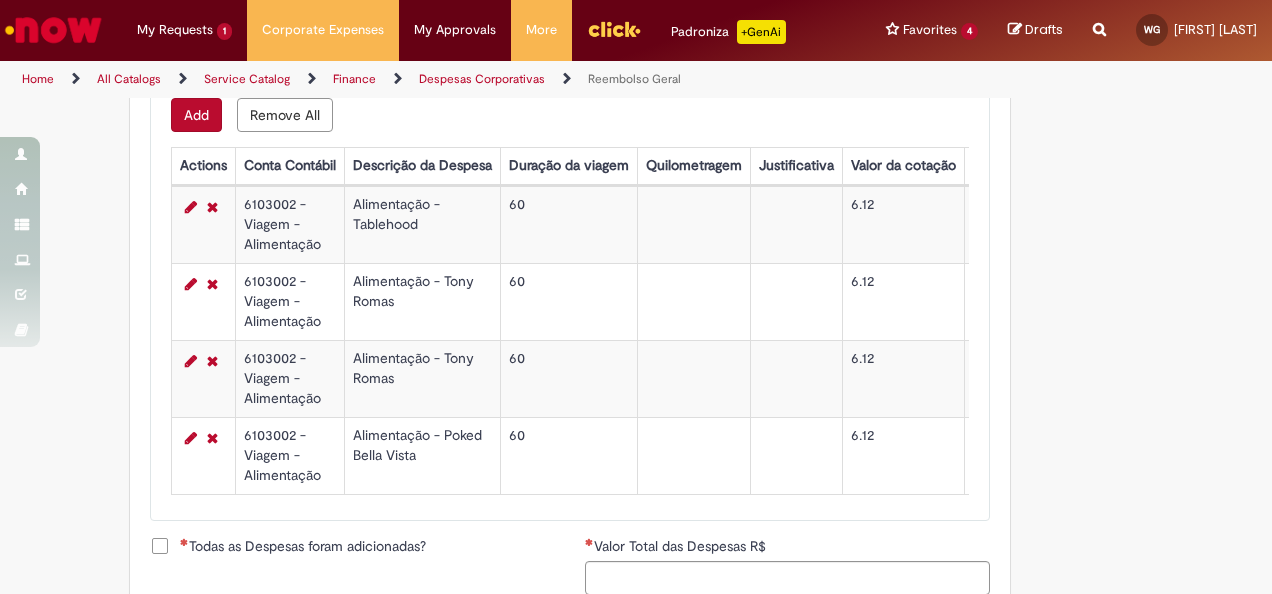 click on "Add" at bounding box center (196, 115) 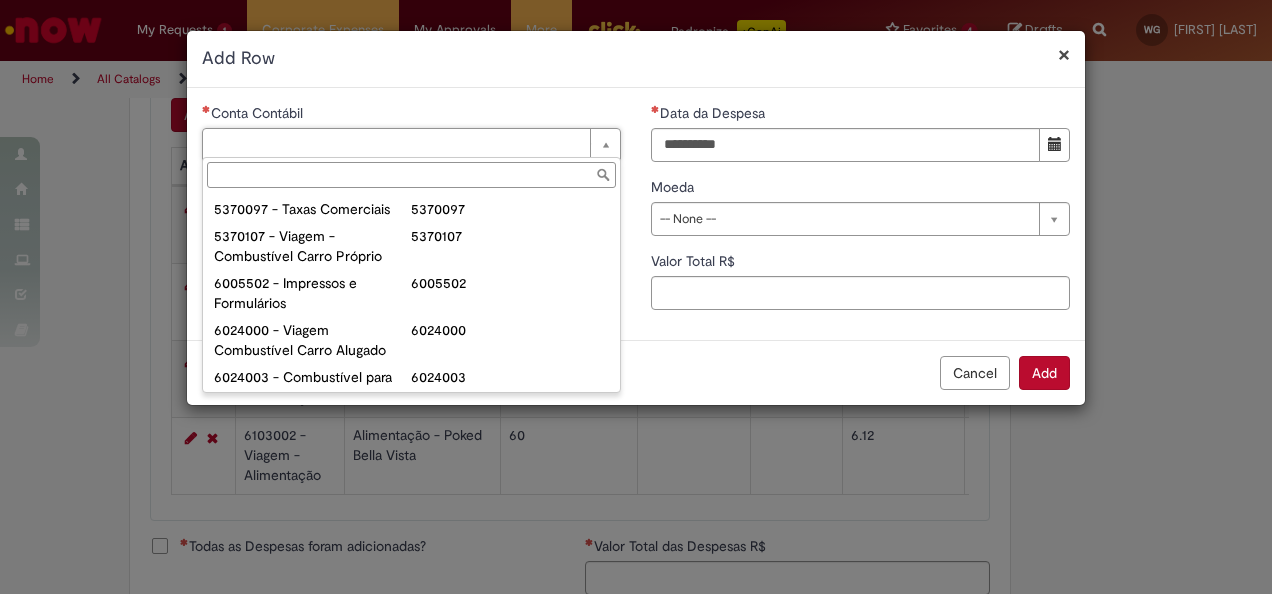 scroll, scrollTop: 174, scrollLeft: 0, axis: vertical 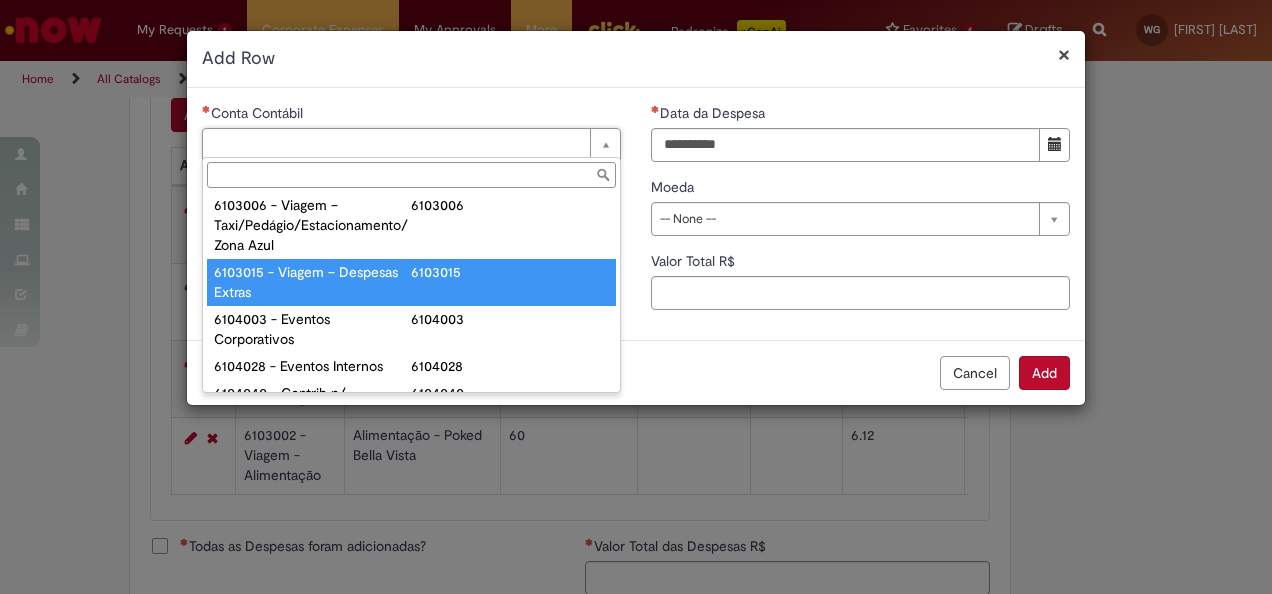 type on "**********" 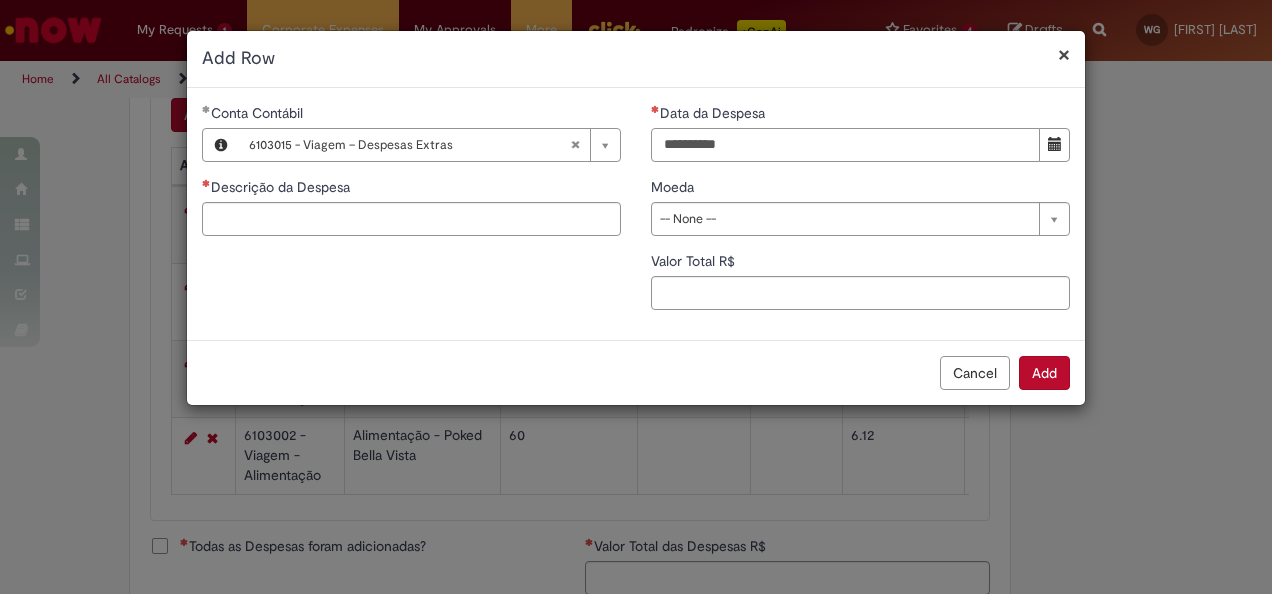 click on "Data da Despesa" at bounding box center [845, 145] 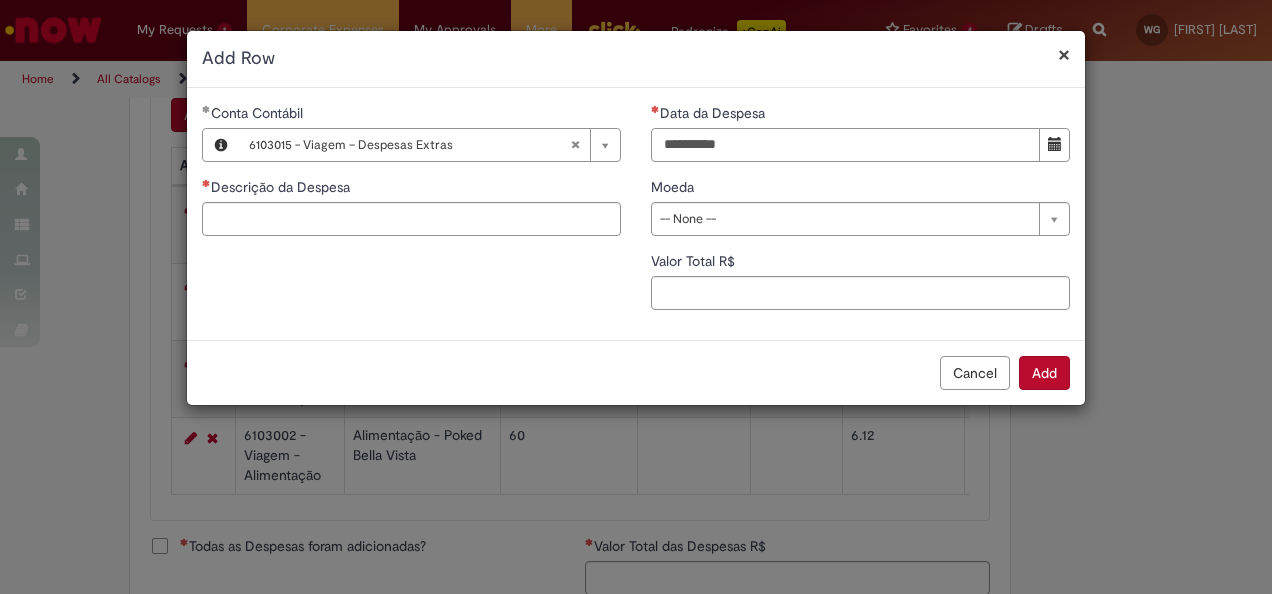 type on "**********" 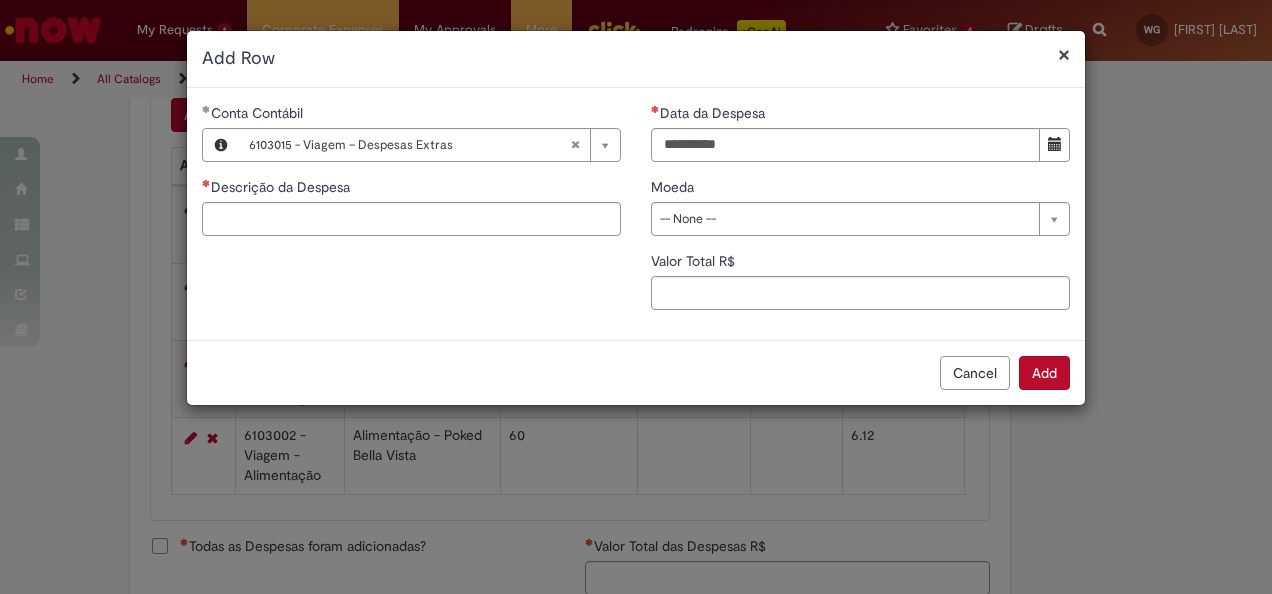 type 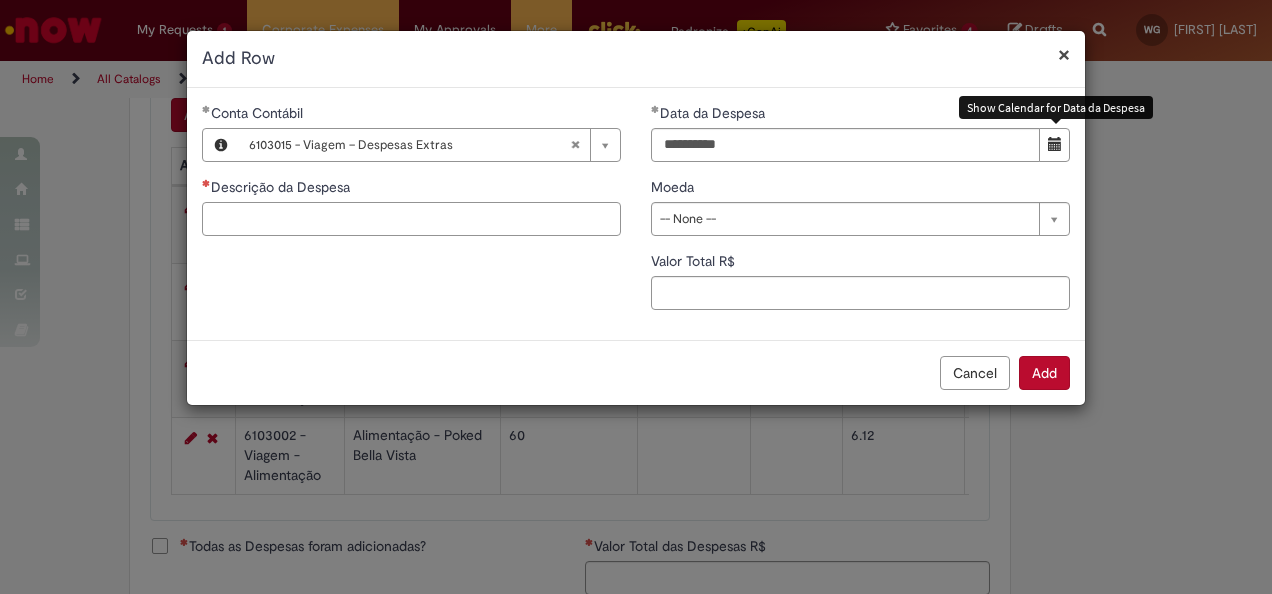 click on "Descrição da Despesa" at bounding box center [411, 219] 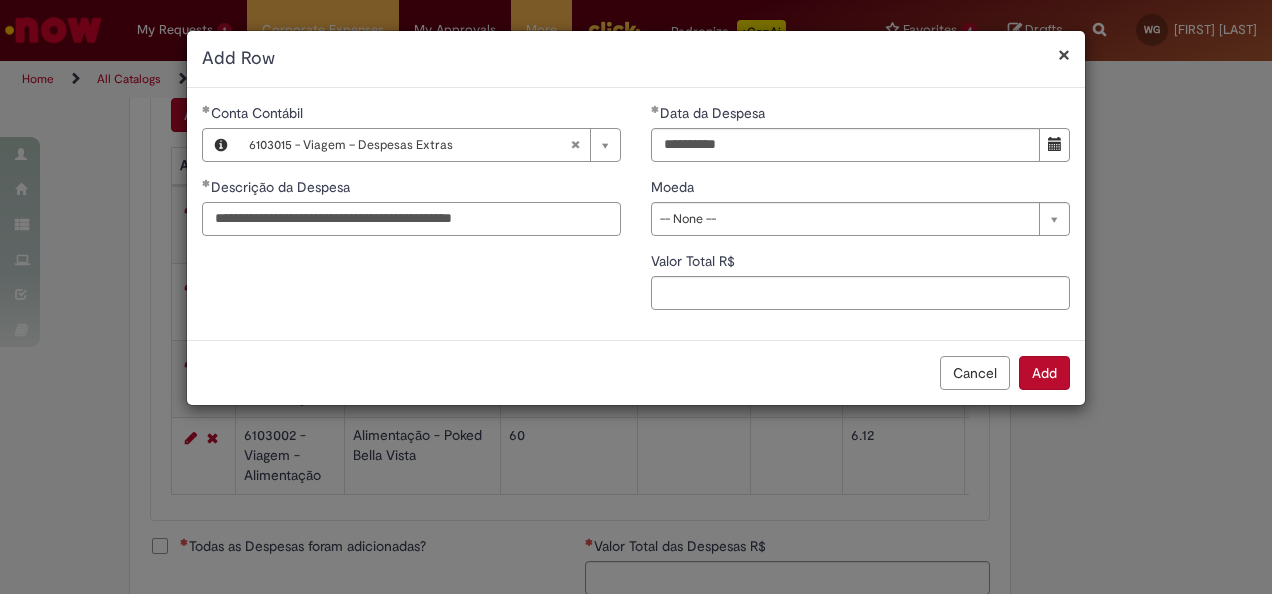 type on "**********" 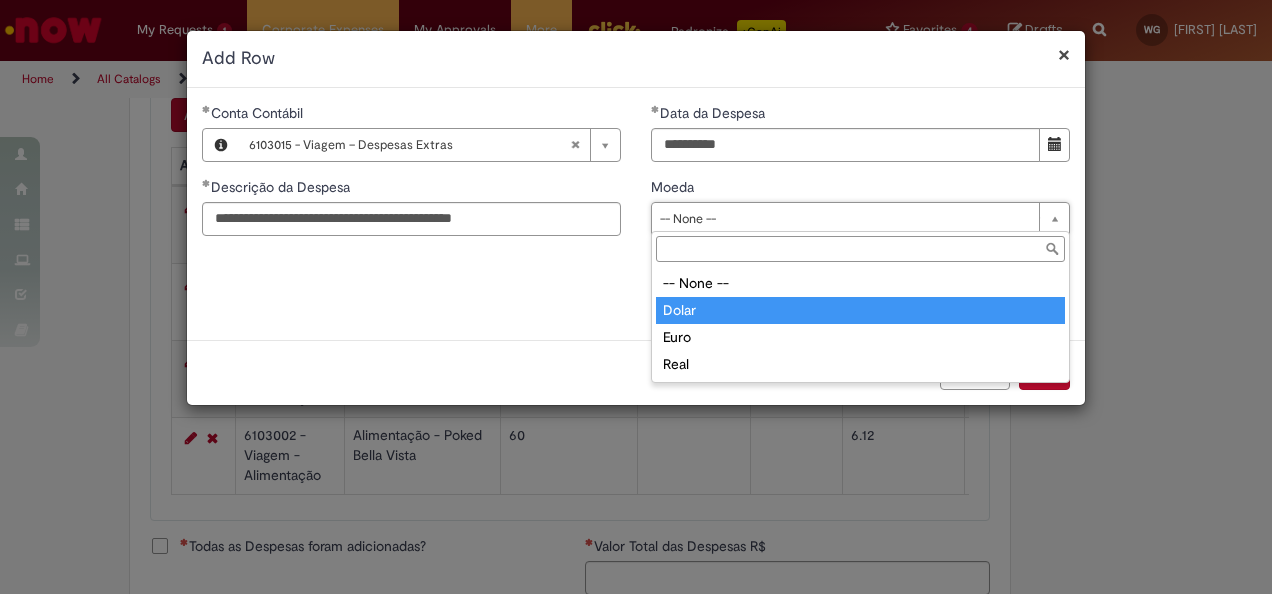 type on "*****" 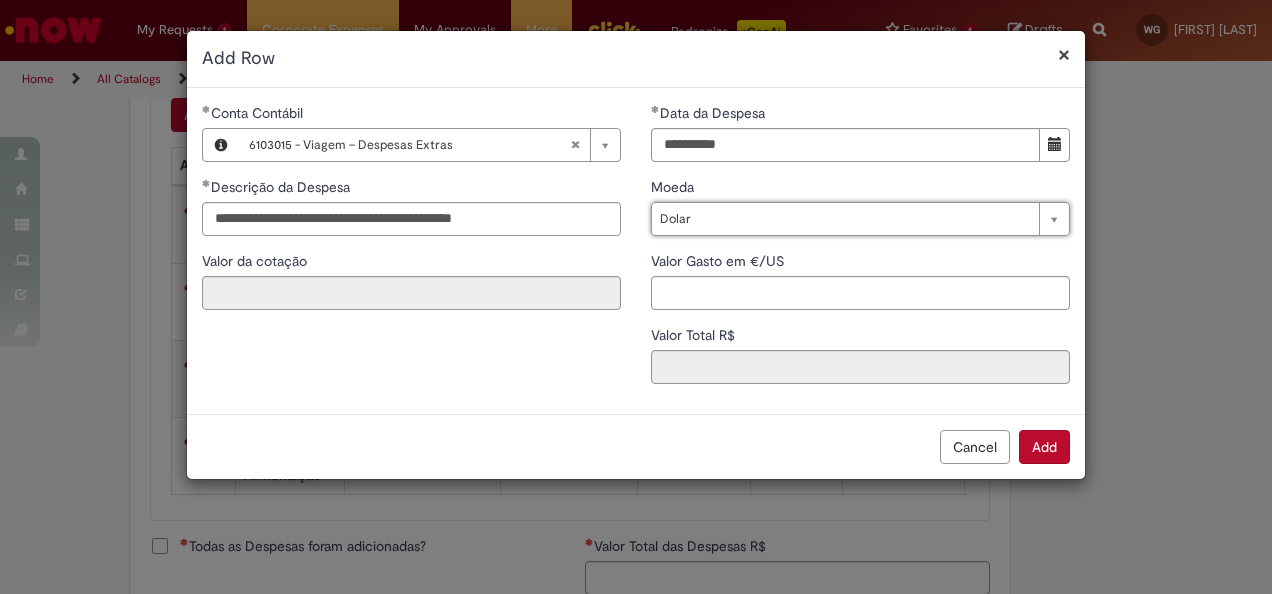 type on "****" 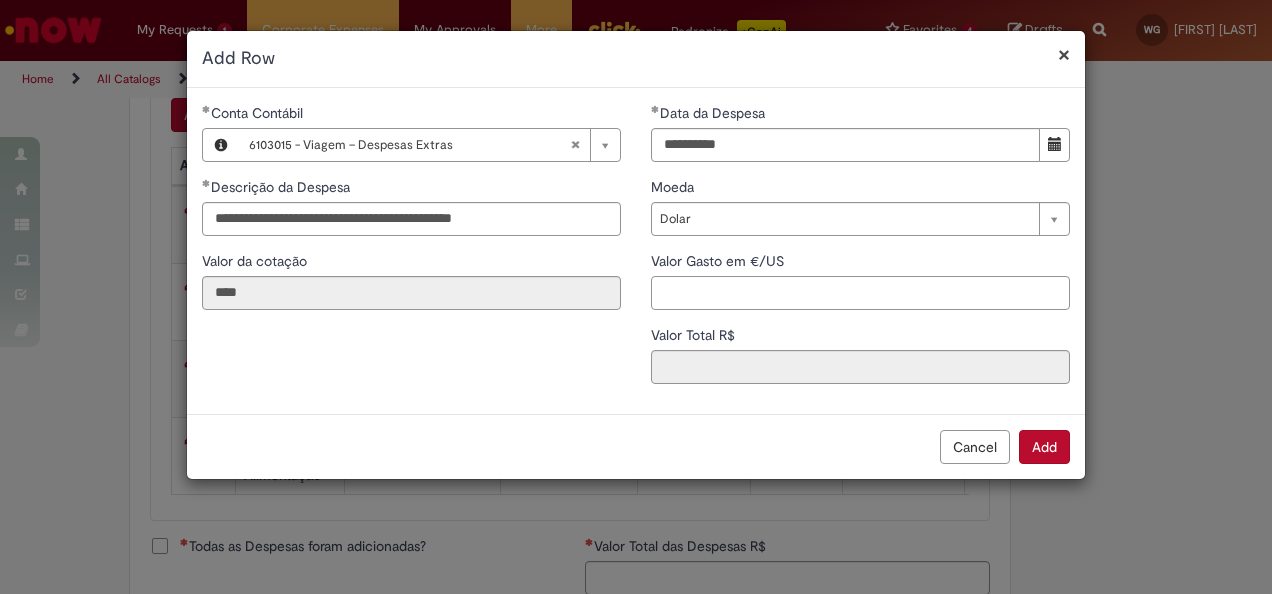 click on "Valor Gasto em €/US" at bounding box center [860, 293] 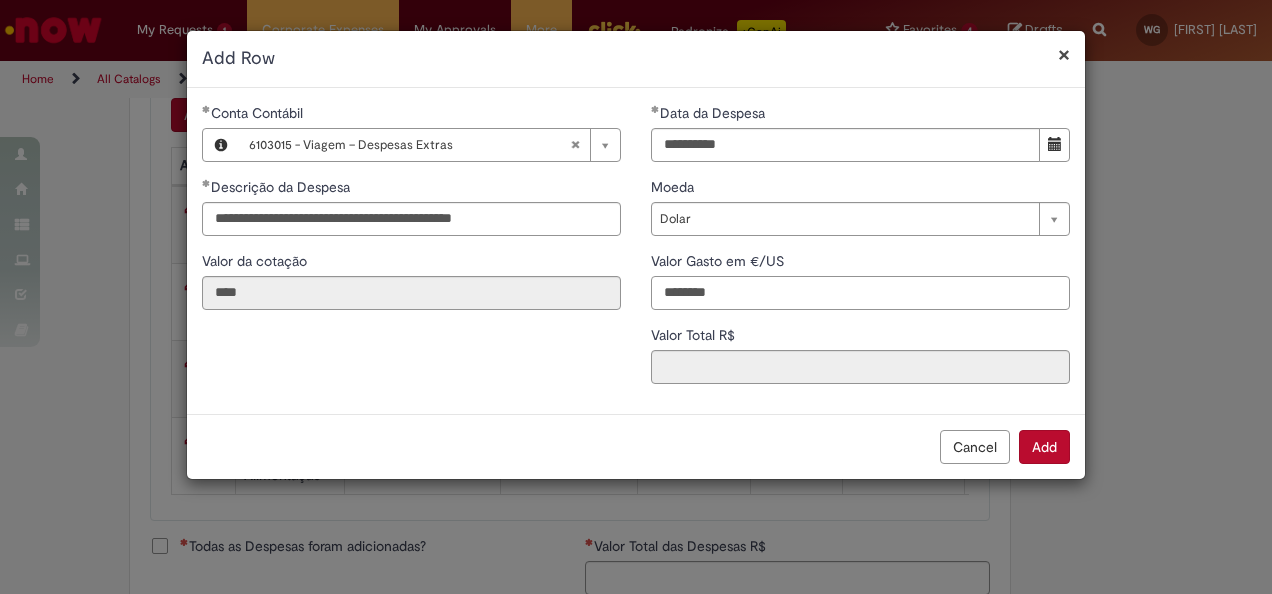 type on "********" 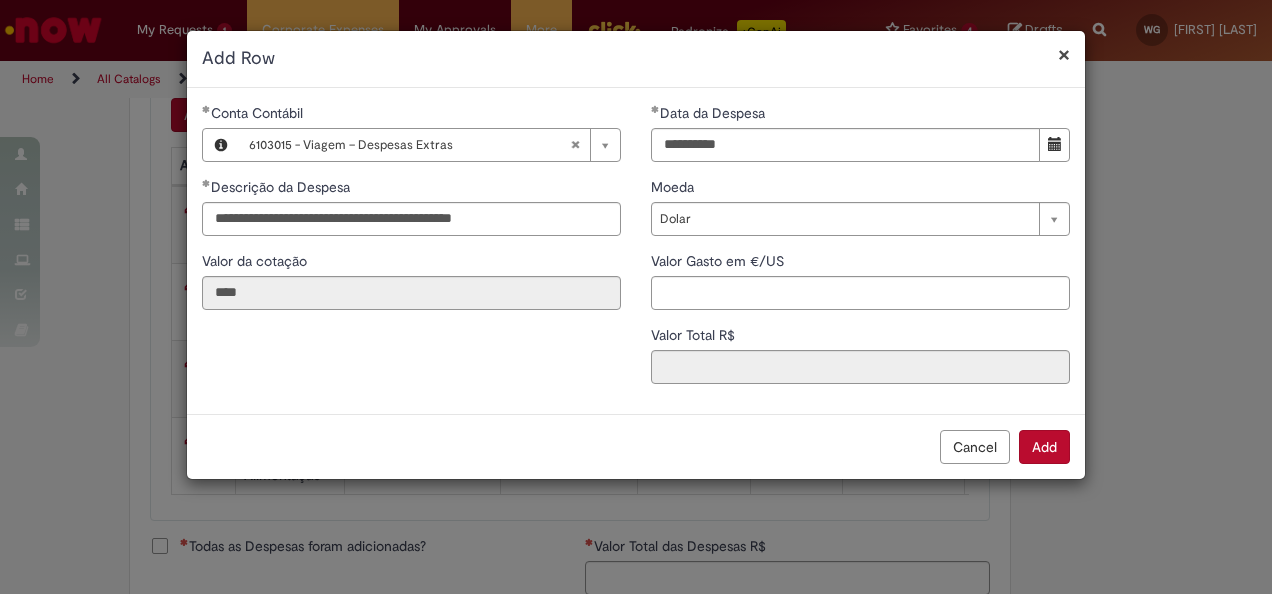 click on "**********" at bounding box center (636, 251) 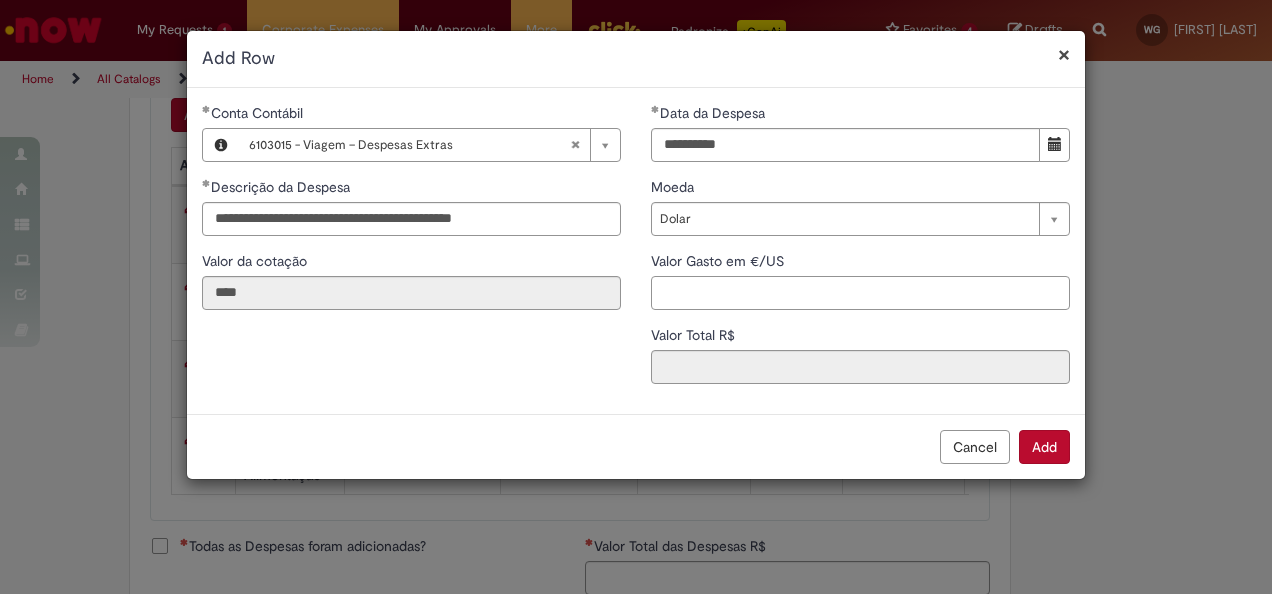 click on "Valor Gasto em €/US" at bounding box center [860, 293] 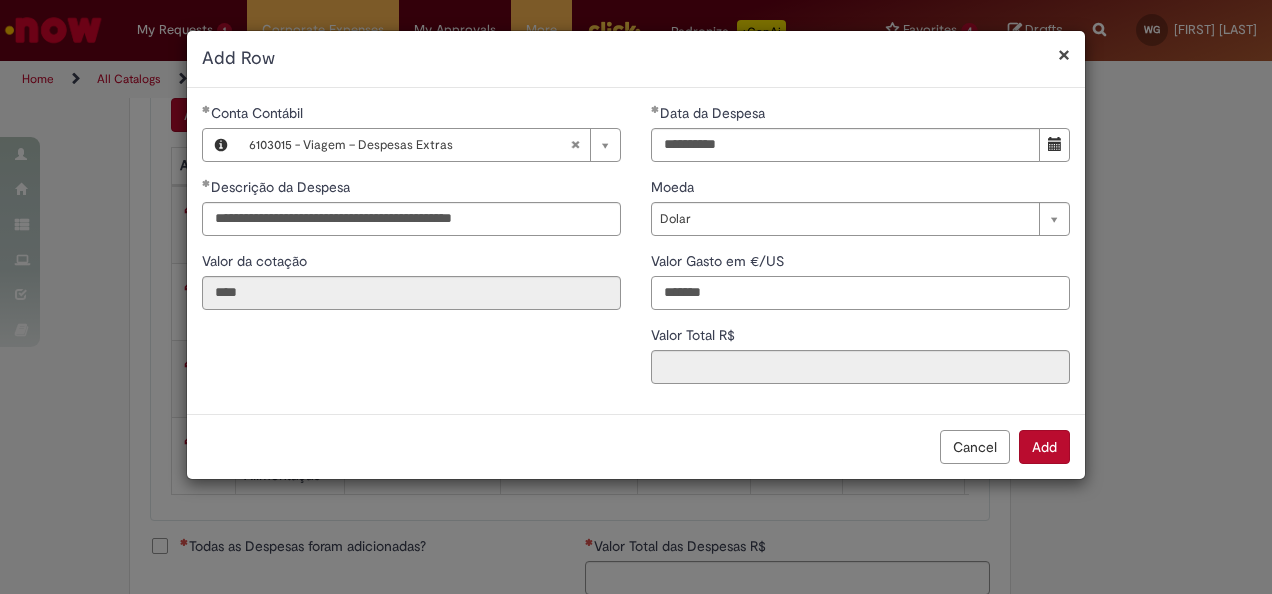 type on "*******" 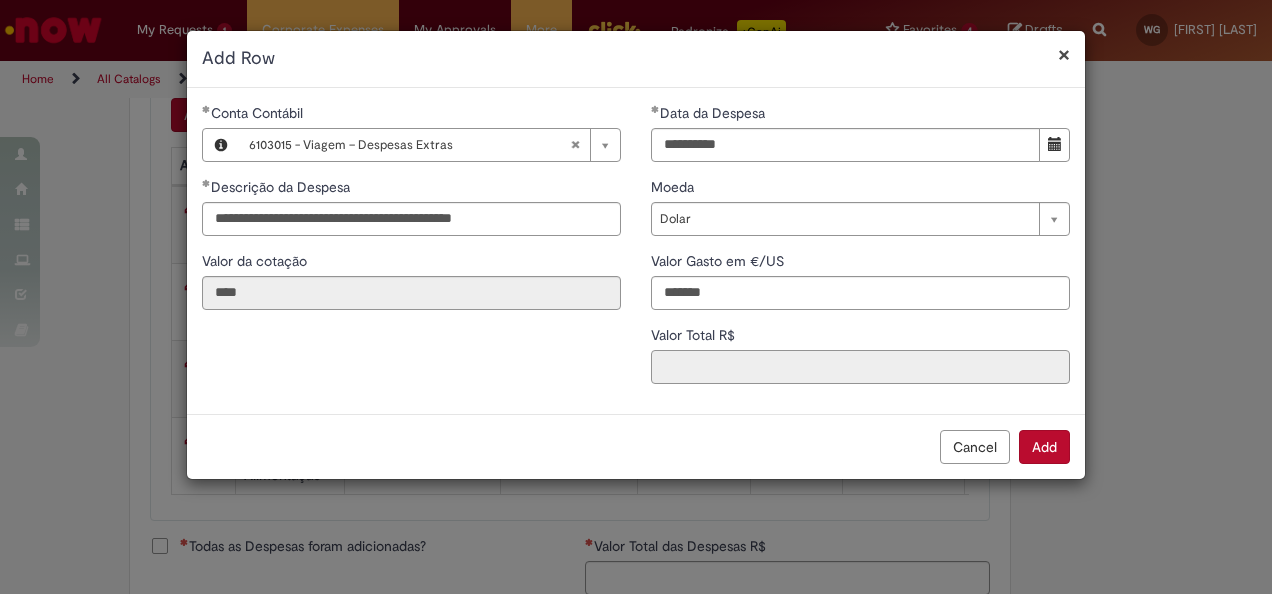 type on "*******" 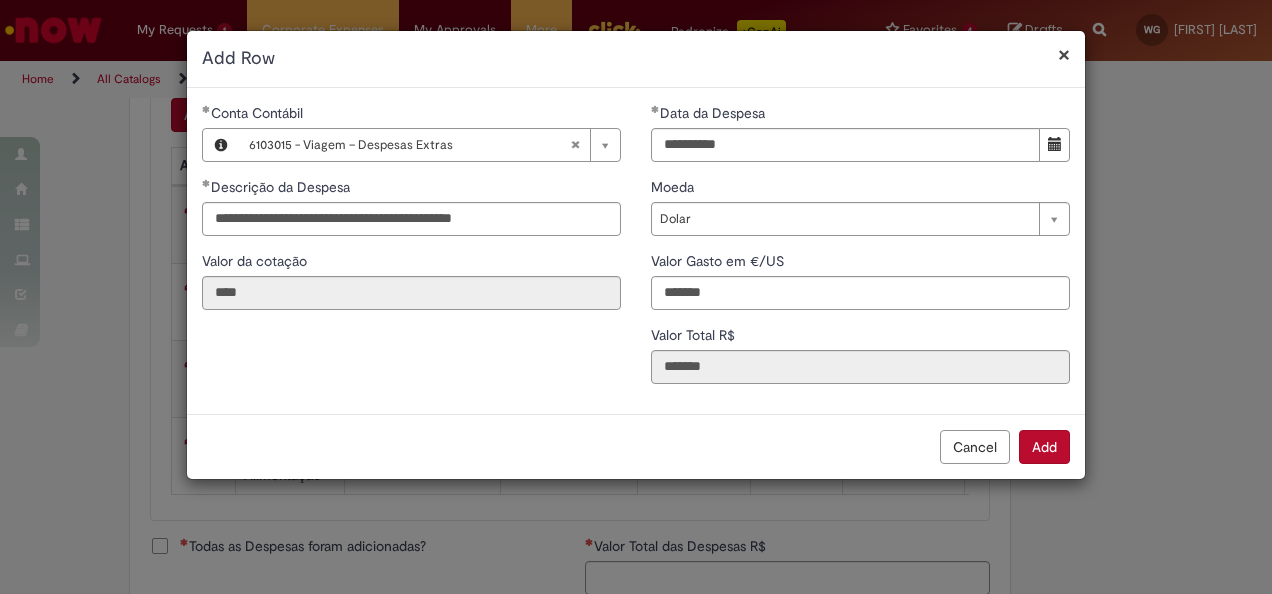 click on "**********" at bounding box center (860, 251) 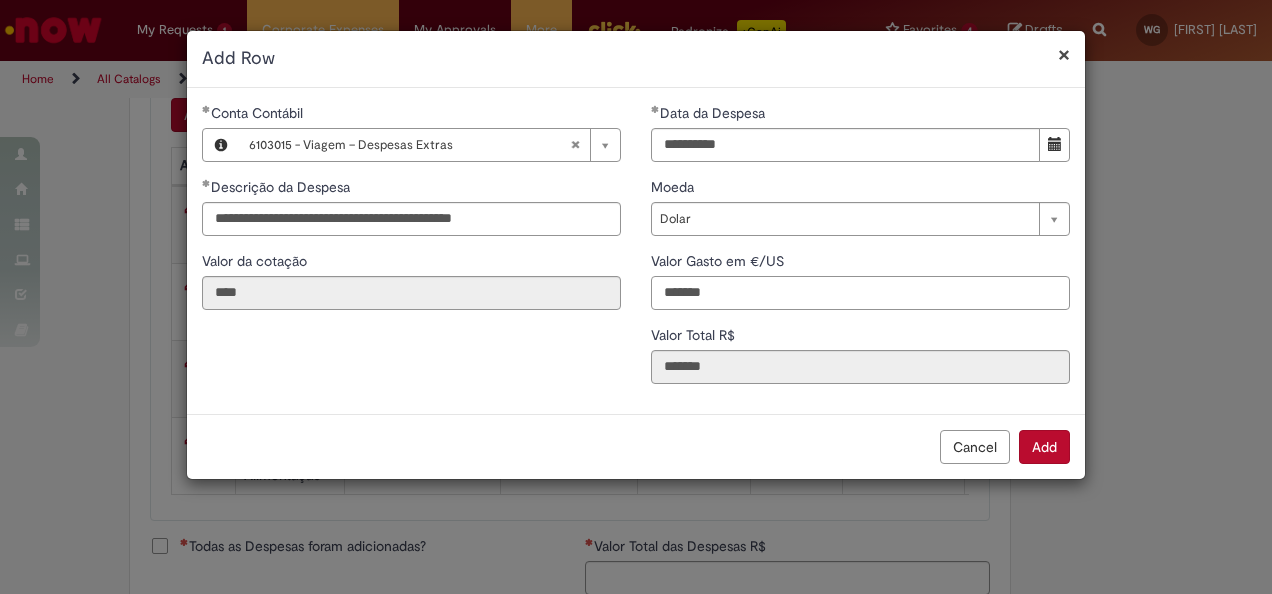click on "*******" at bounding box center (860, 293) 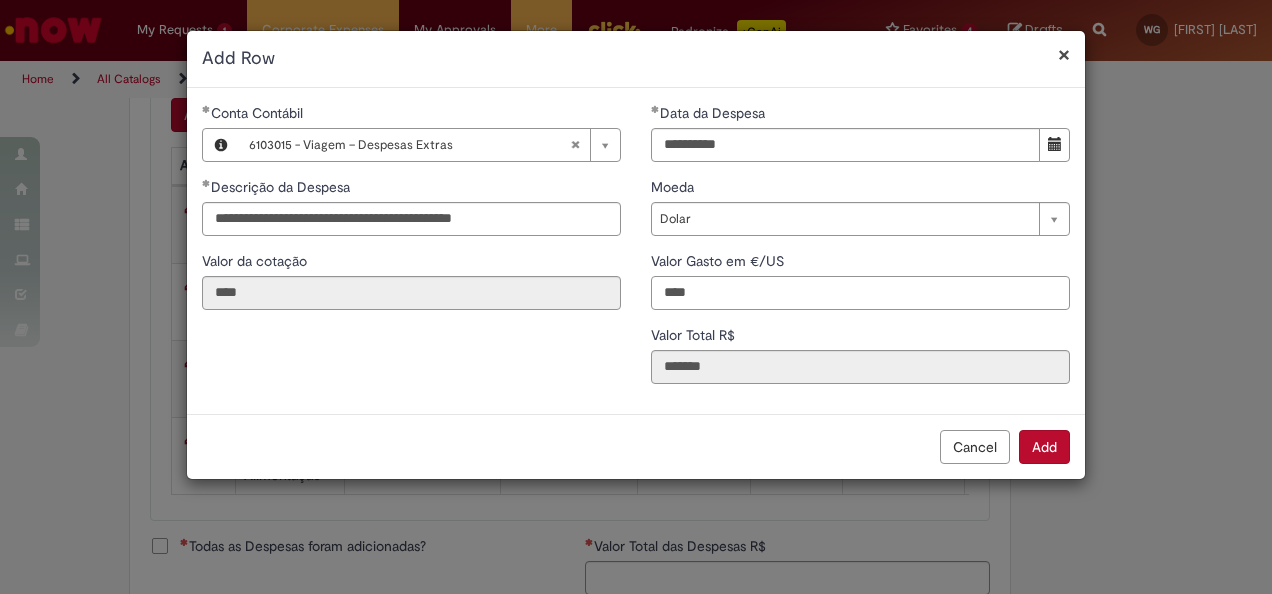type on "****" 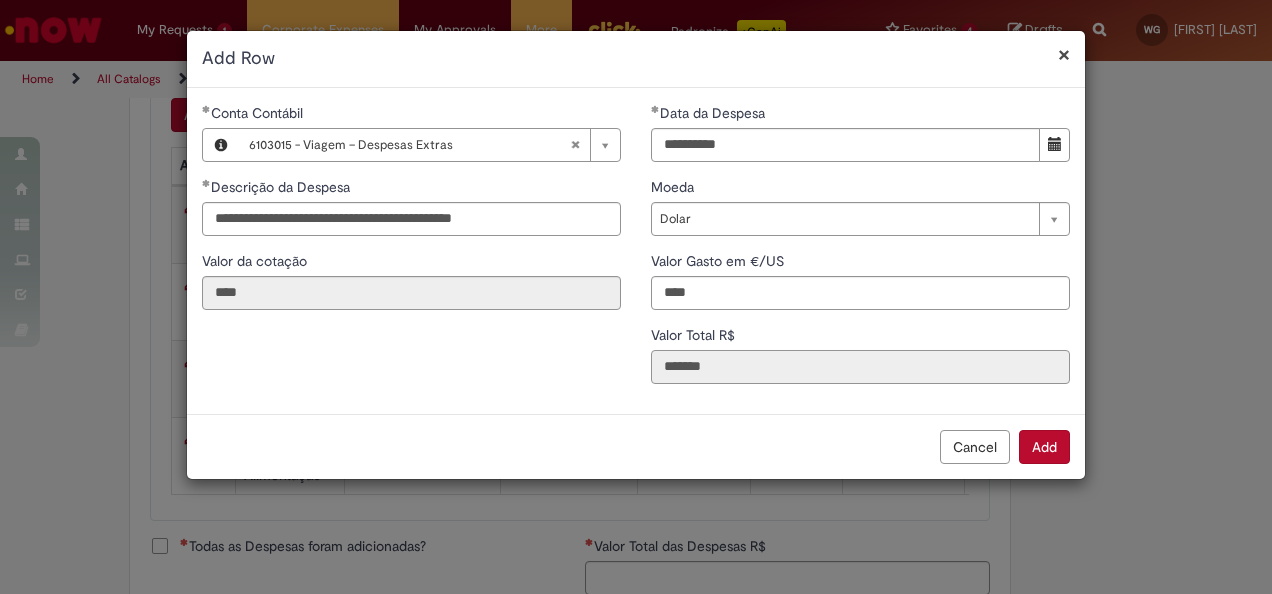 type on "*******" 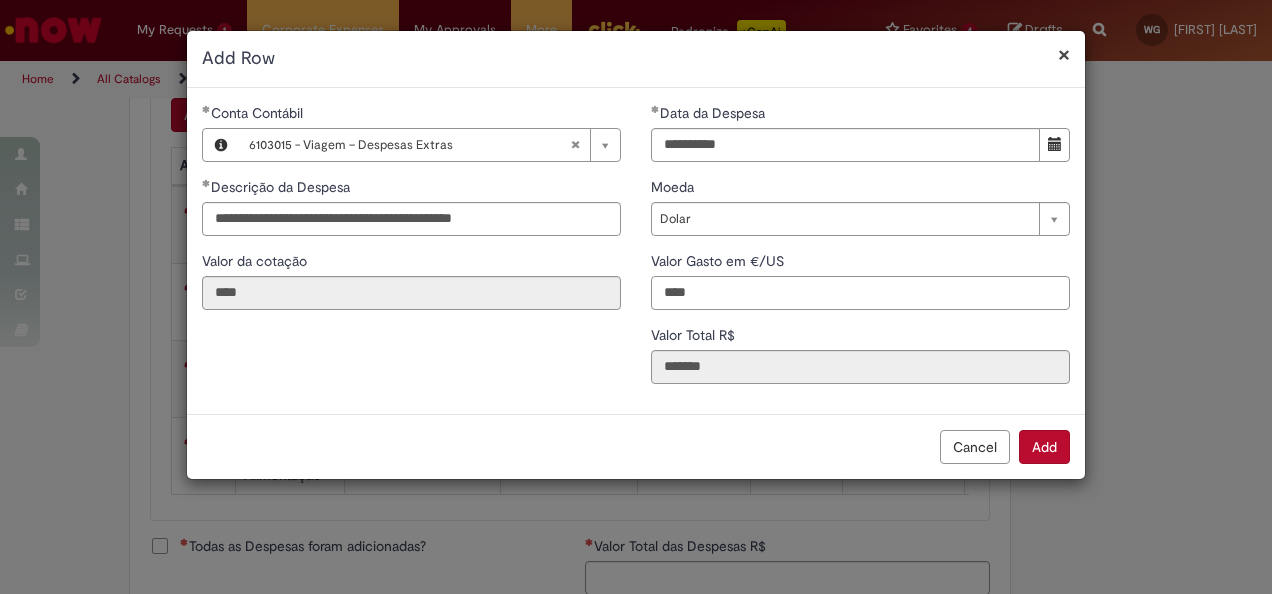 click on "****" at bounding box center (860, 293) 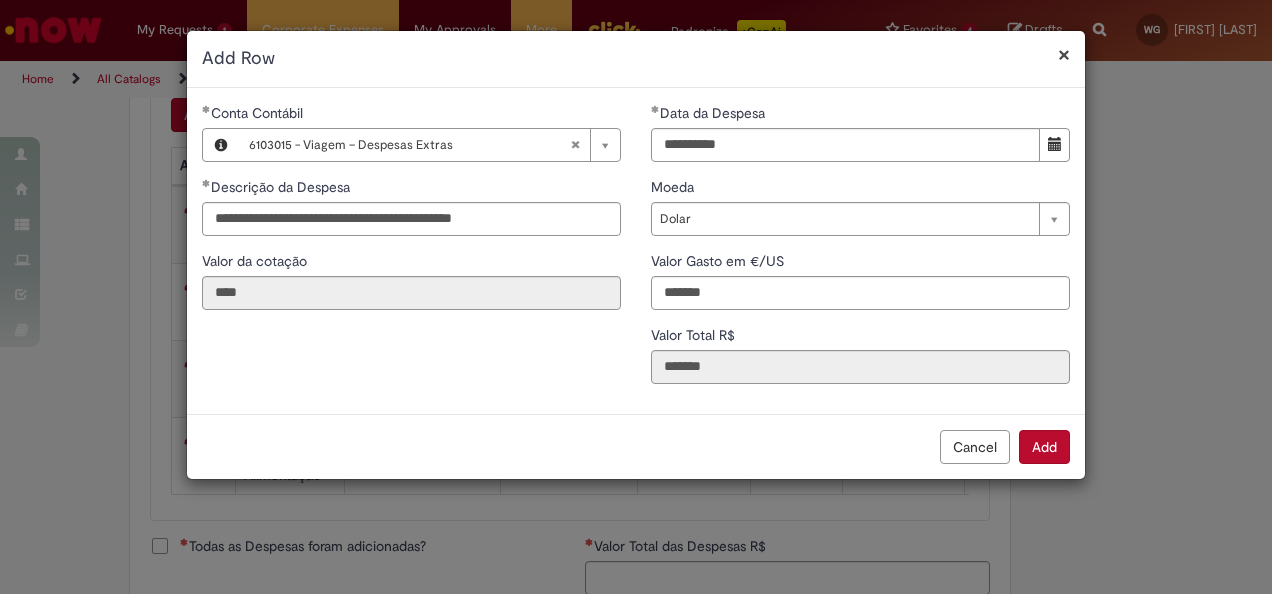 type on "****" 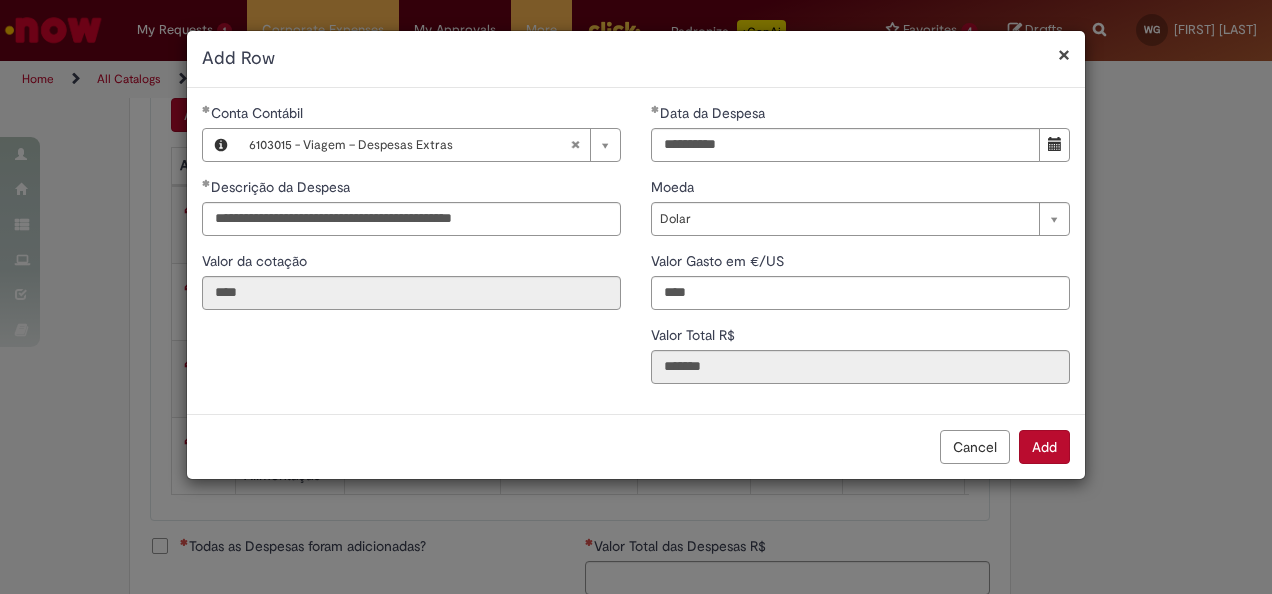 click on "Valor Total R$" at bounding box center (860, 337) 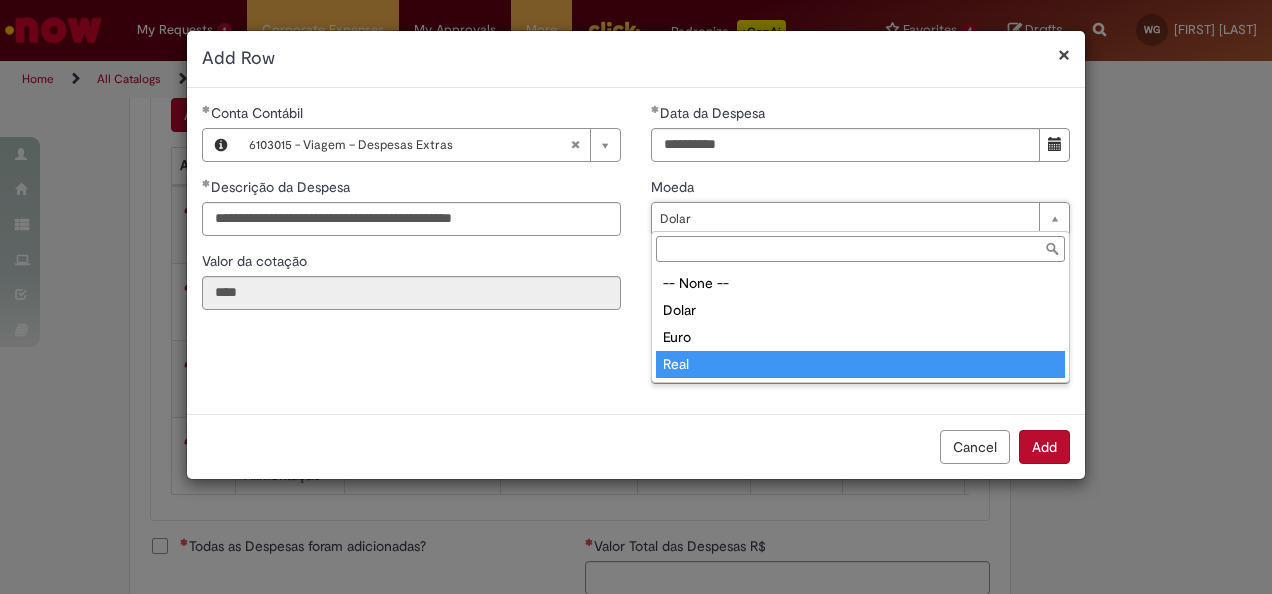 type on "****" 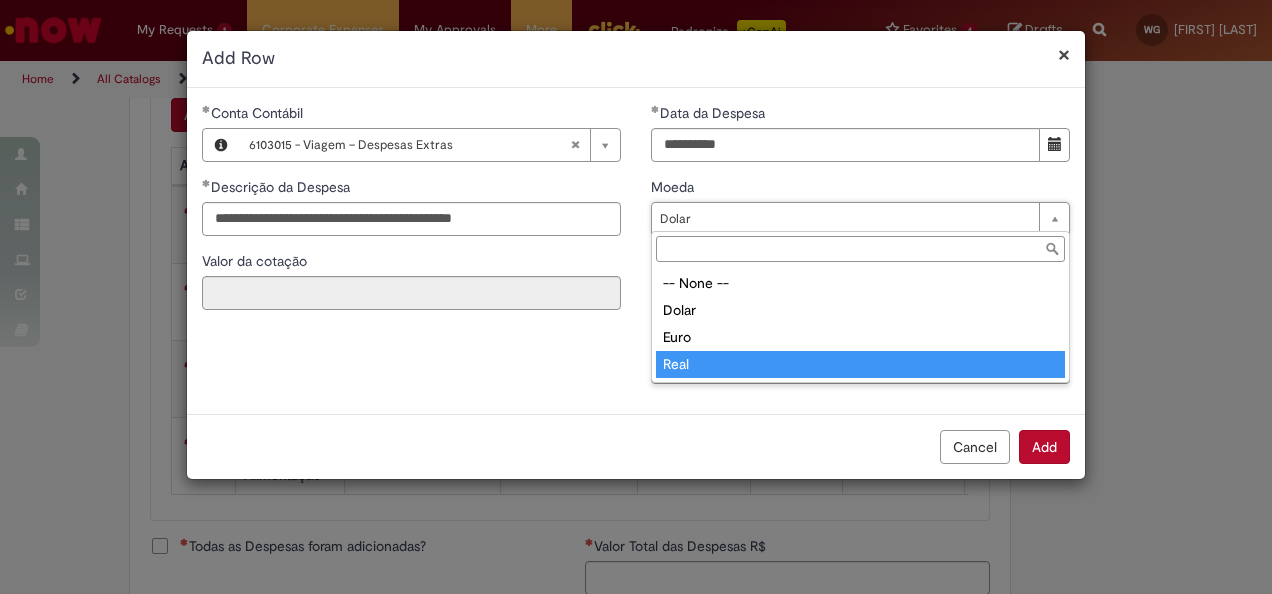 scroll, scrollTop: 0, scrollLeft: 24, axis: horizontal 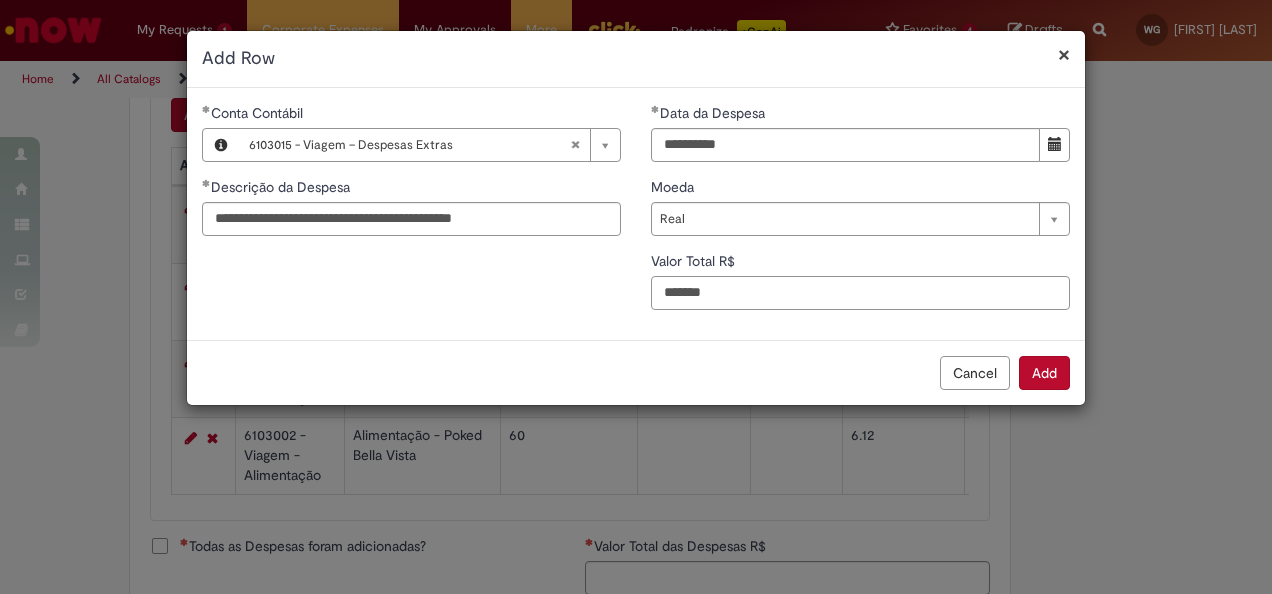 click on "*******" at bounding box center (860, 293) 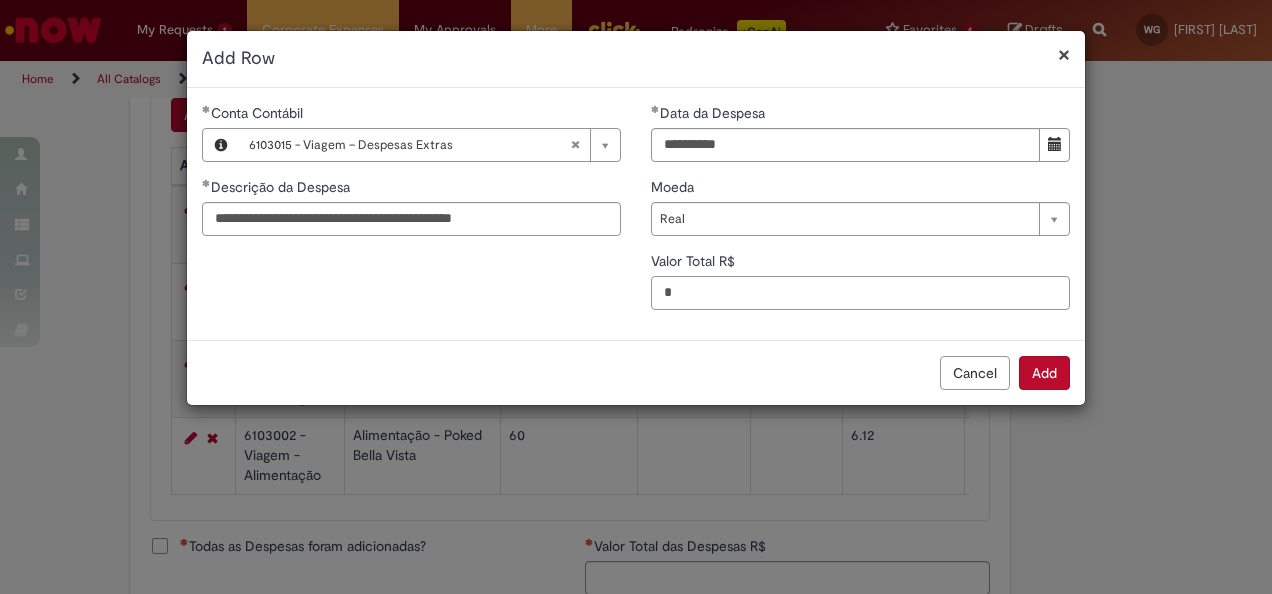 click on "*" at bounding box center (860, 293) 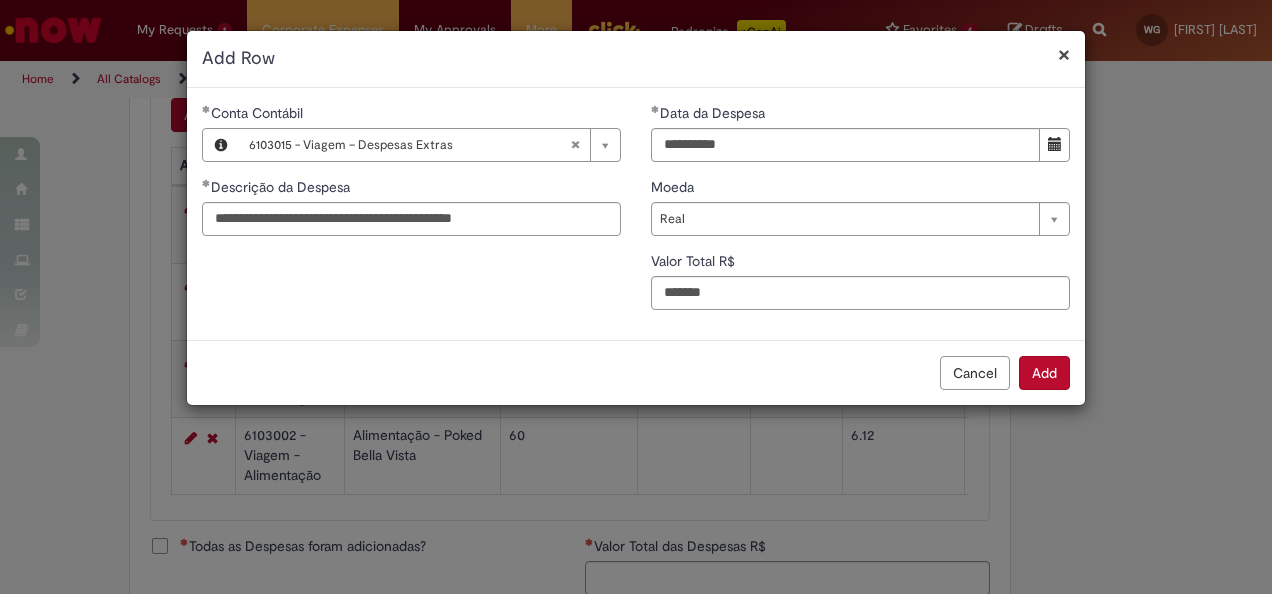type on "*******" 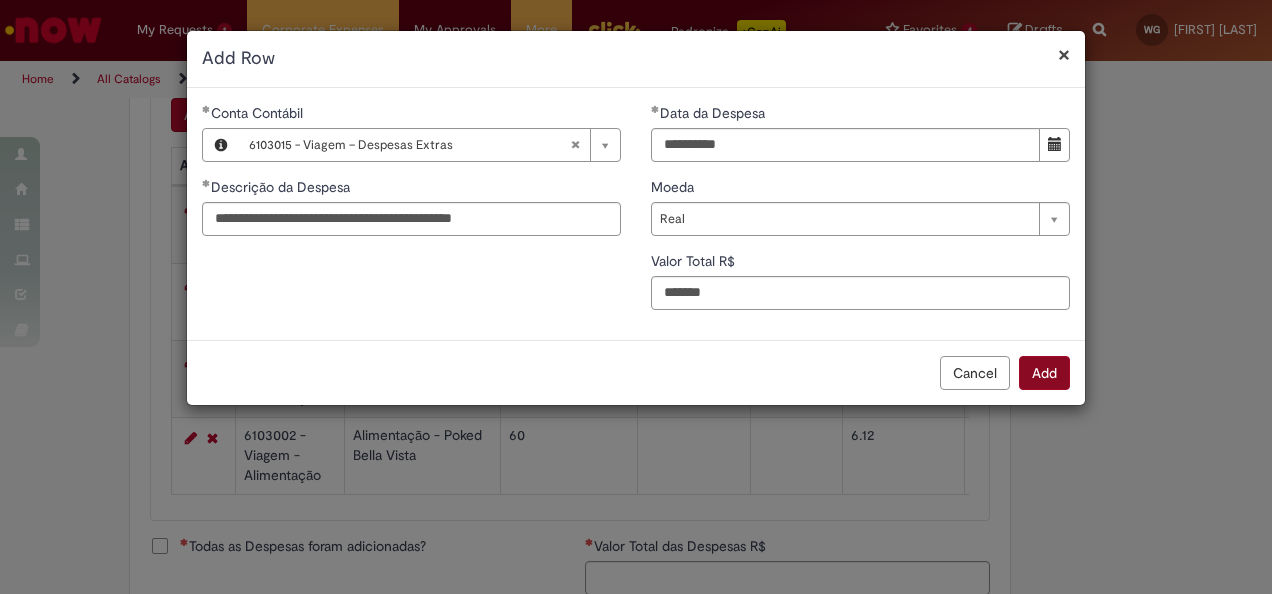 scroll, scrollTop: 887, scrollLeft: 0, axis: vertical 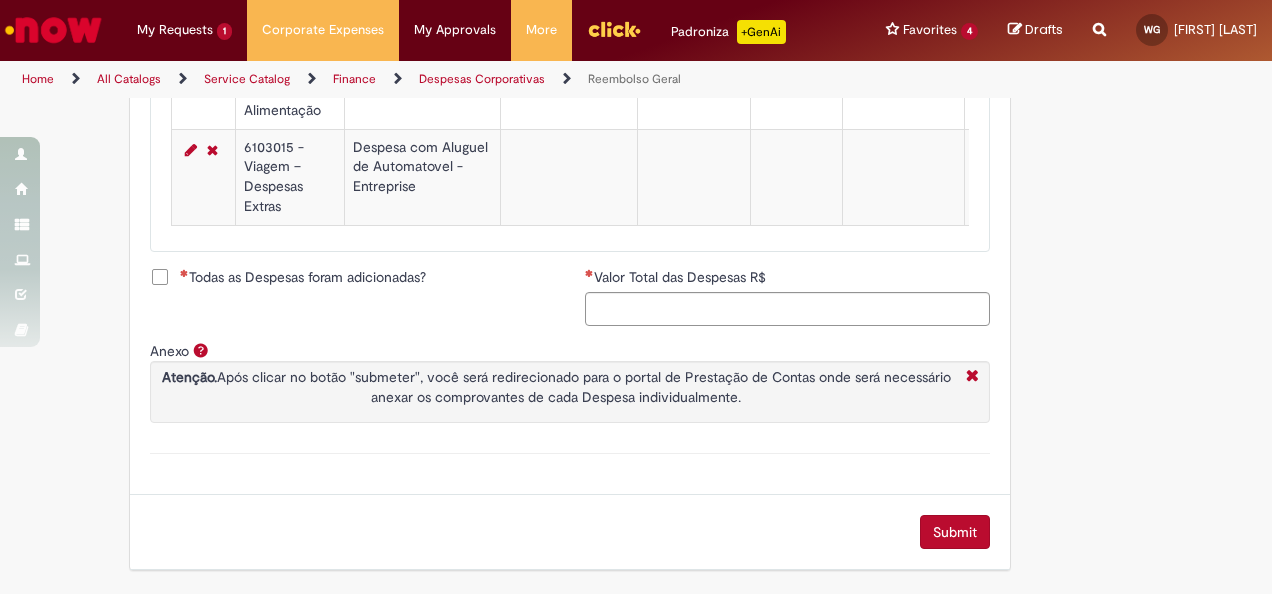 click on "Todas as Despesas foram adicionadas?" at bounding box center [303, 277] 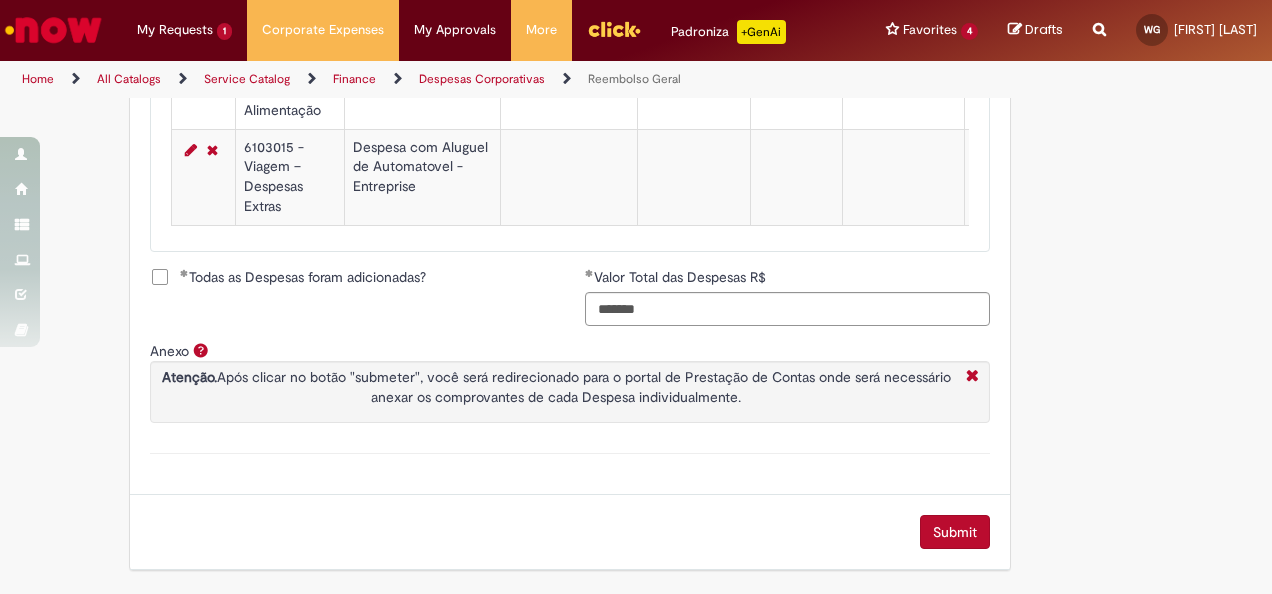 scroll, scrollTop: 0, scrollLeft: 983, axis: horizontal 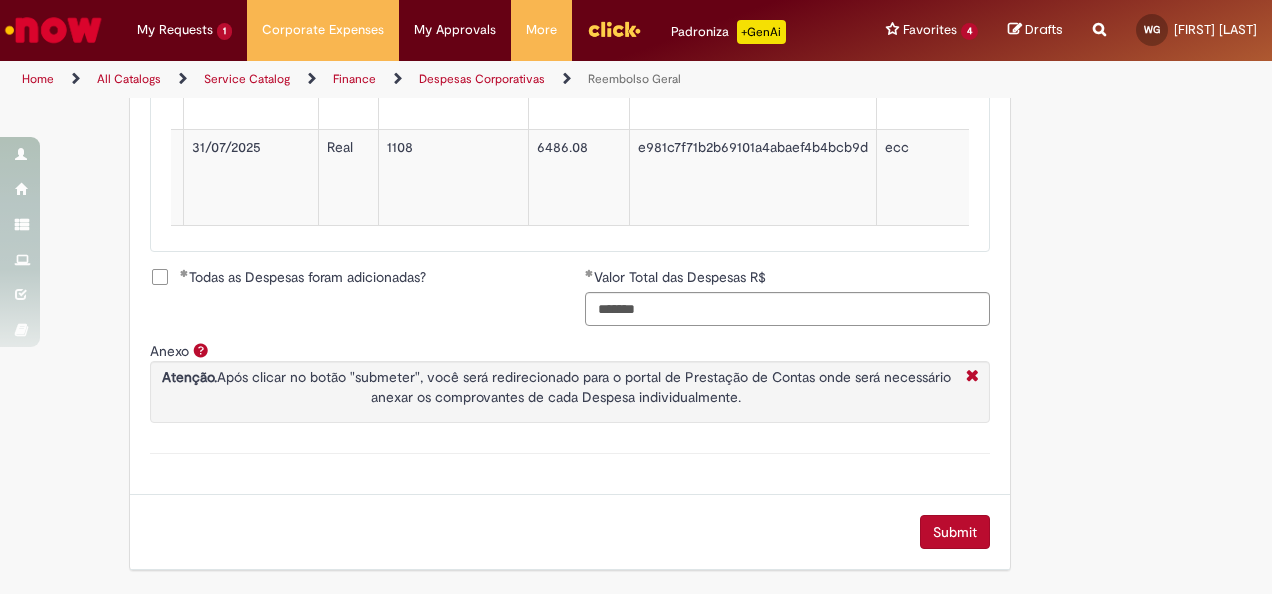 click on "Submit" at bounding box center (955, 532) 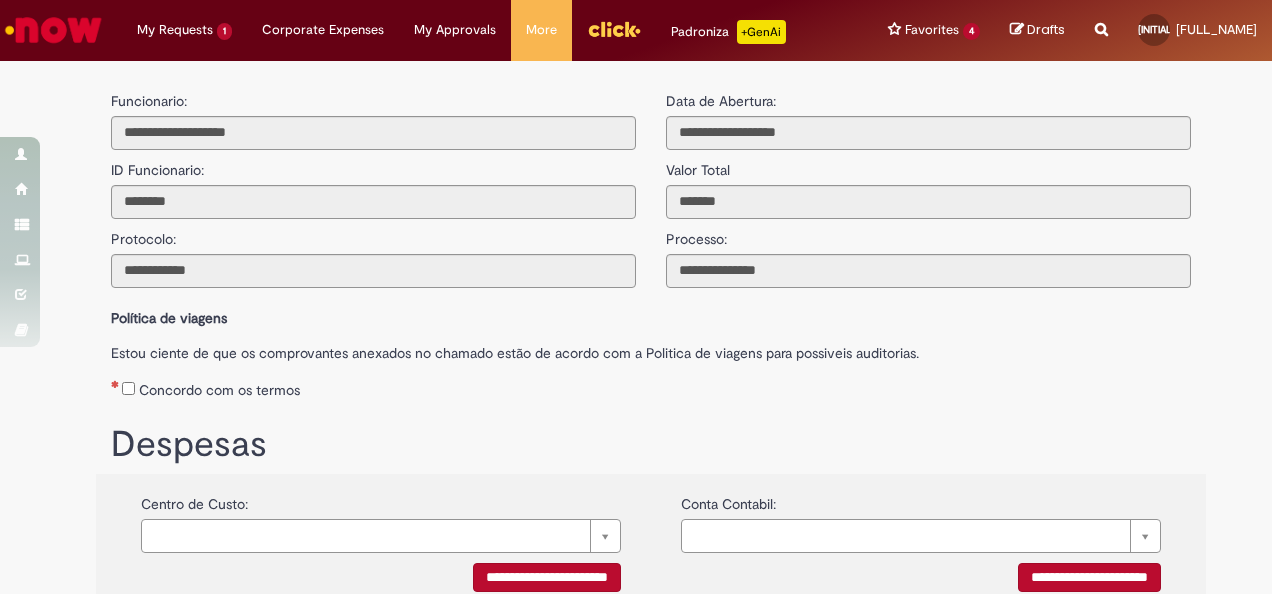 scroll, scrollTop: 0, scrollLeft: 0, axis: both 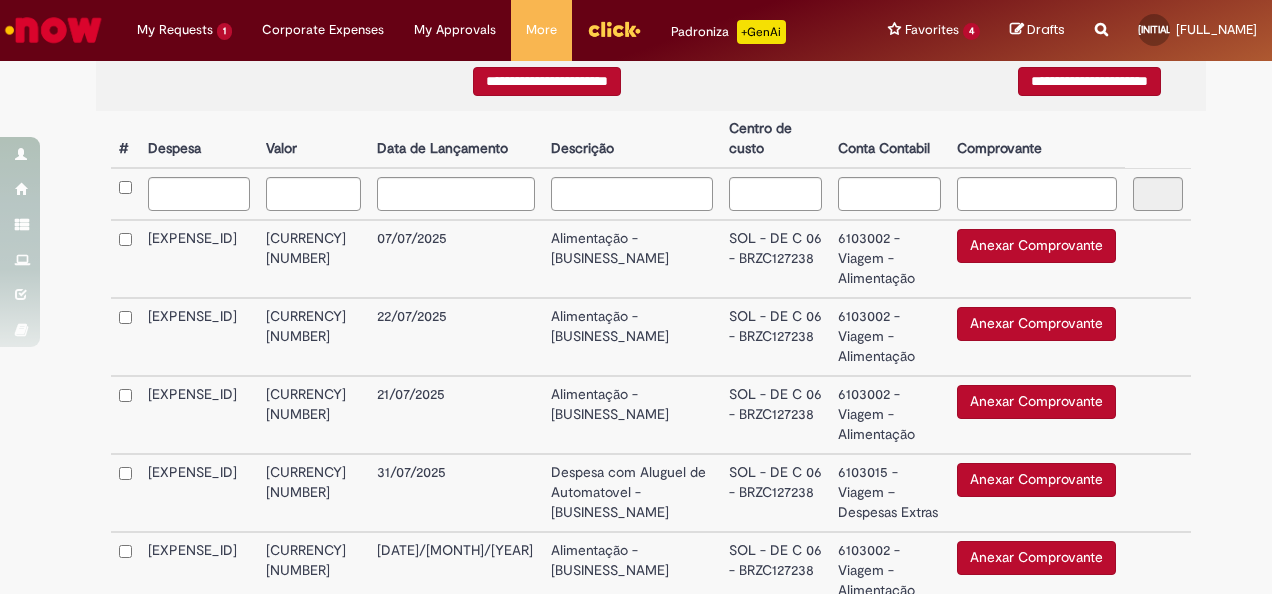 click on "Anexar Comprovante" at bounding box center (1036, 246) 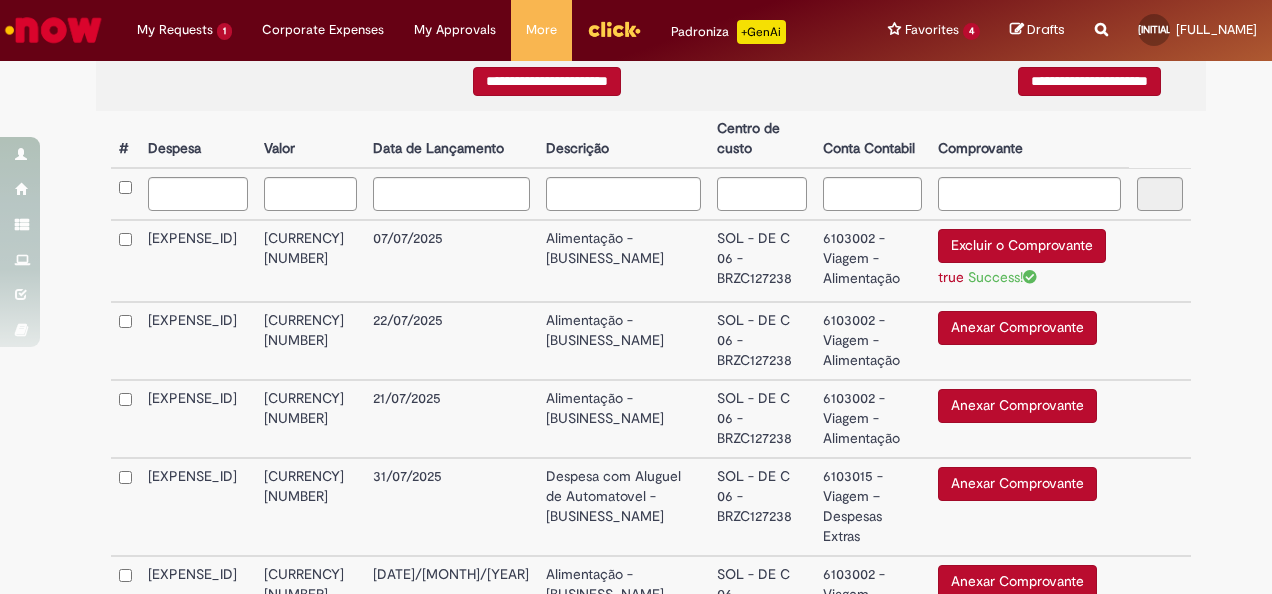 click on "Anexar Comprovante" at bounding box center (1017, 328) 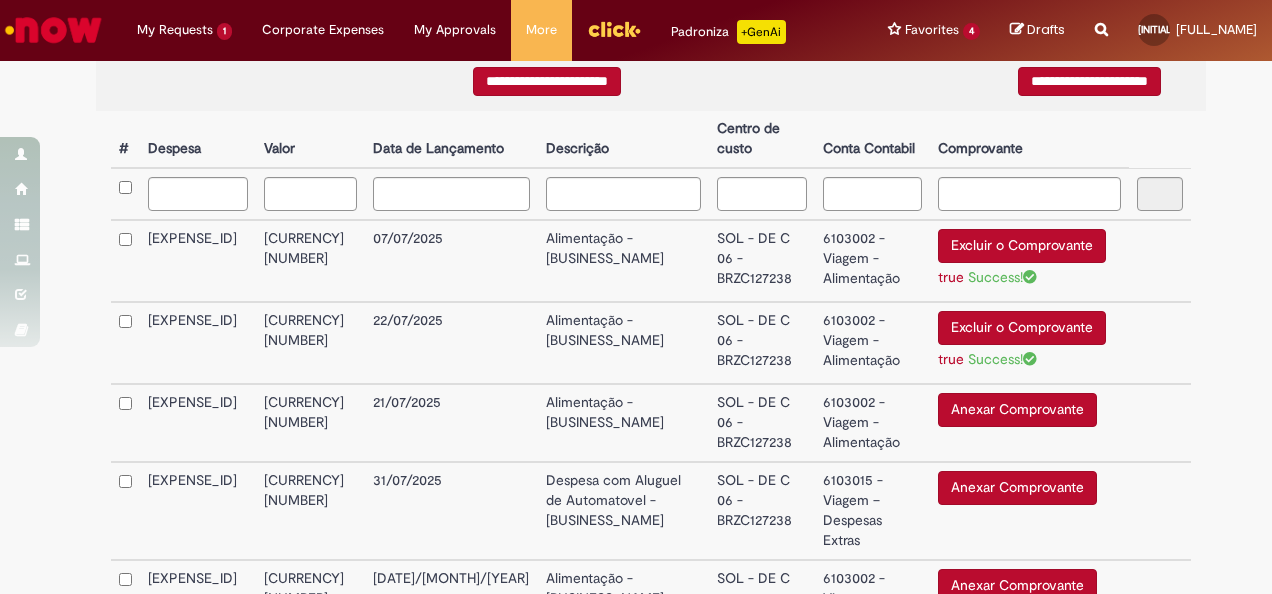 click on "Anexar Comprovante    Excluir o Comprovante" at bounding box center (1029, 423) 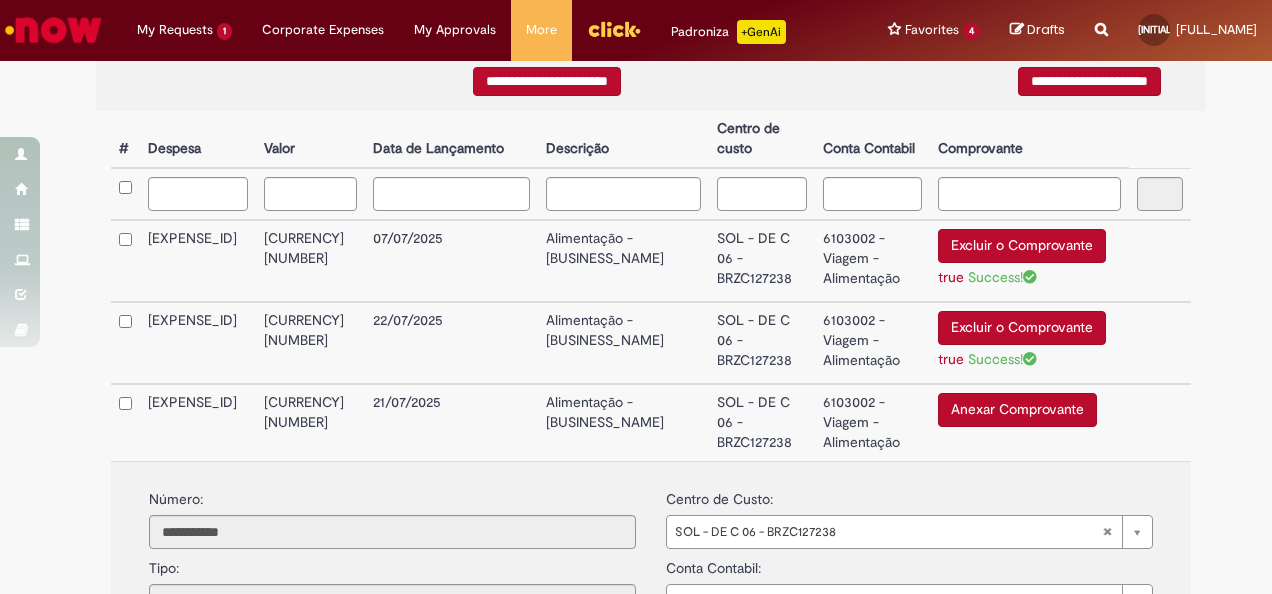 click on "Anexar Comprovante" at bounding box center [1017, 410] 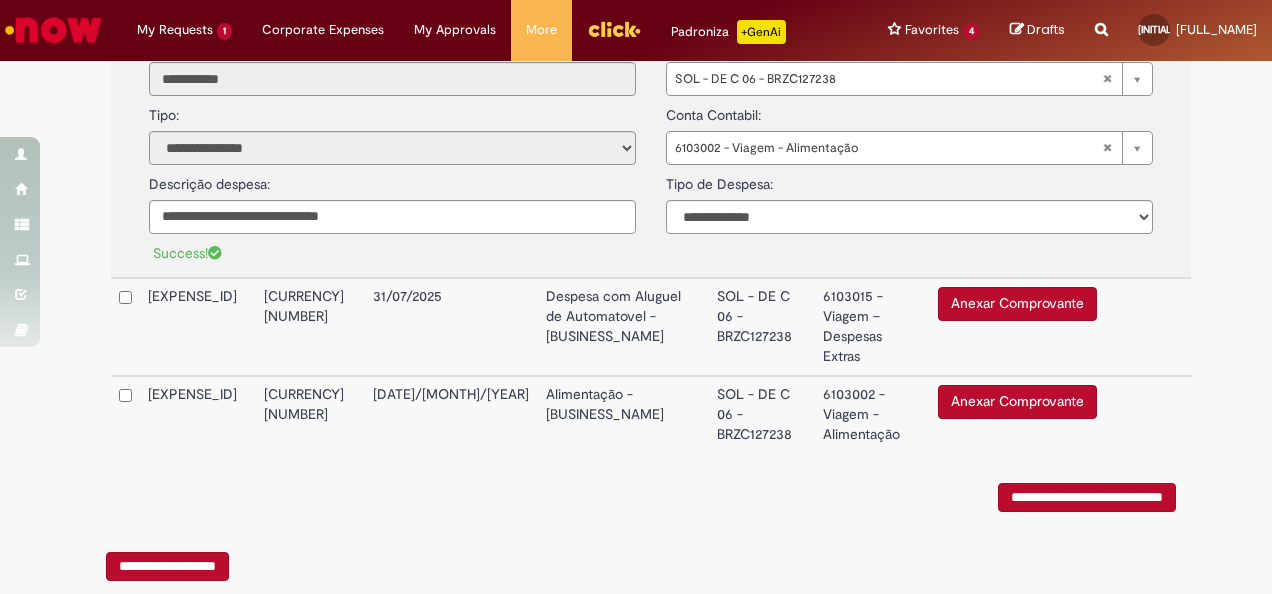 scroll, scrollTop: 955, scrollLeft: 0, axis: vertical 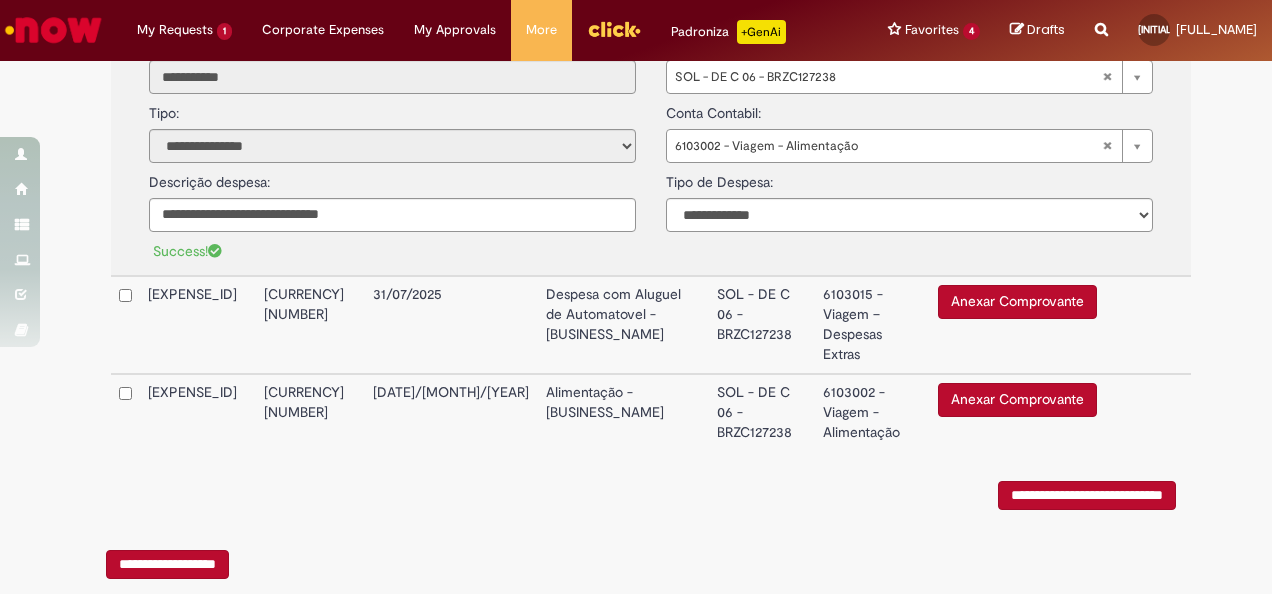 click on "Anexar Comprovante" at bounding box center [1017, 302] 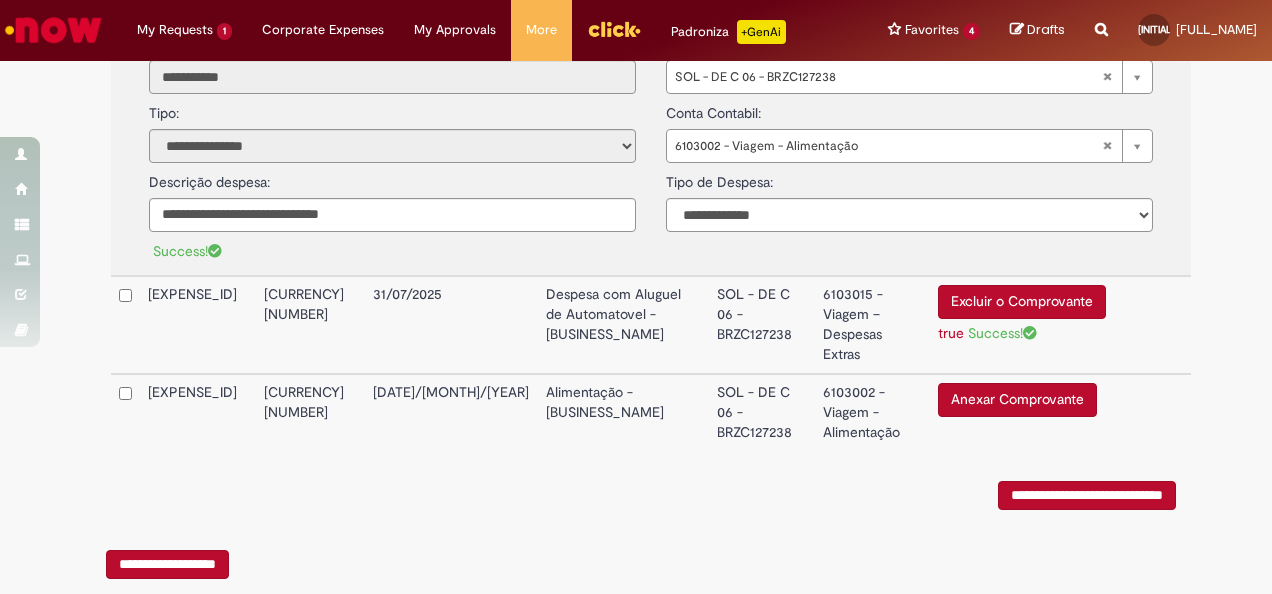 click on "Anexar Comprovante" at bounding box center [1017, 400] 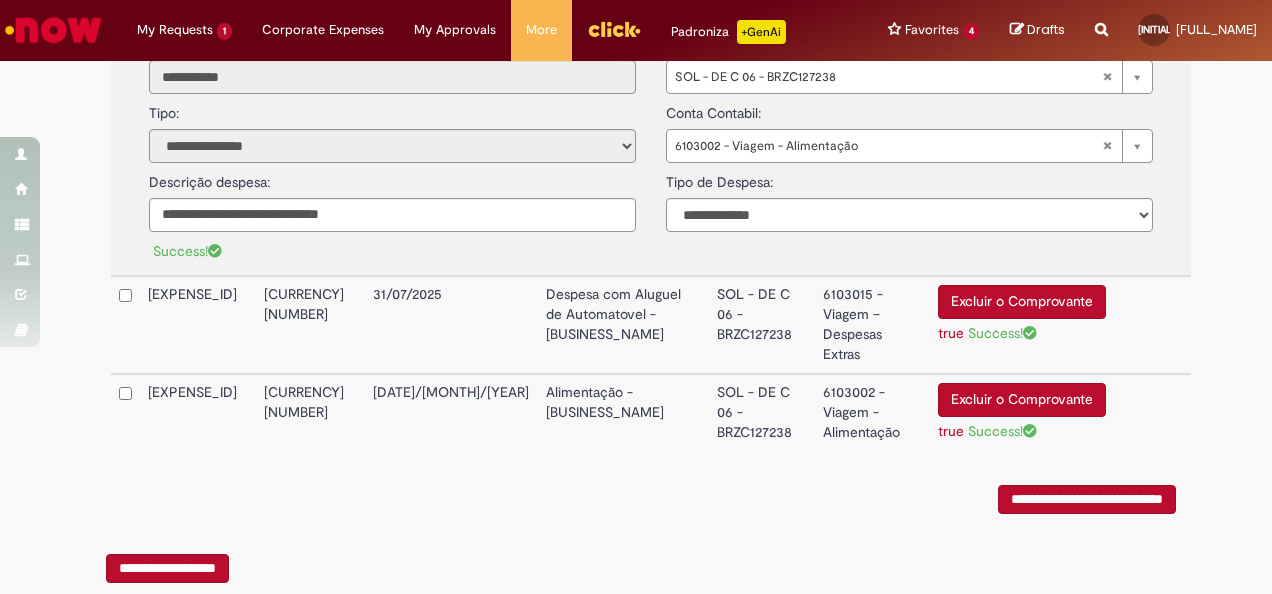 click on "**********" at bounding box center (1087, 499) 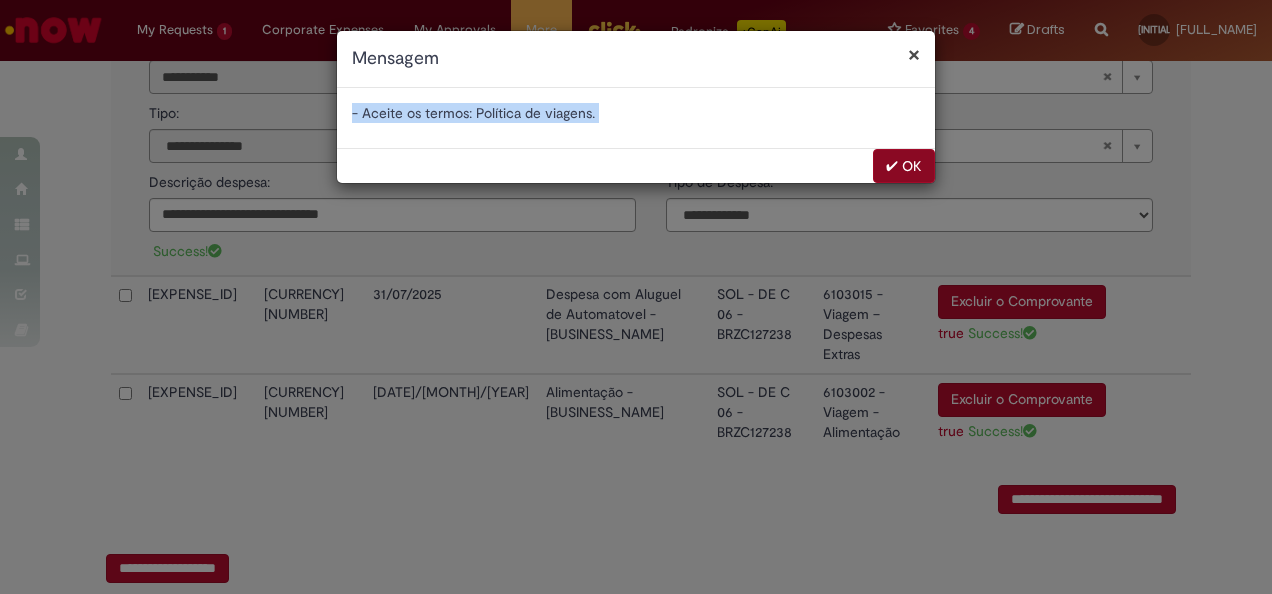 drag, startPoint x: 916, startPoint y: 141, endPoint x: 916, endPoint y: 160, distance: 19 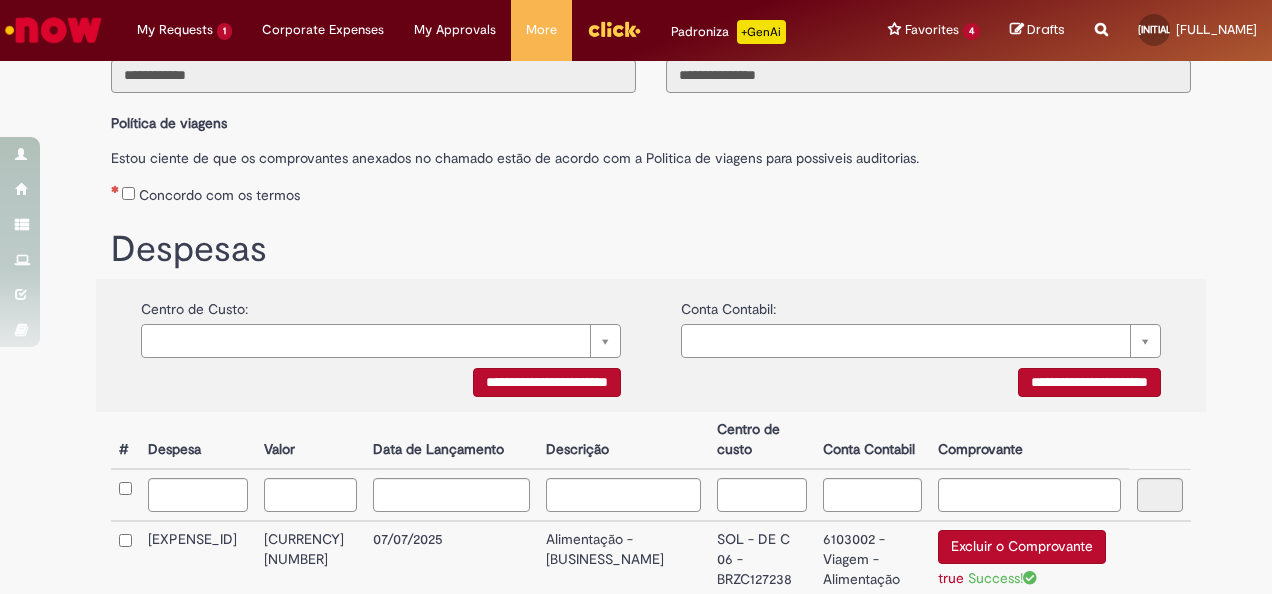 scroll, scrollTop: 42, scrollLeft: 0, axis: vertical 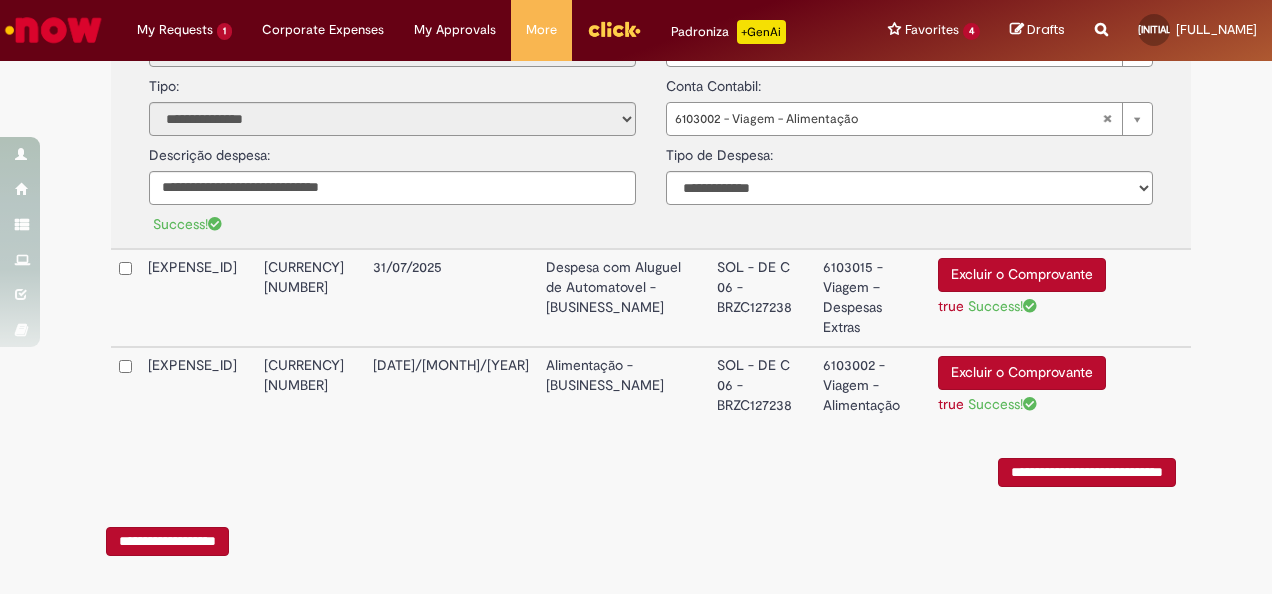 click on "**********" at bounding box center [1087, 472] 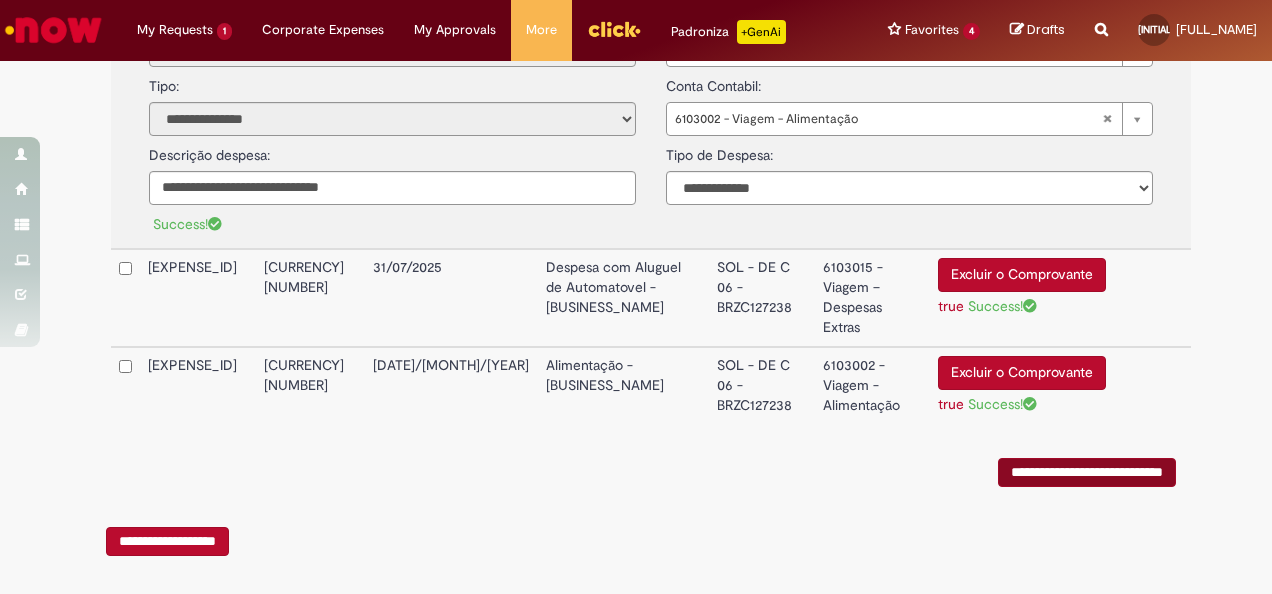 scroll, scrollTop: 0, scrollLeft: 0, axis: both 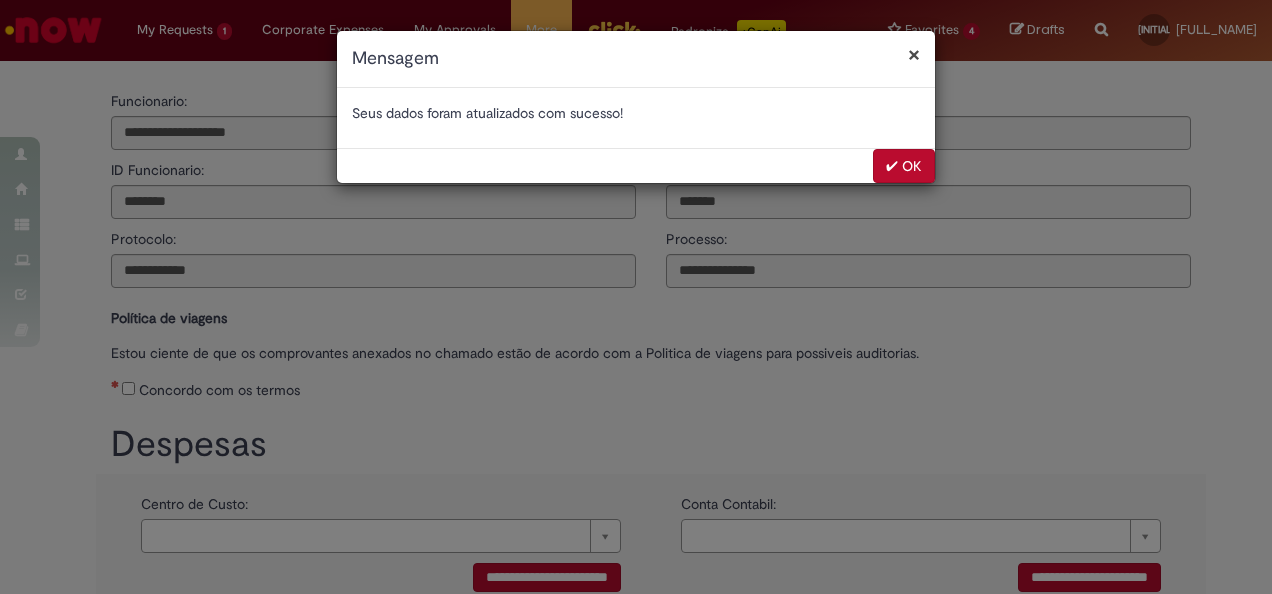 click on "✔ OK" at bounding box center (904, 166) 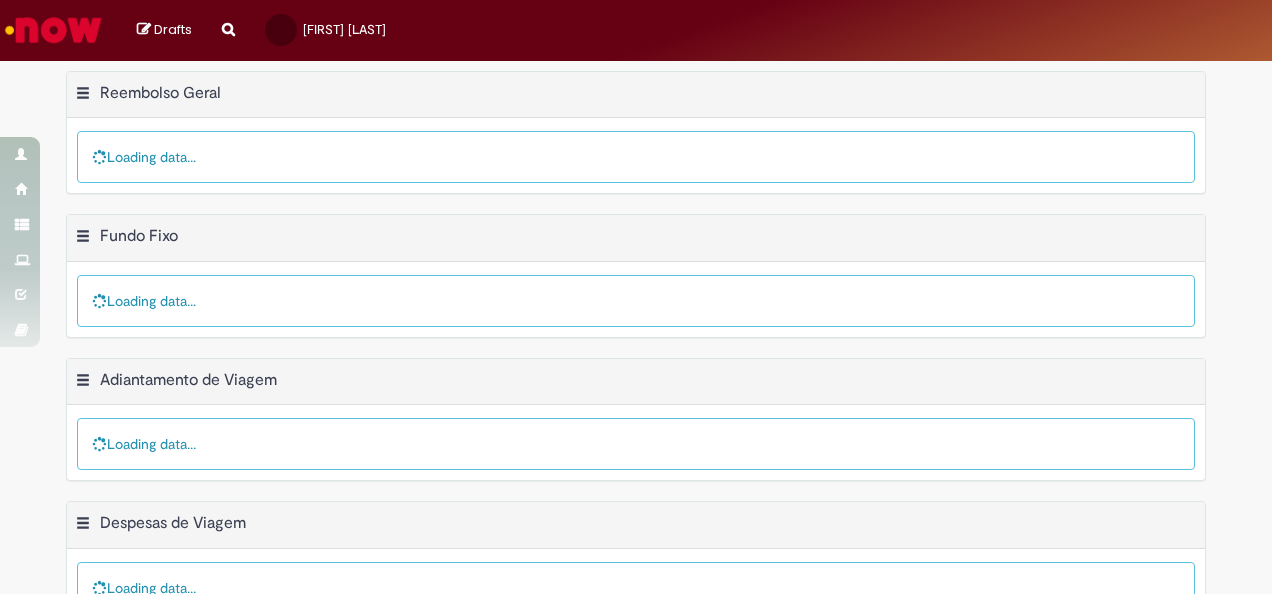 scroll, scrollTop: 0, scrollLeft: 0, axis: both 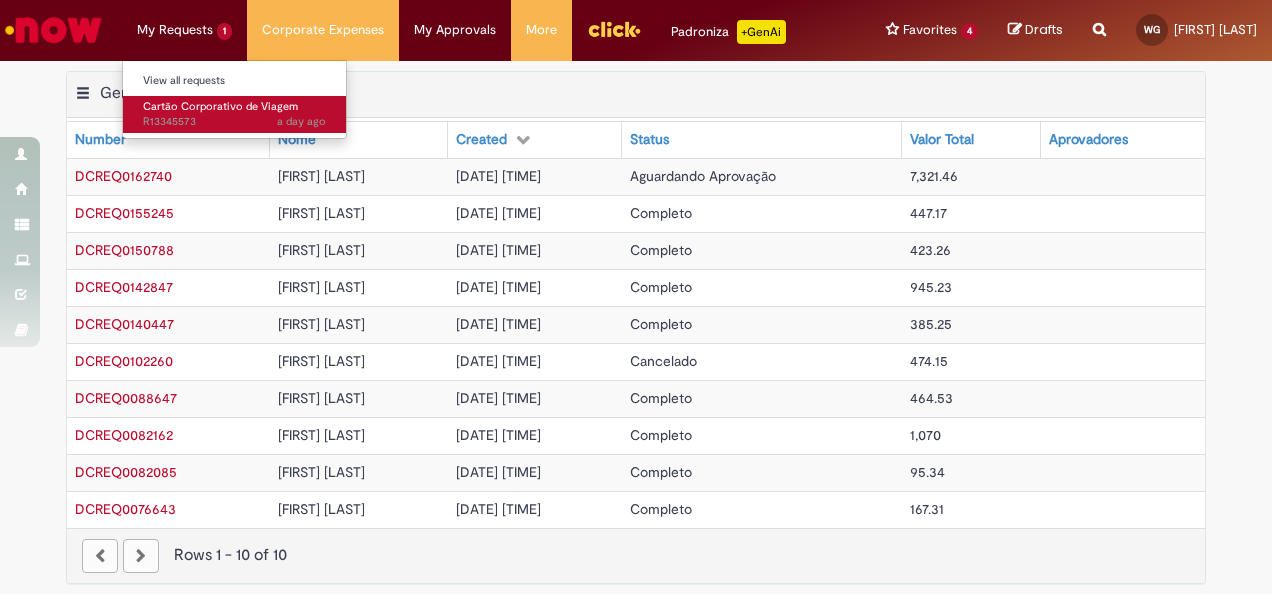 click on "Cartão Corporativo de Viagem" at bounding box center [220, 106] 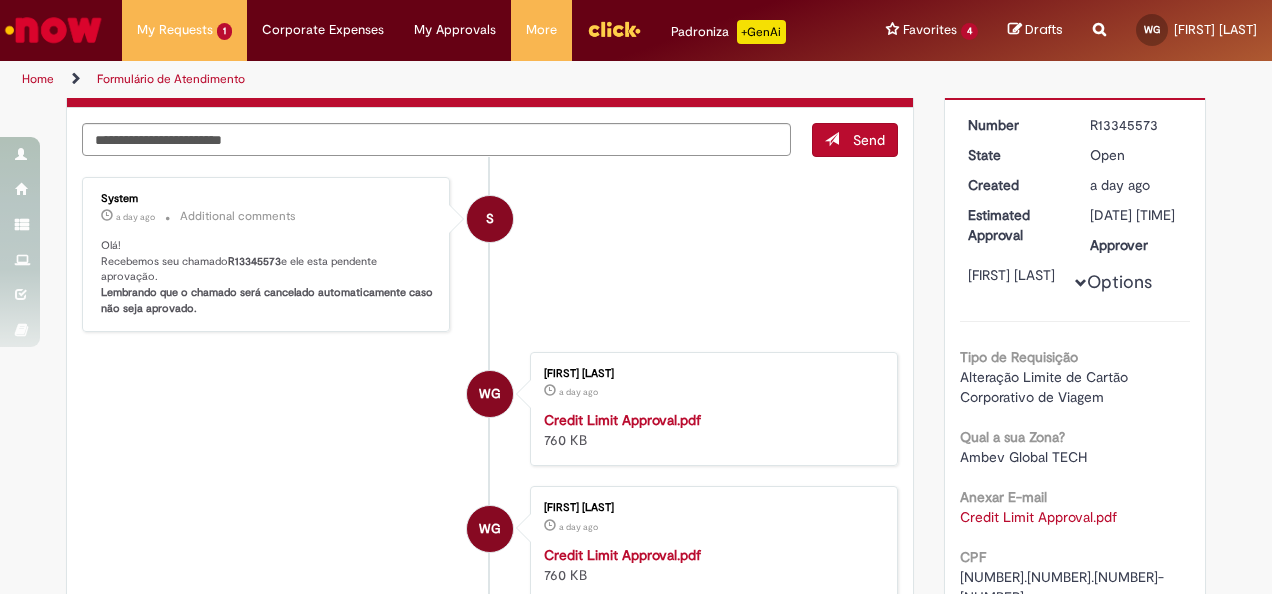 scroll, scrollTop: 0, scrollLeft: 0, axis: both 